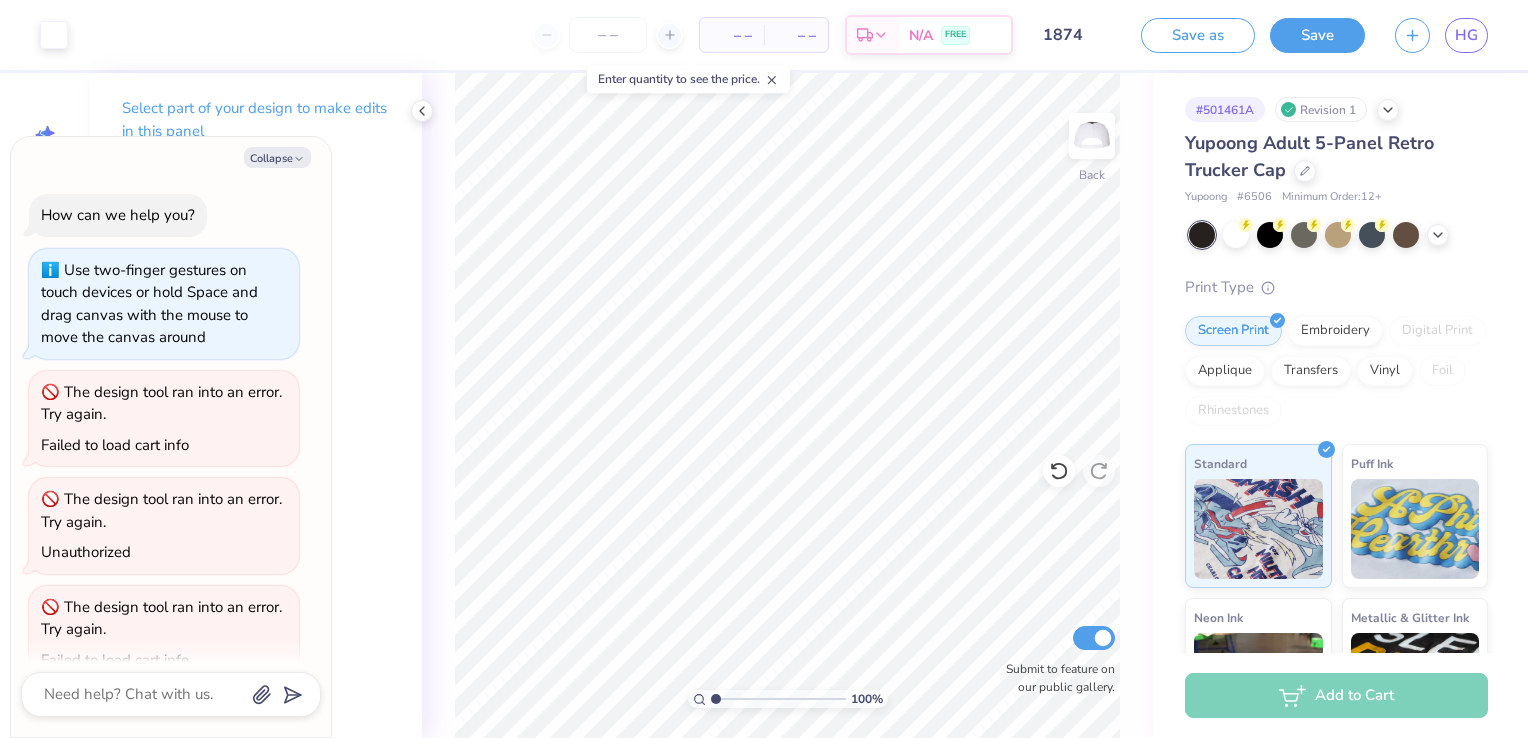 scroll, scrollTop: 0, scrollLeft: 0, axis: both 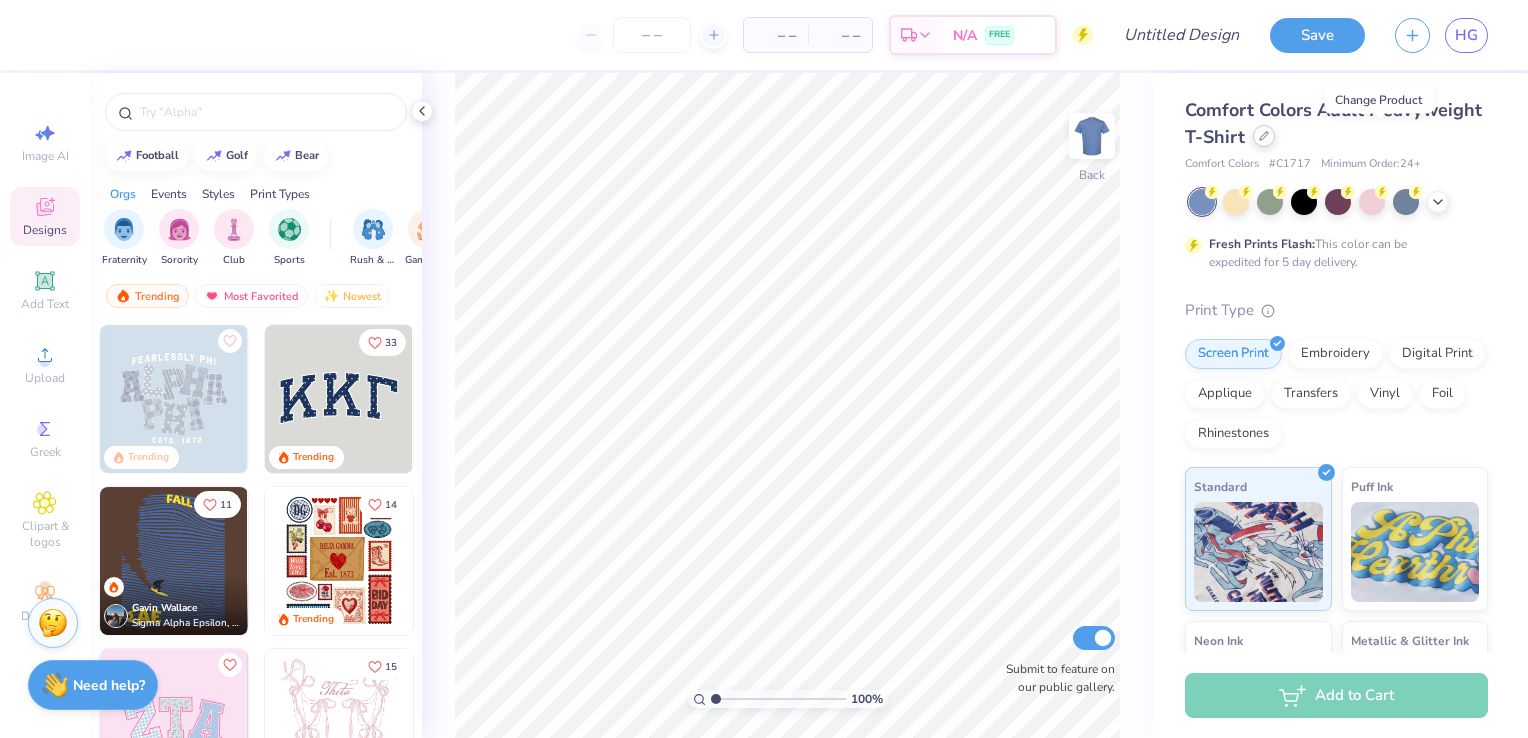 click 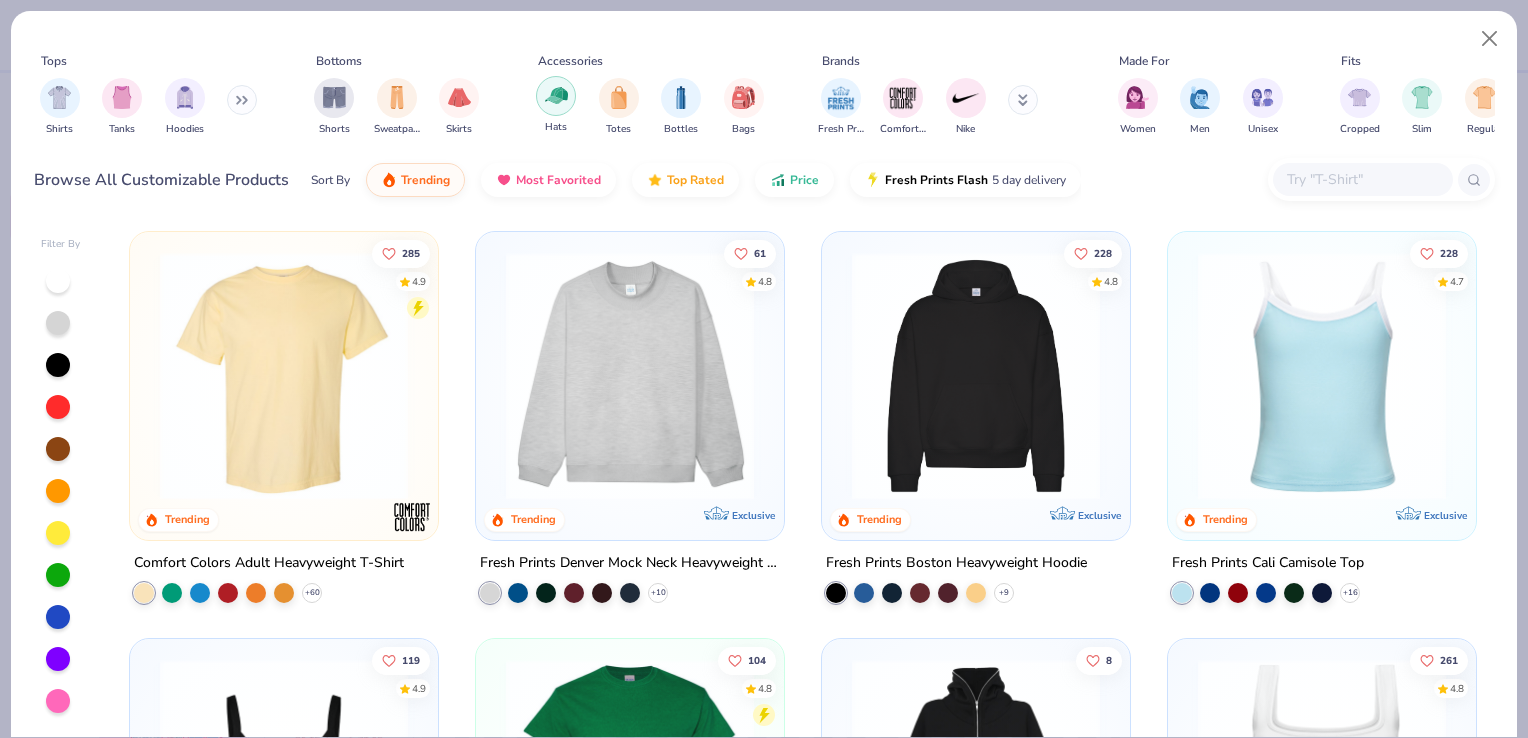 click at bounding box center [556, 95] 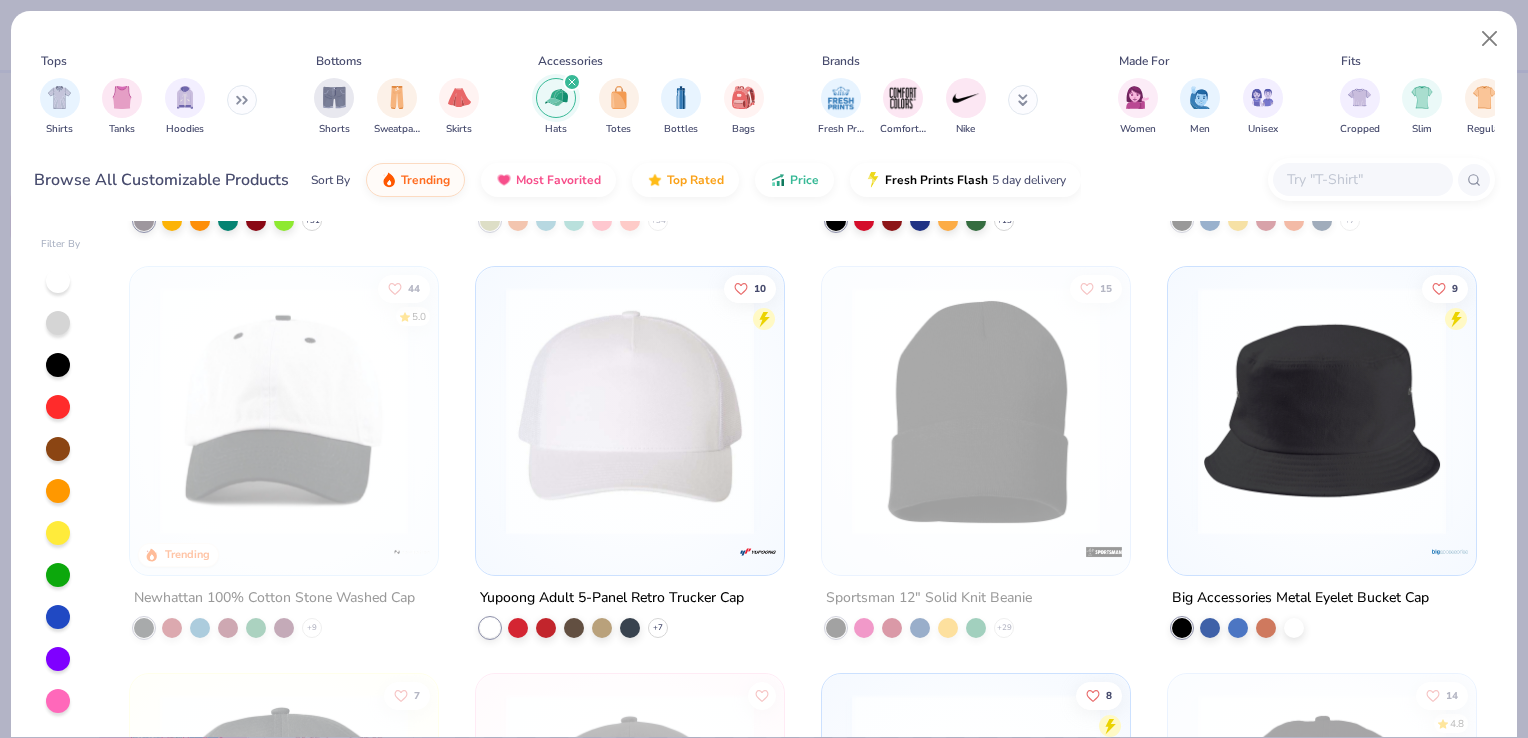 scroll, scrollTop: 374, scrollLeft: 0, axis: vertical 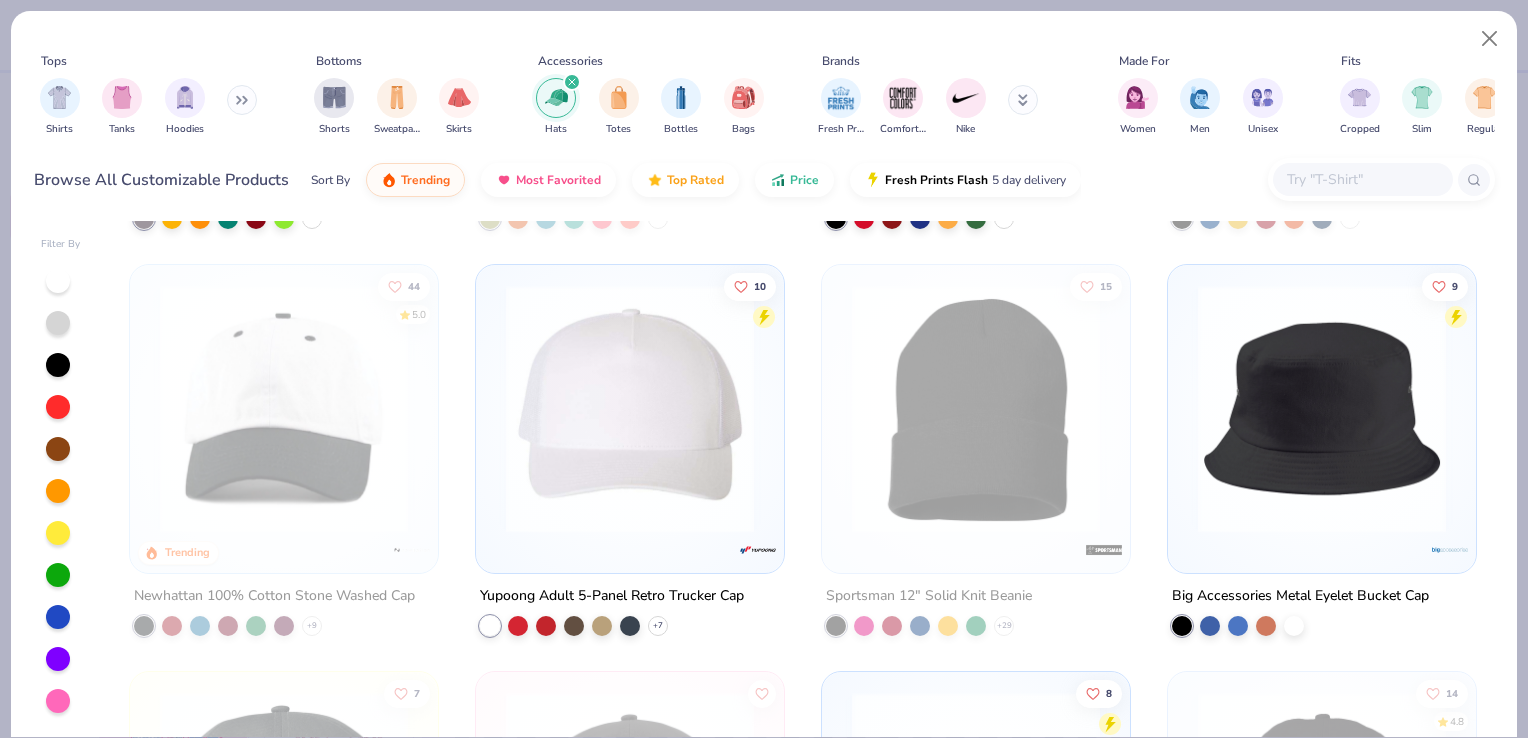 click at bounding box center (630, 409) 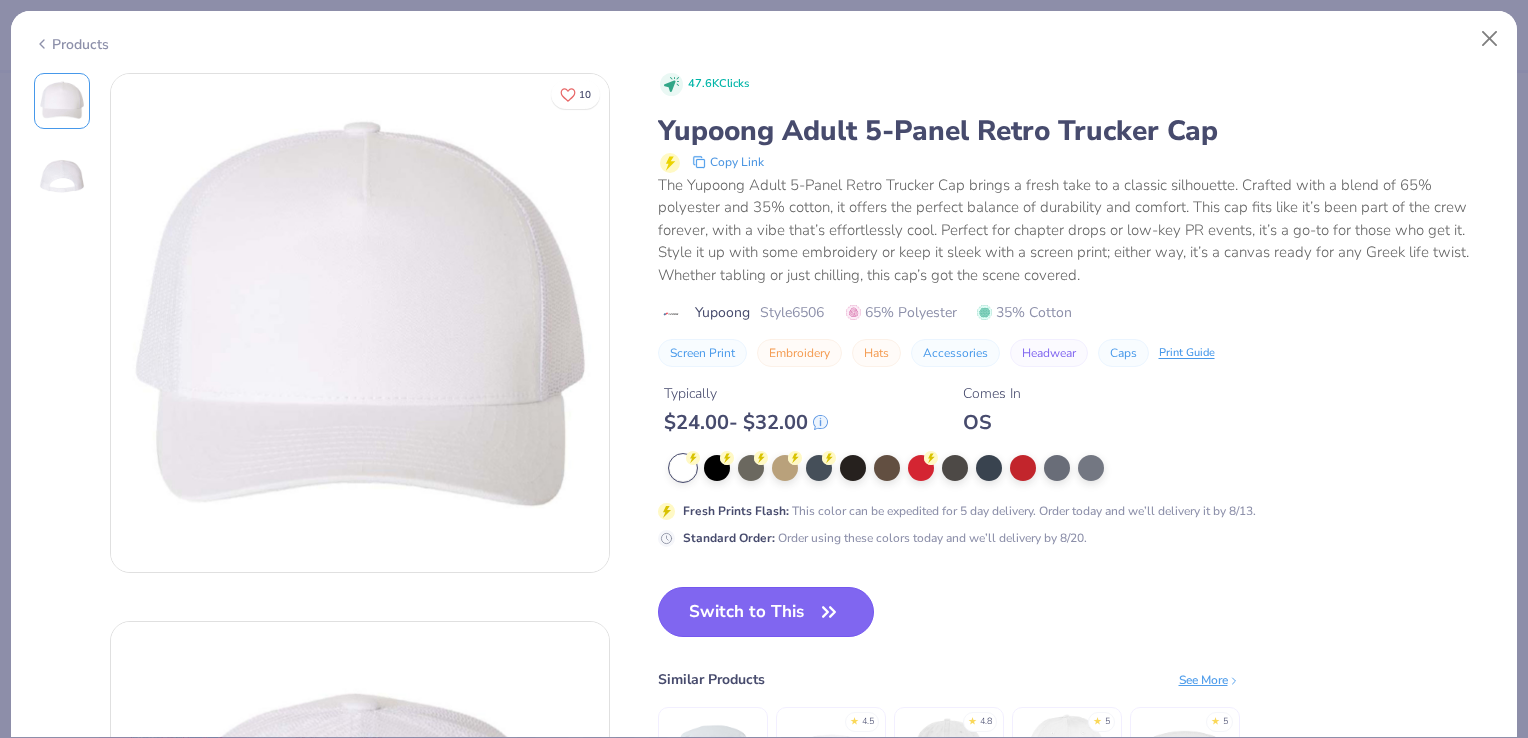 click on "Switch to This" at bounding box center (766, 612) 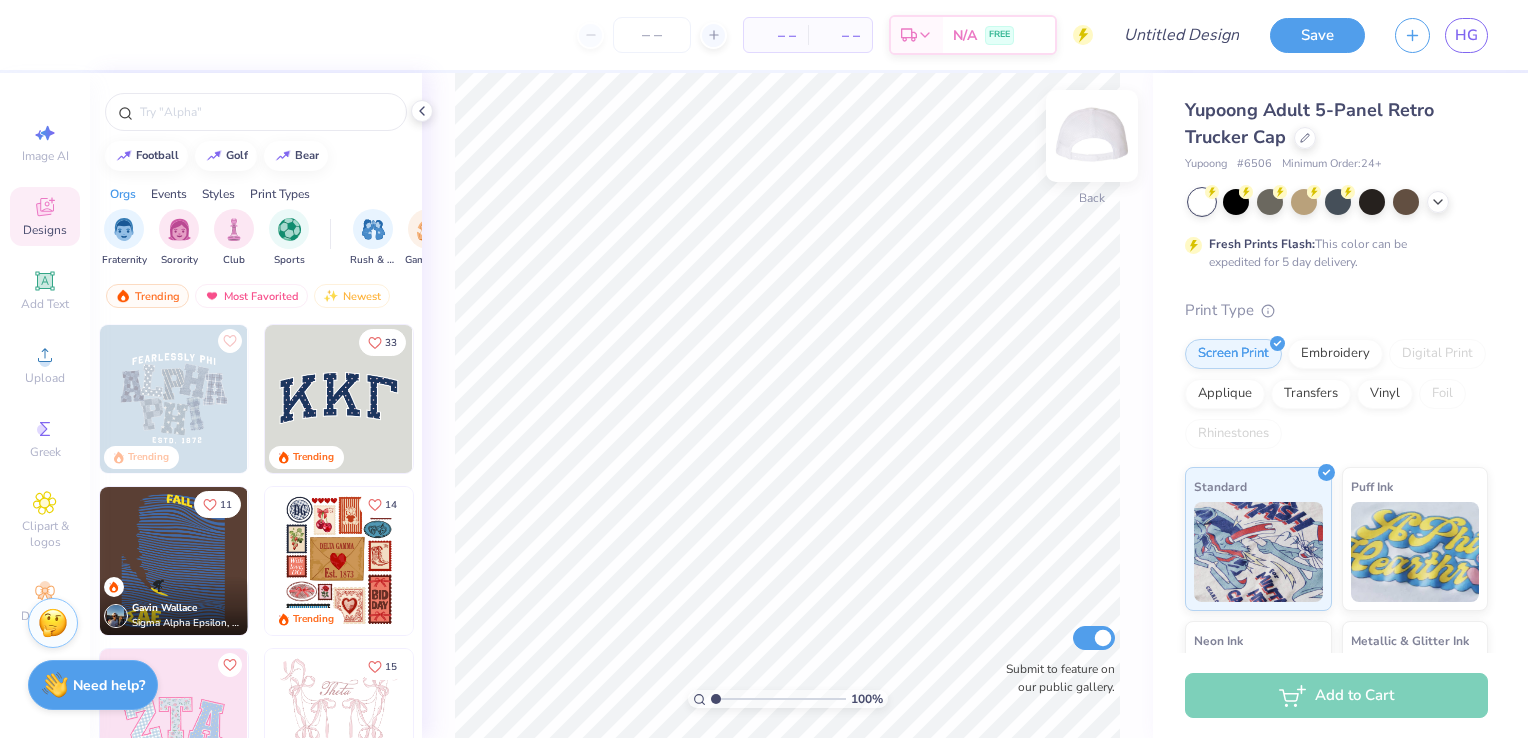click at bounding box center [1092, 136] 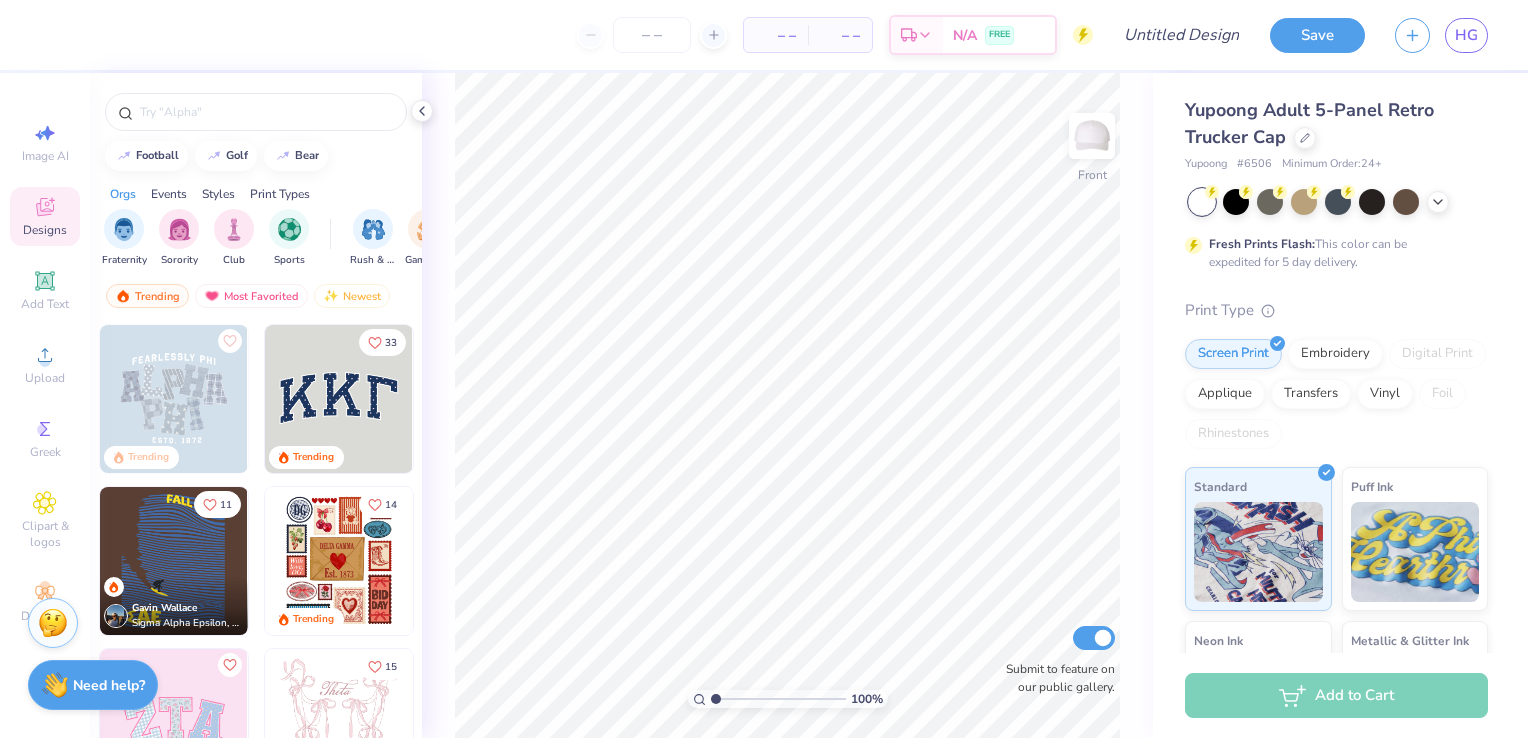 click at bounding box center [1092, 136] 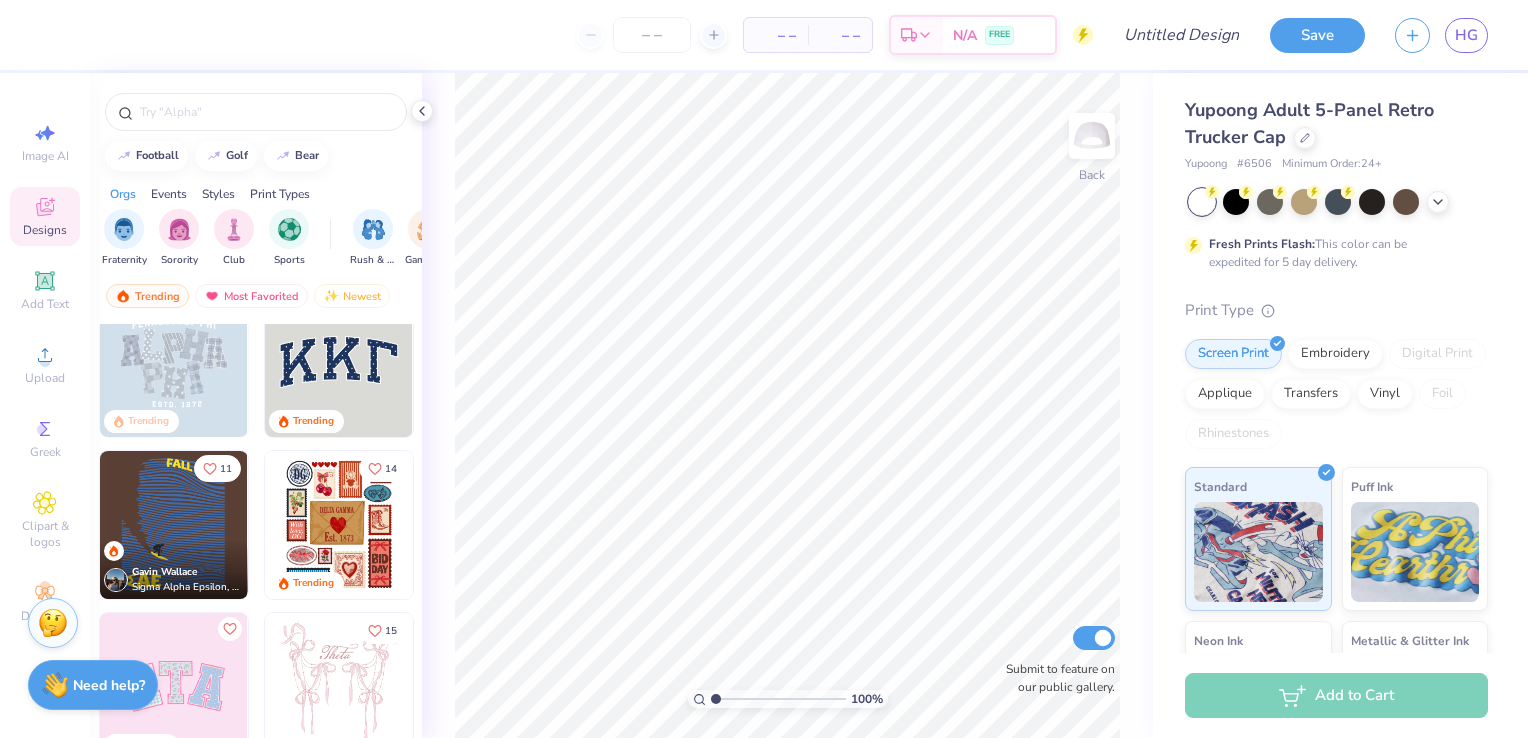 scroll, scrollTop: 0, scrollLeft: 0, axis: both 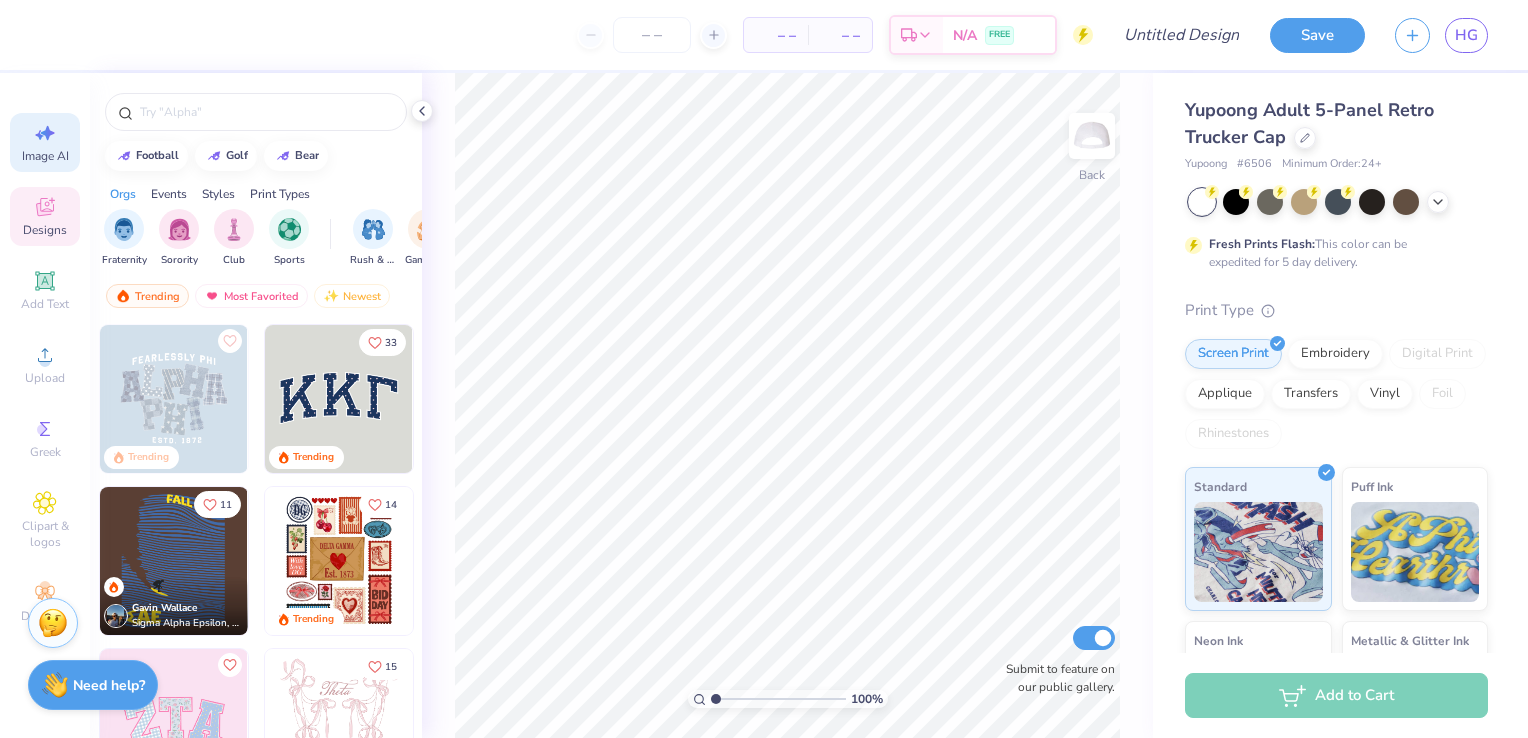 click on "Image AI" at bounding box center (45, 156) 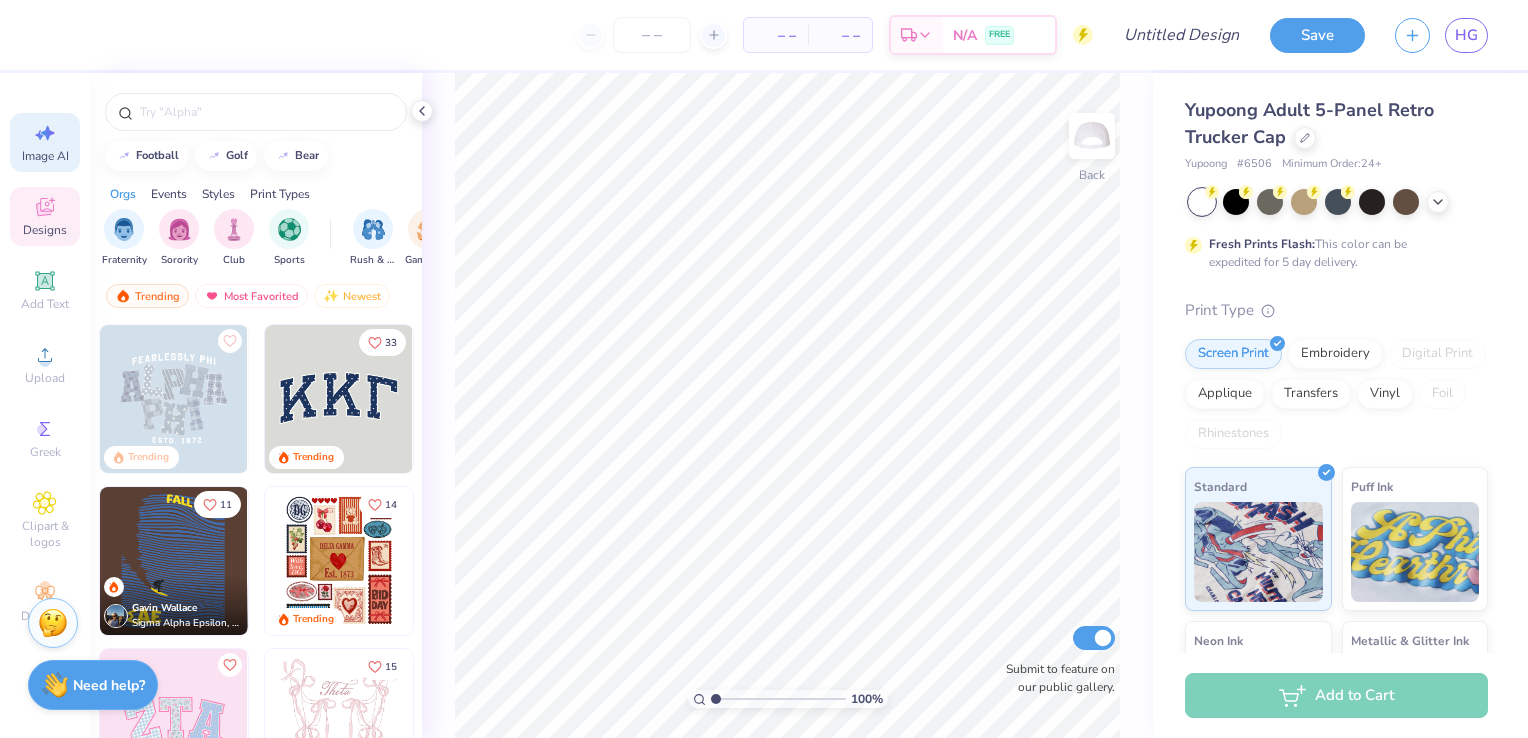 select on "4" 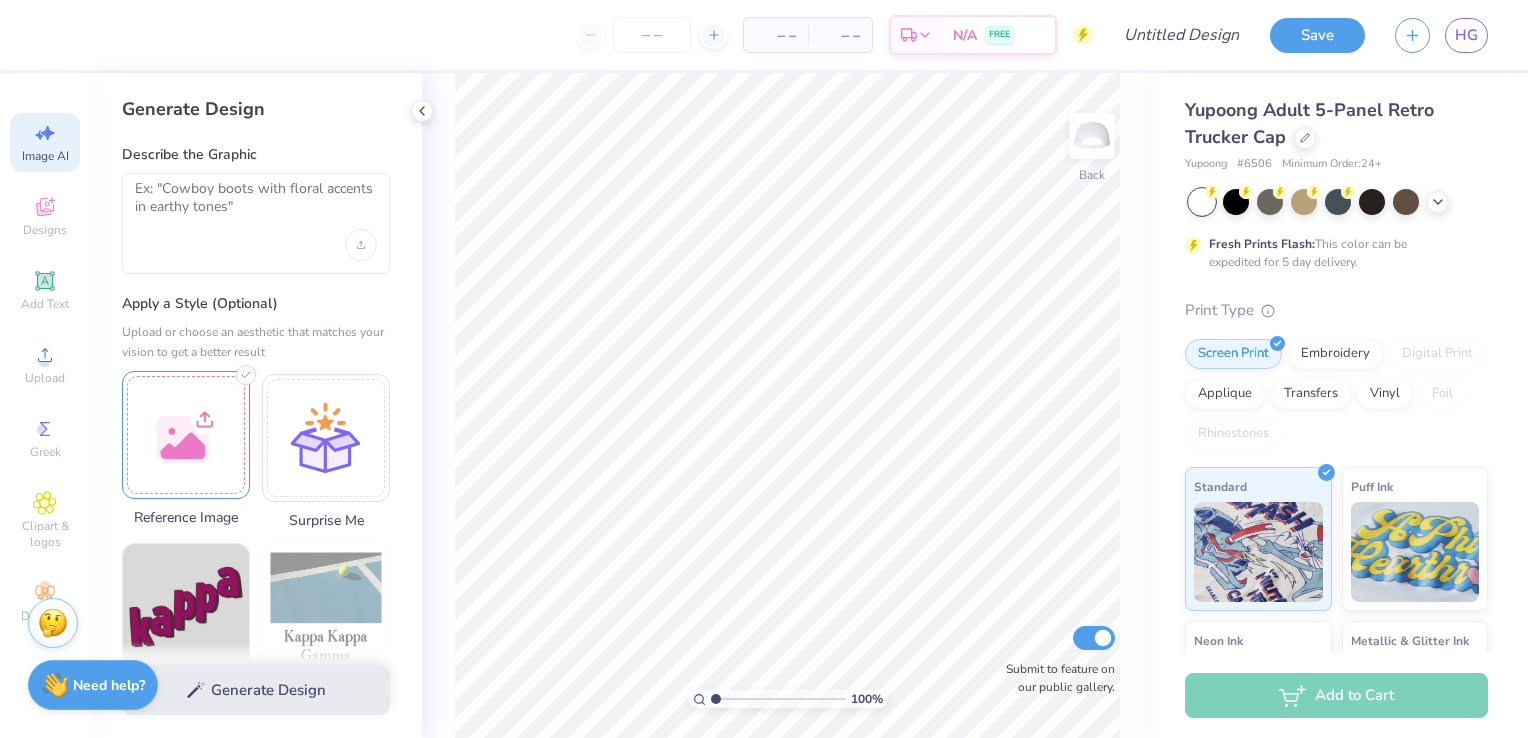 click at bounding box center (186, 435) 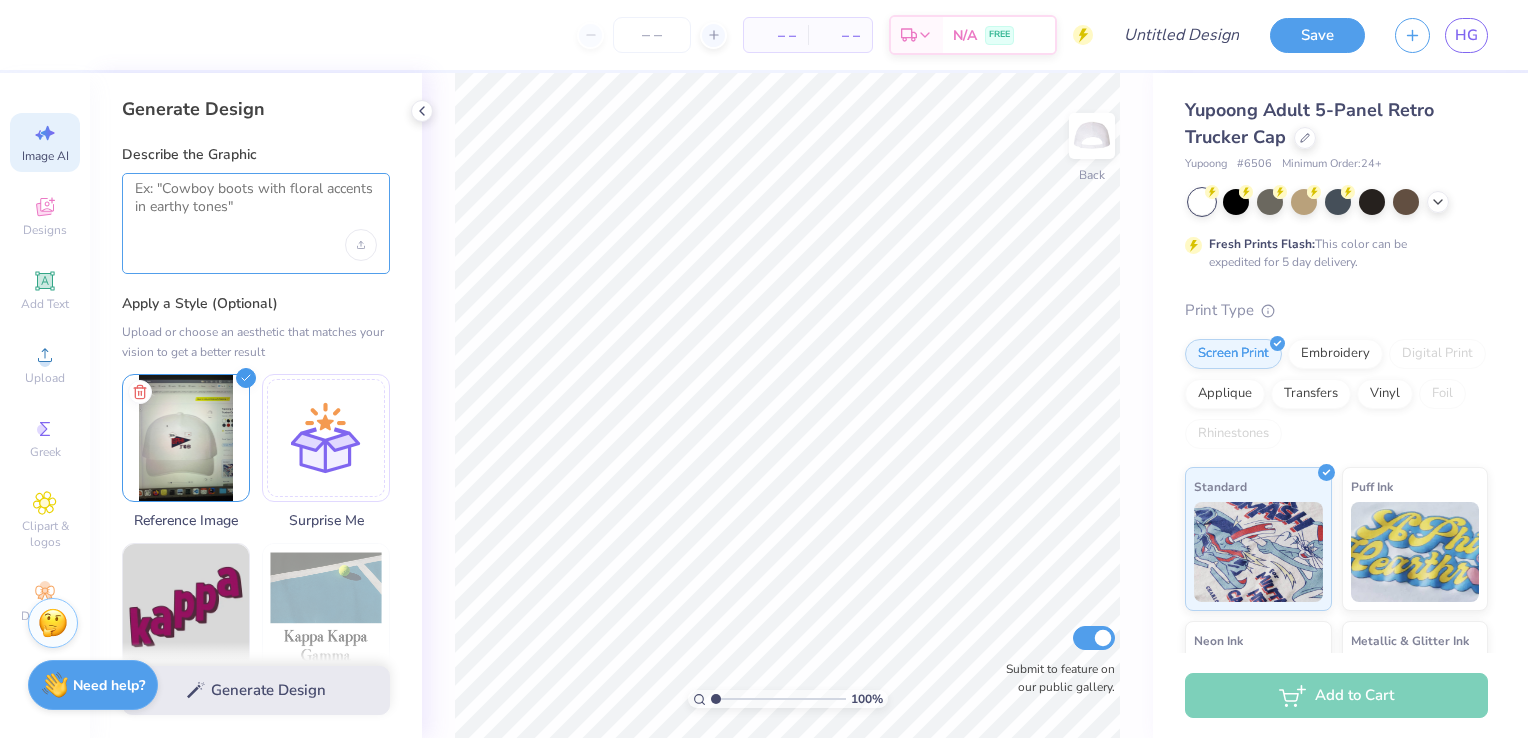 click at bounding box center (256, 205) 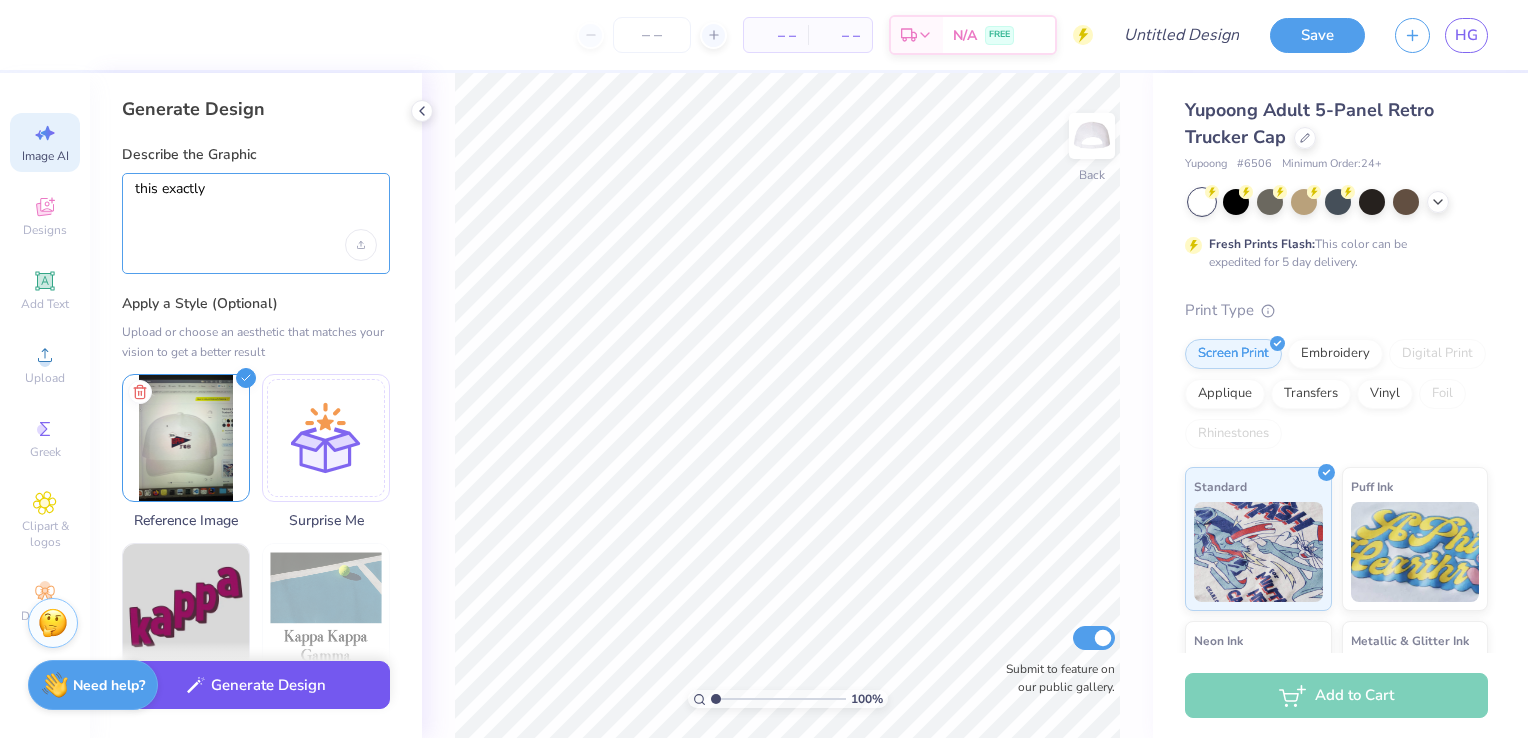 type on "this exactly" 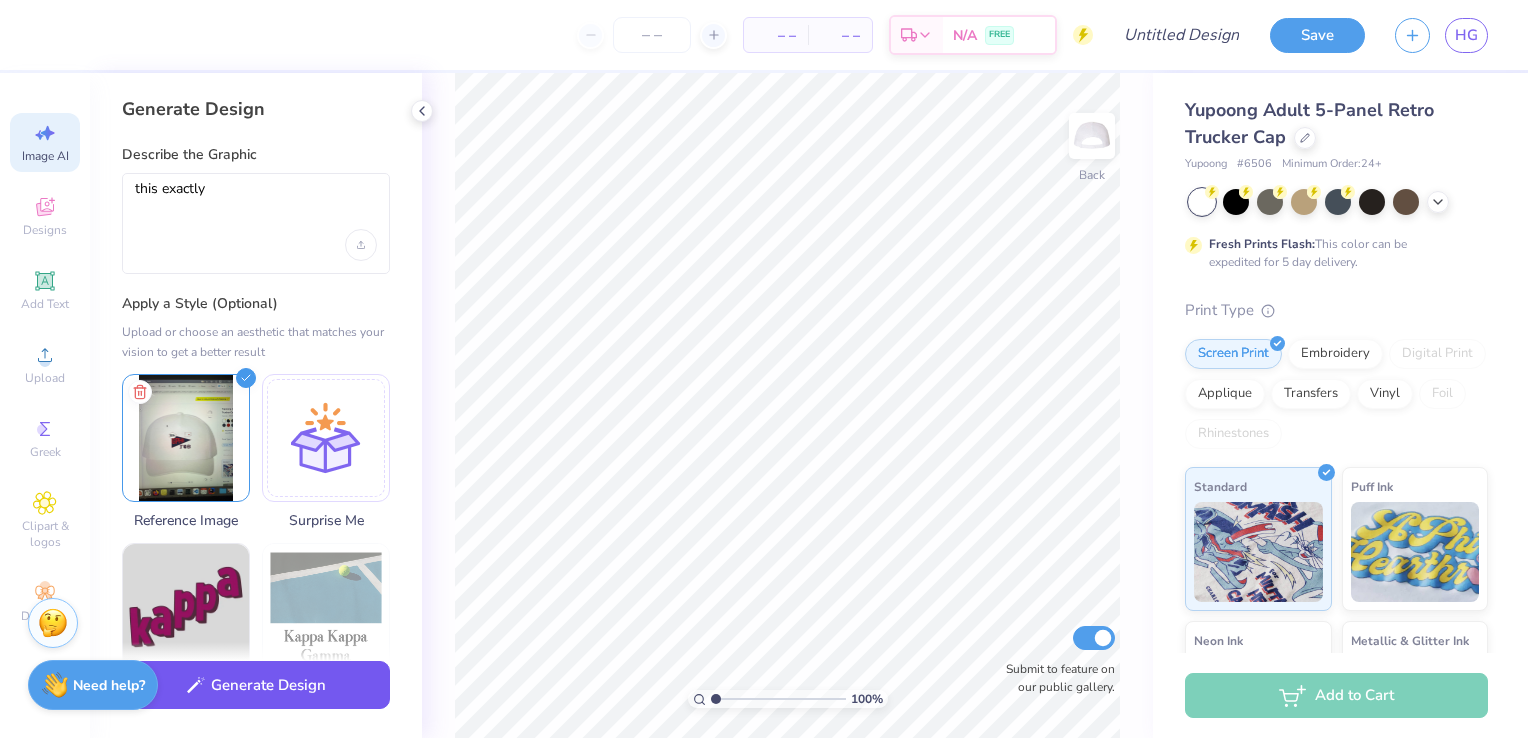 click on "Generate Design" at bounding box center (256, 685) 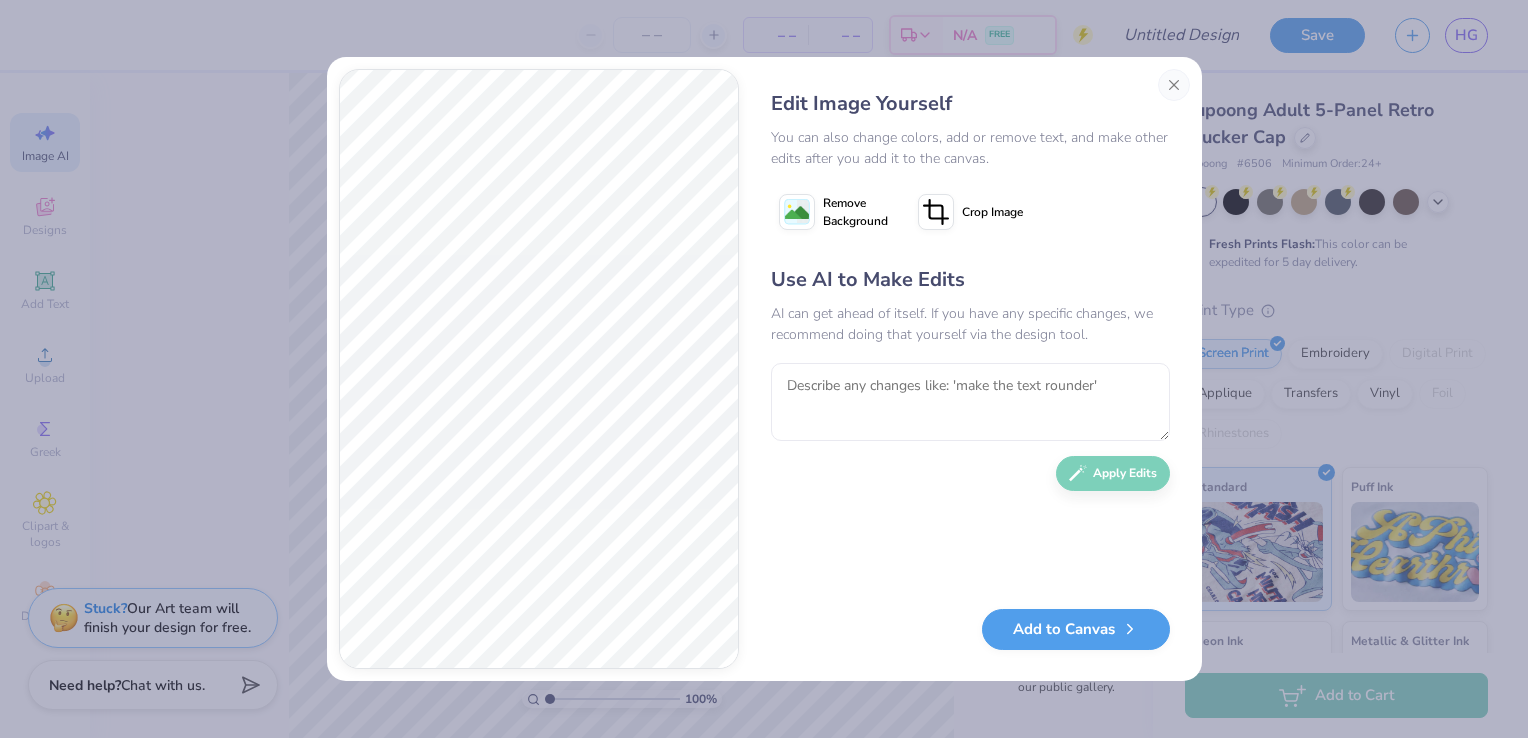 click 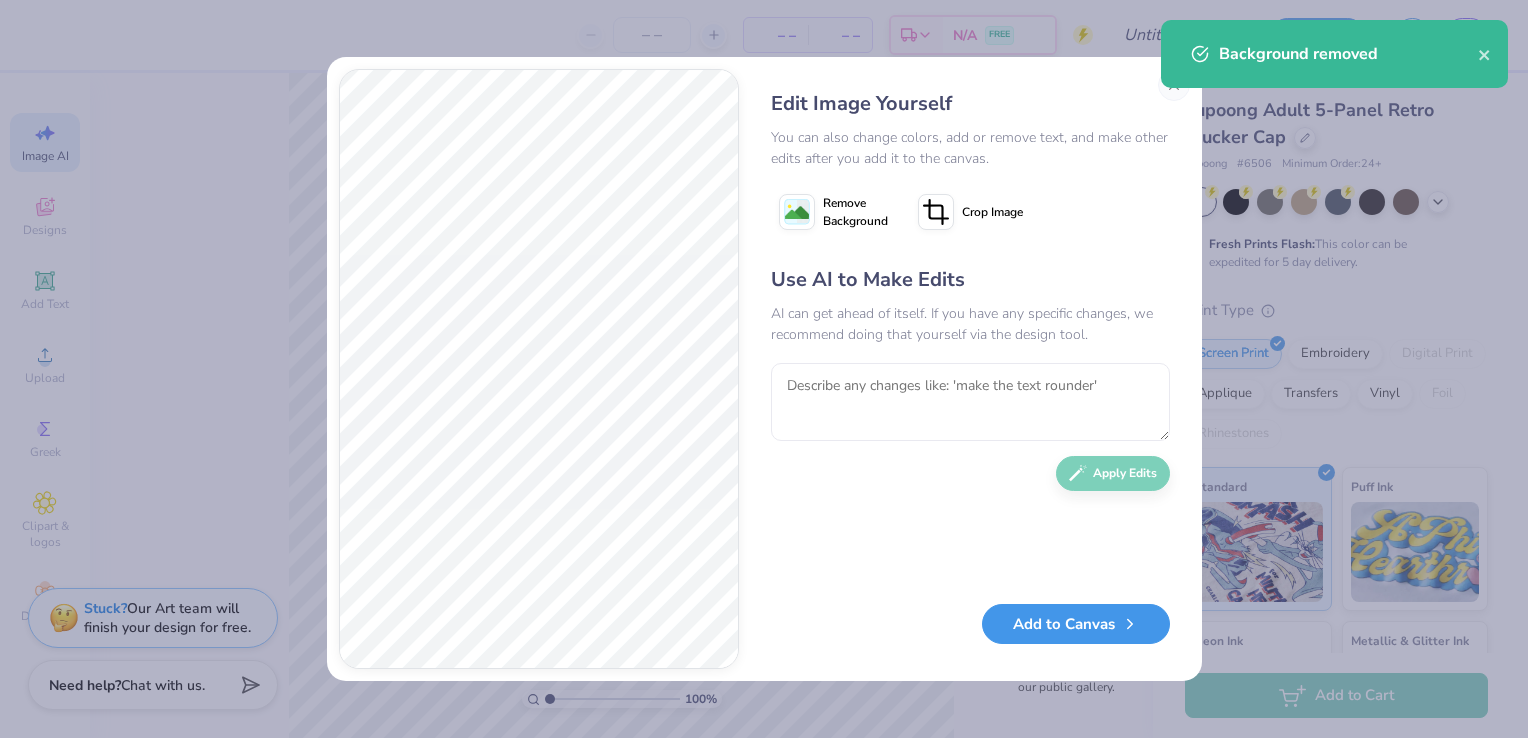 click on "Add to Canvas" at bounding box center (1076, 624) 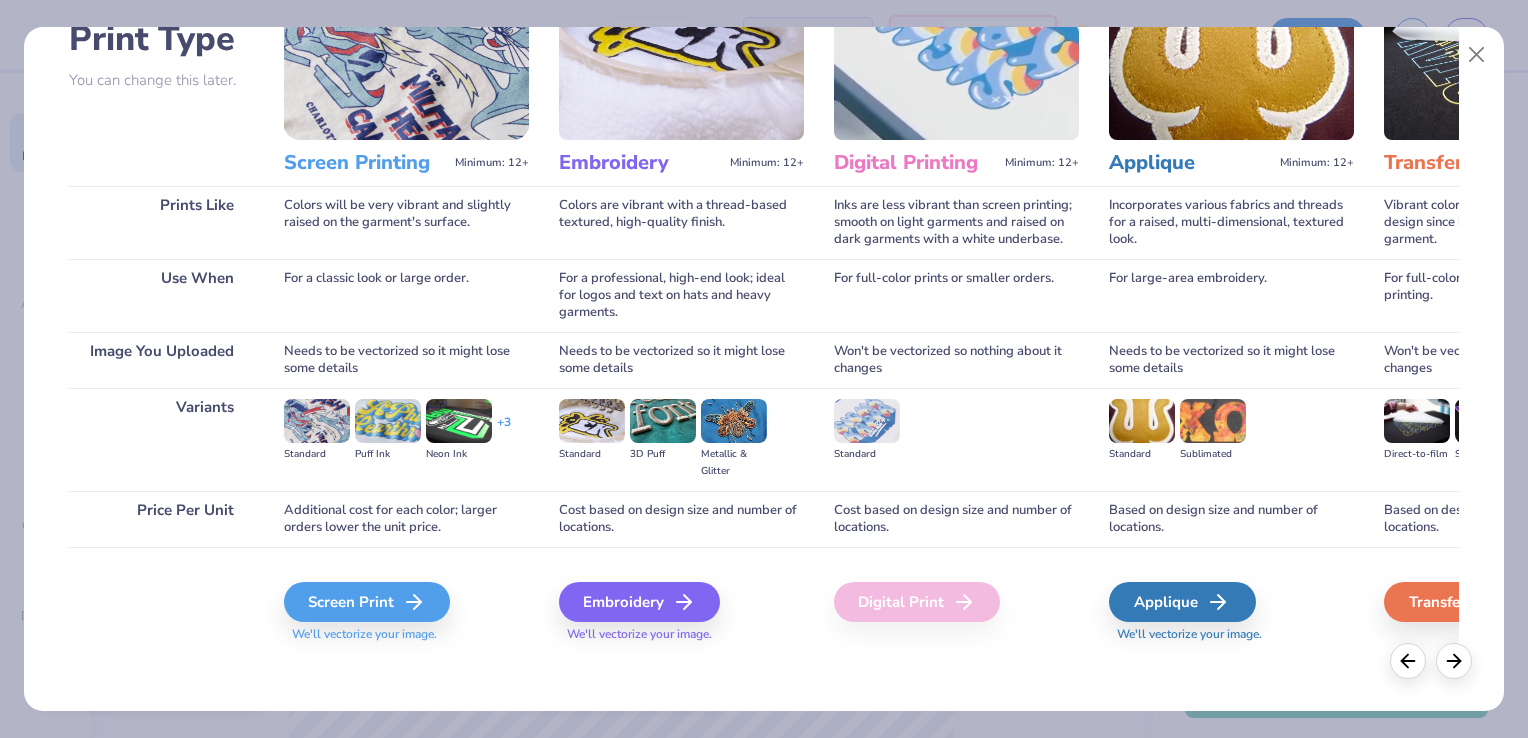 scroll, scrollTop: 158, scrollLeft: 0, axis: vertical 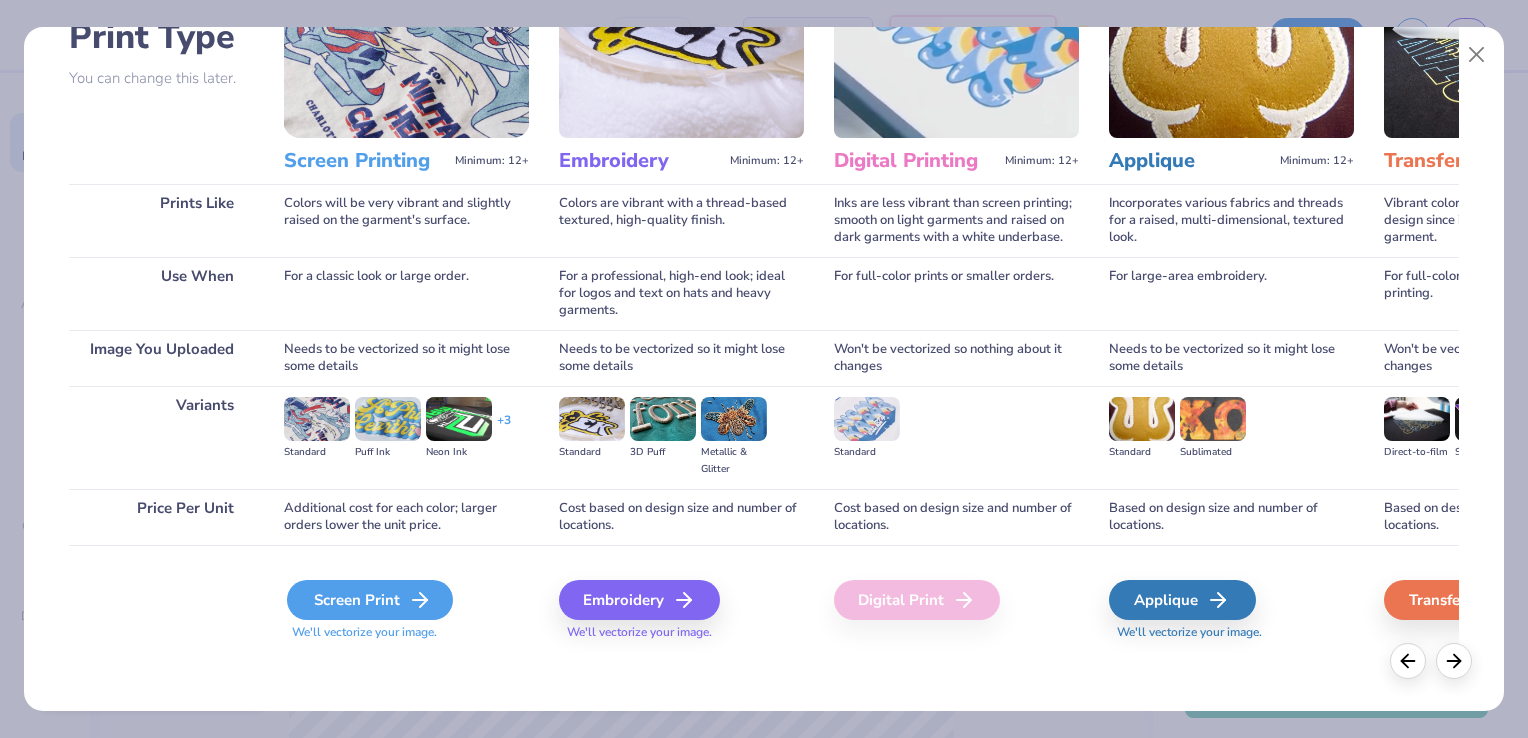 click on "Screen Print" at bounding box center (370, 600) 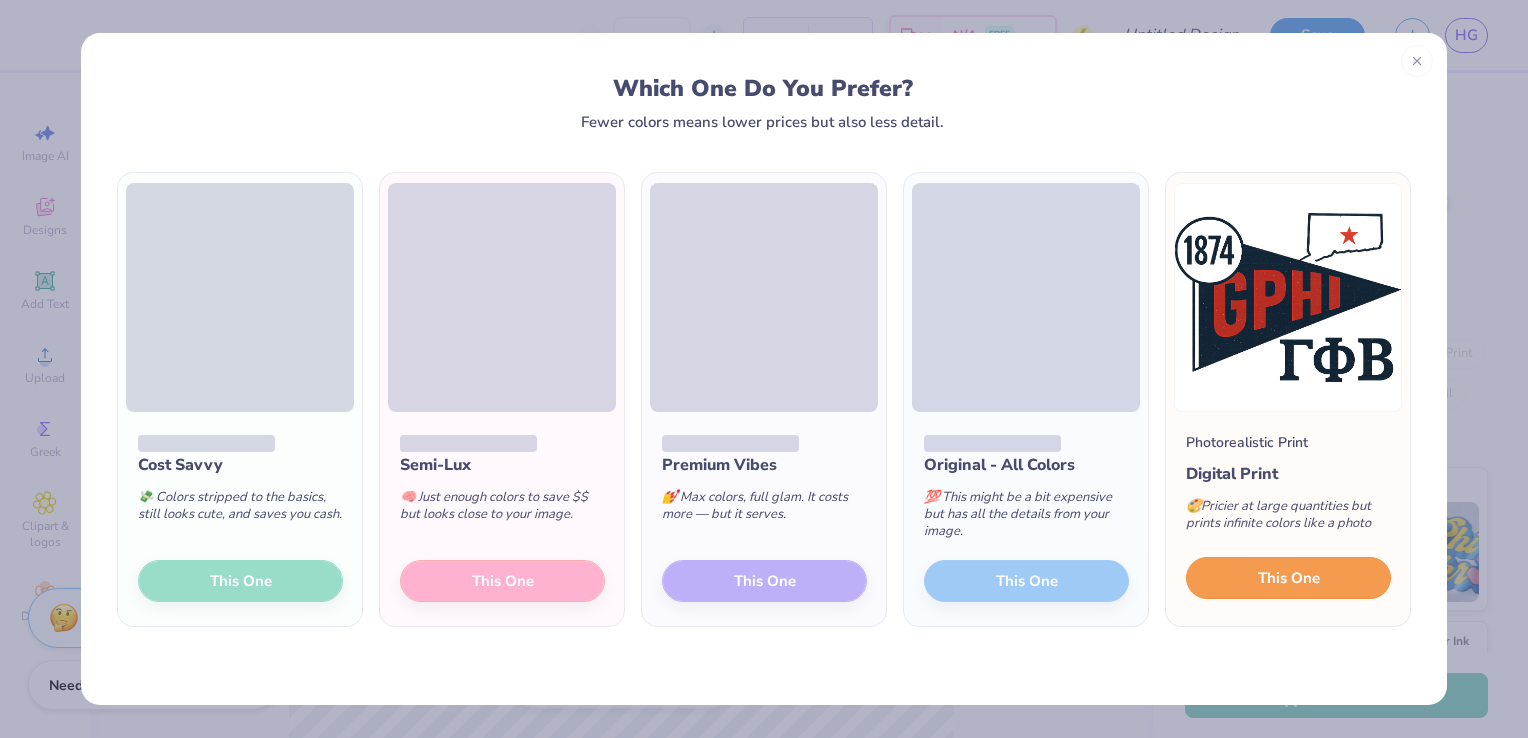 click on "This One" at bounding box center [1289, 578] 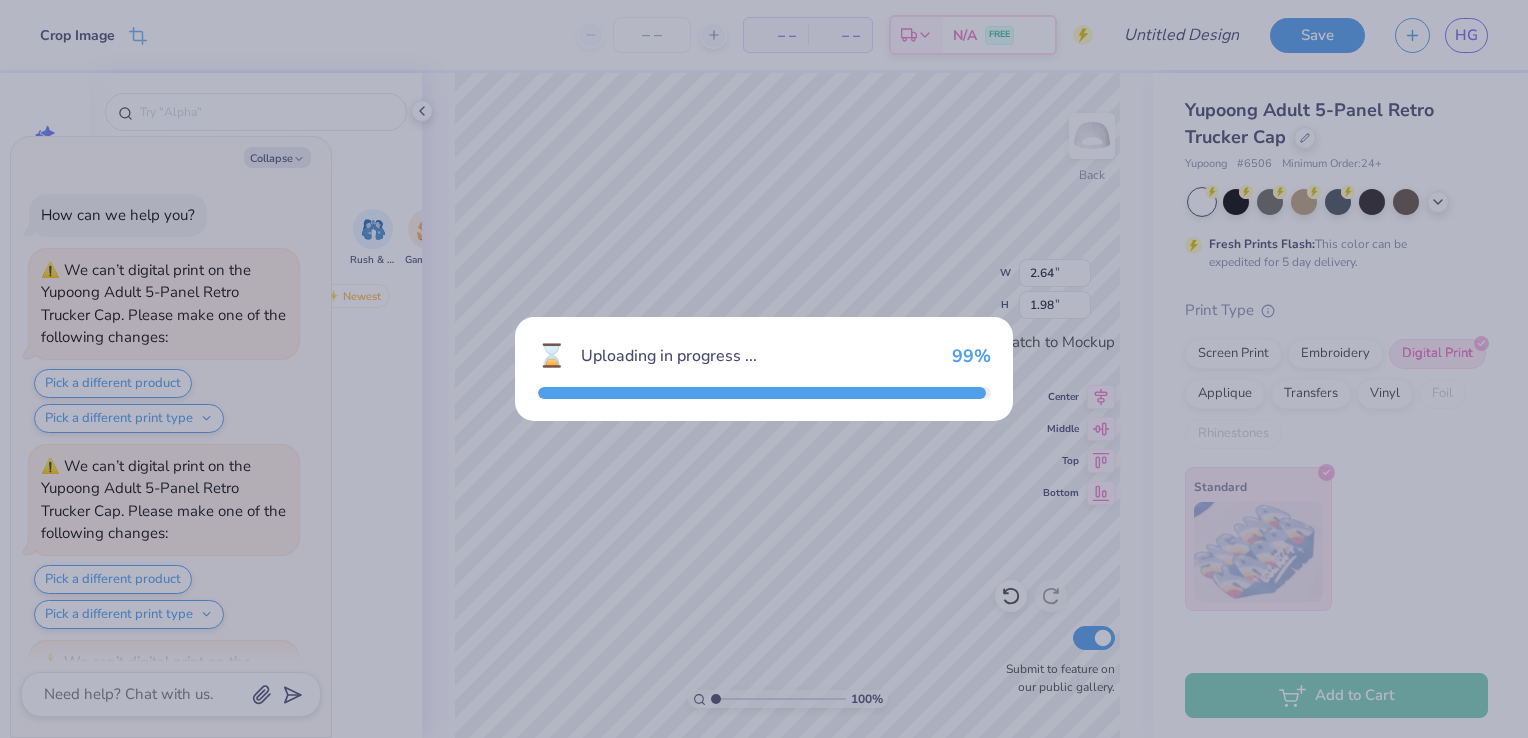 scroll, scrollTop: 175, scrollLeft: 0, axis: vertical 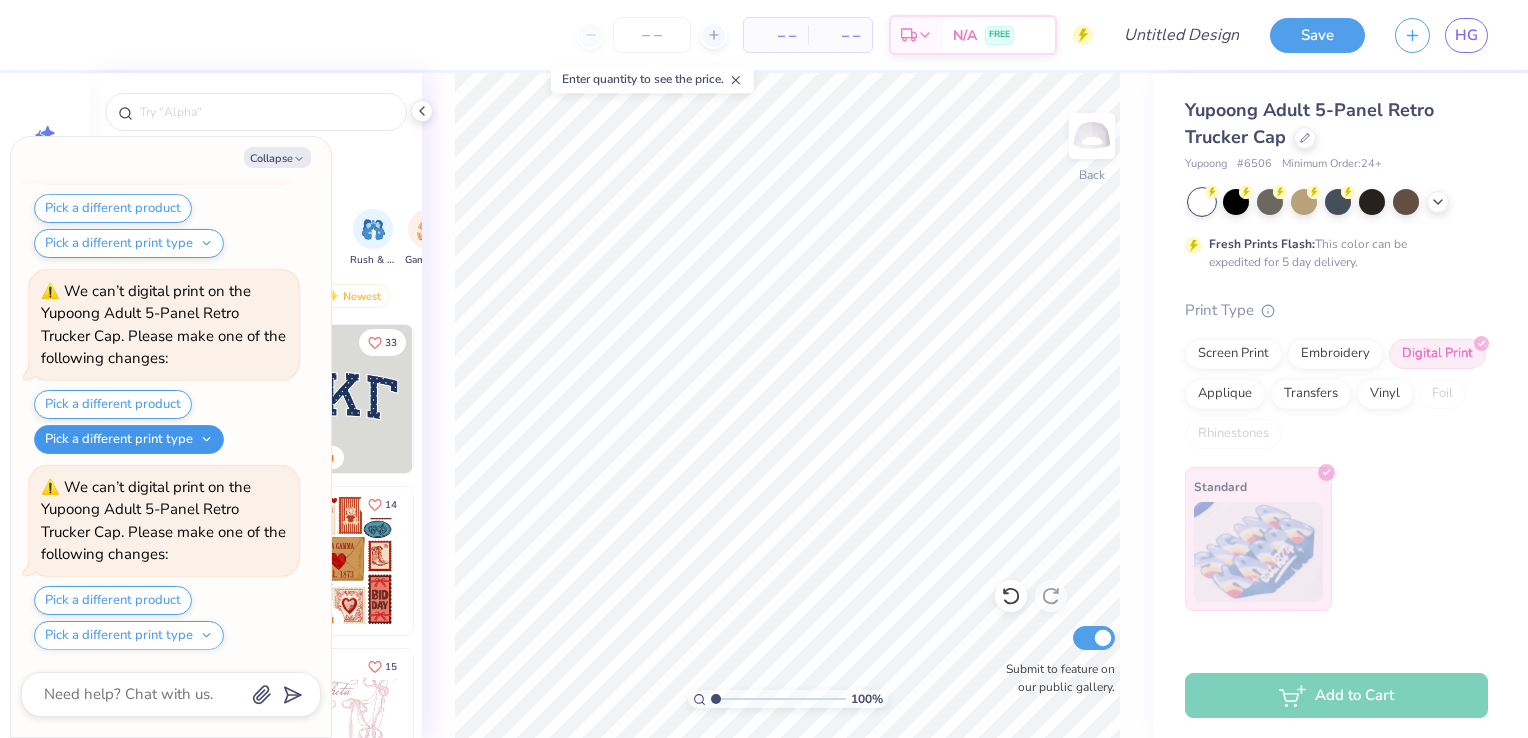 click on "Pick a different print type" at bounding box center [129, 439] 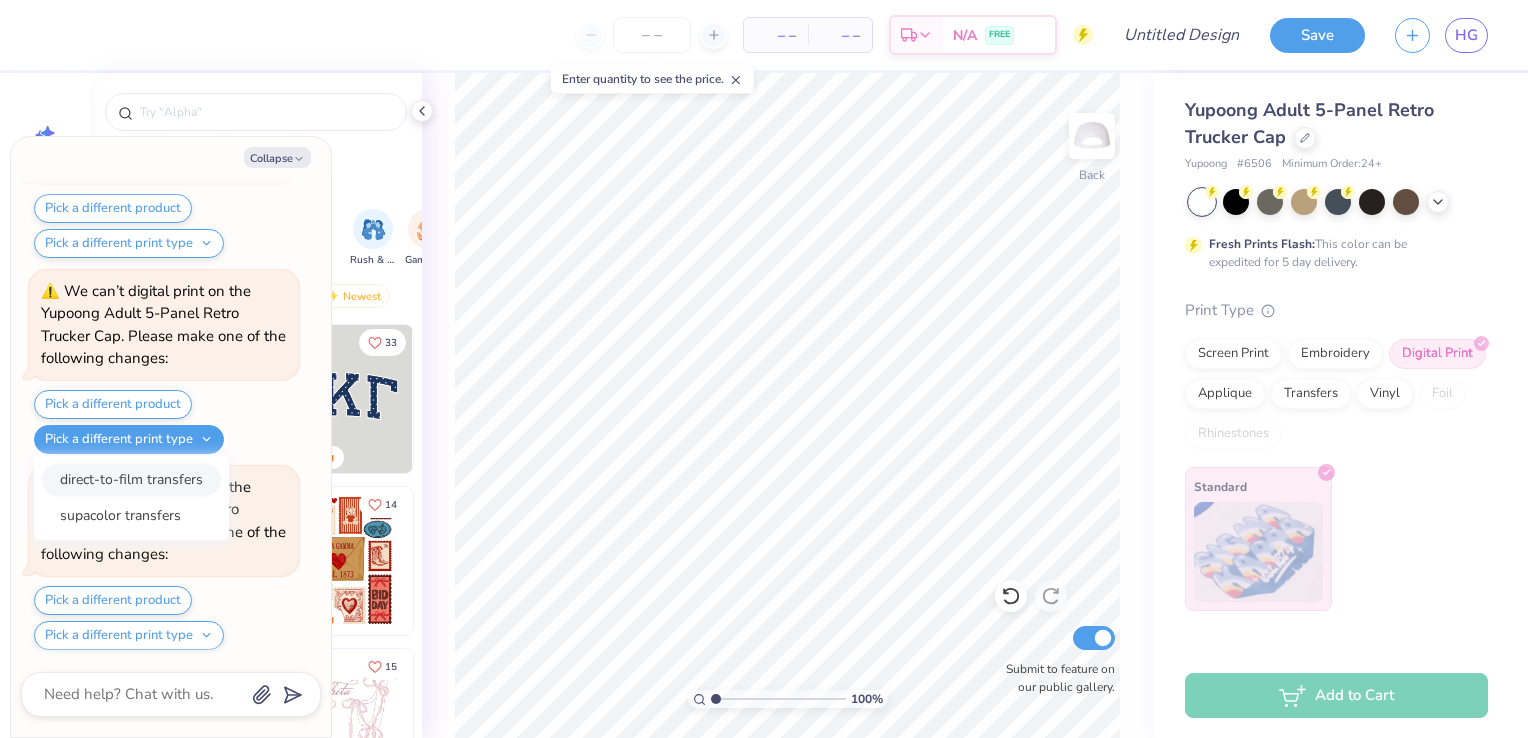 click on "direct-to-film transfers" at bounding box center [131, 479] 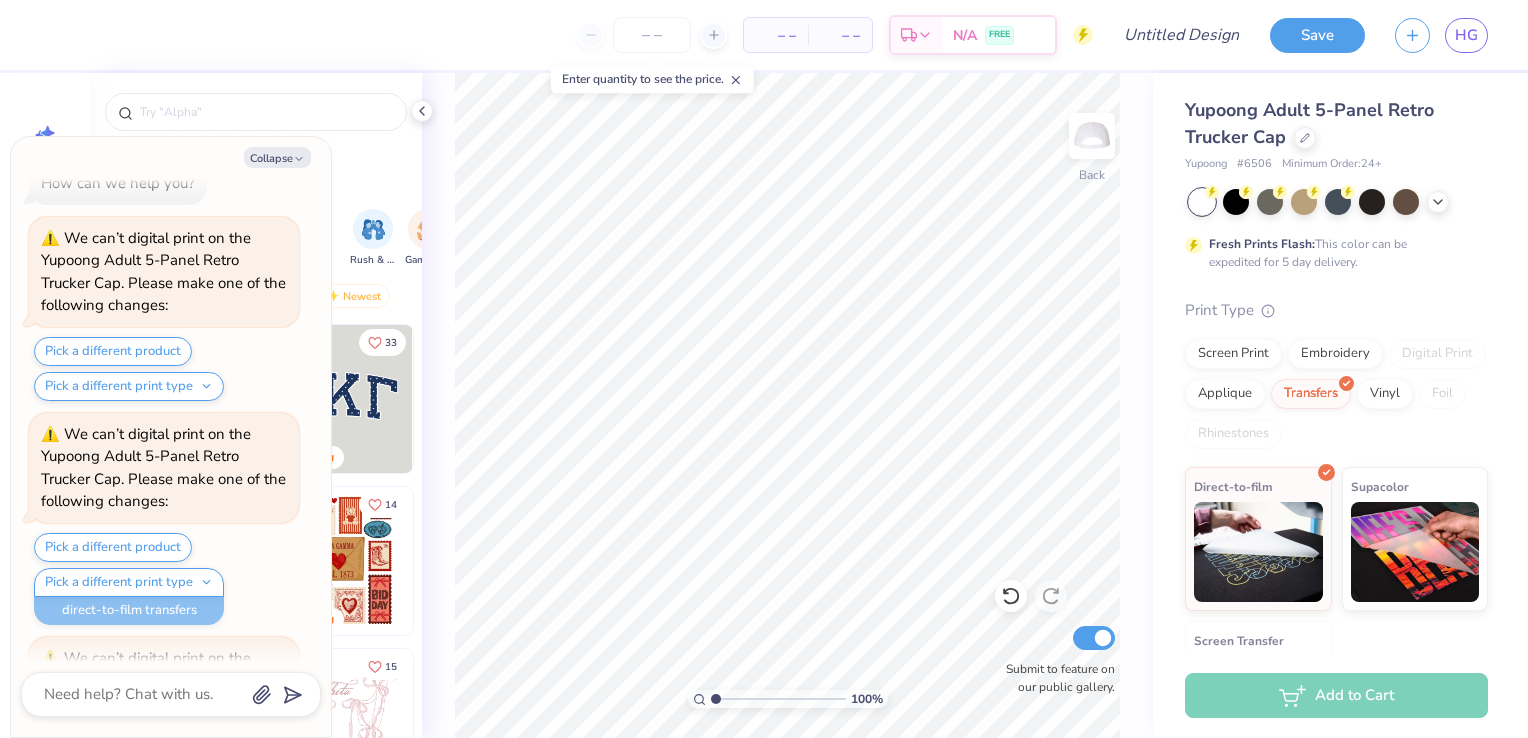 scroll, scrollTop: 39, scrollLeft: 0, axis: vertical 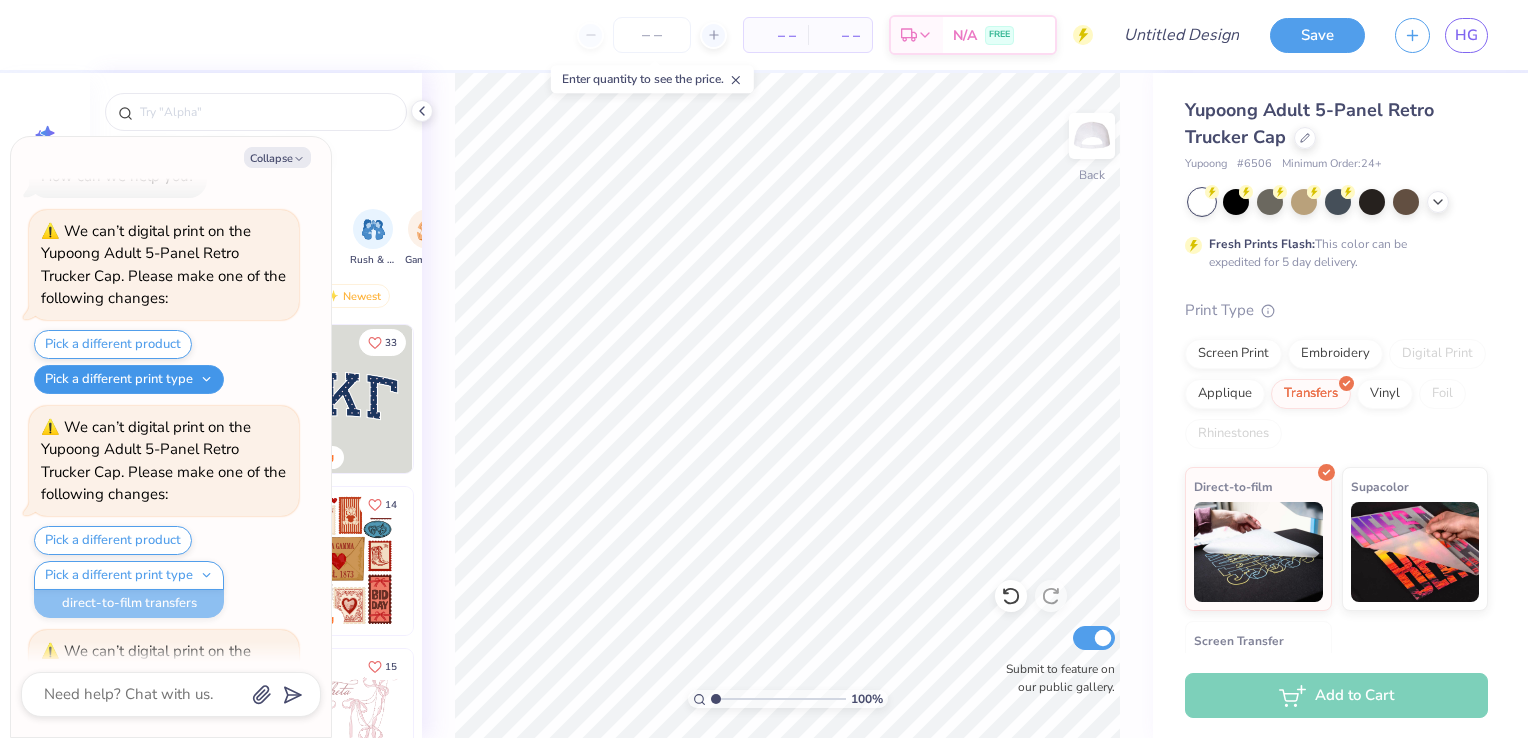 click on "Pick a different print type" at bounding box center [129, 379] 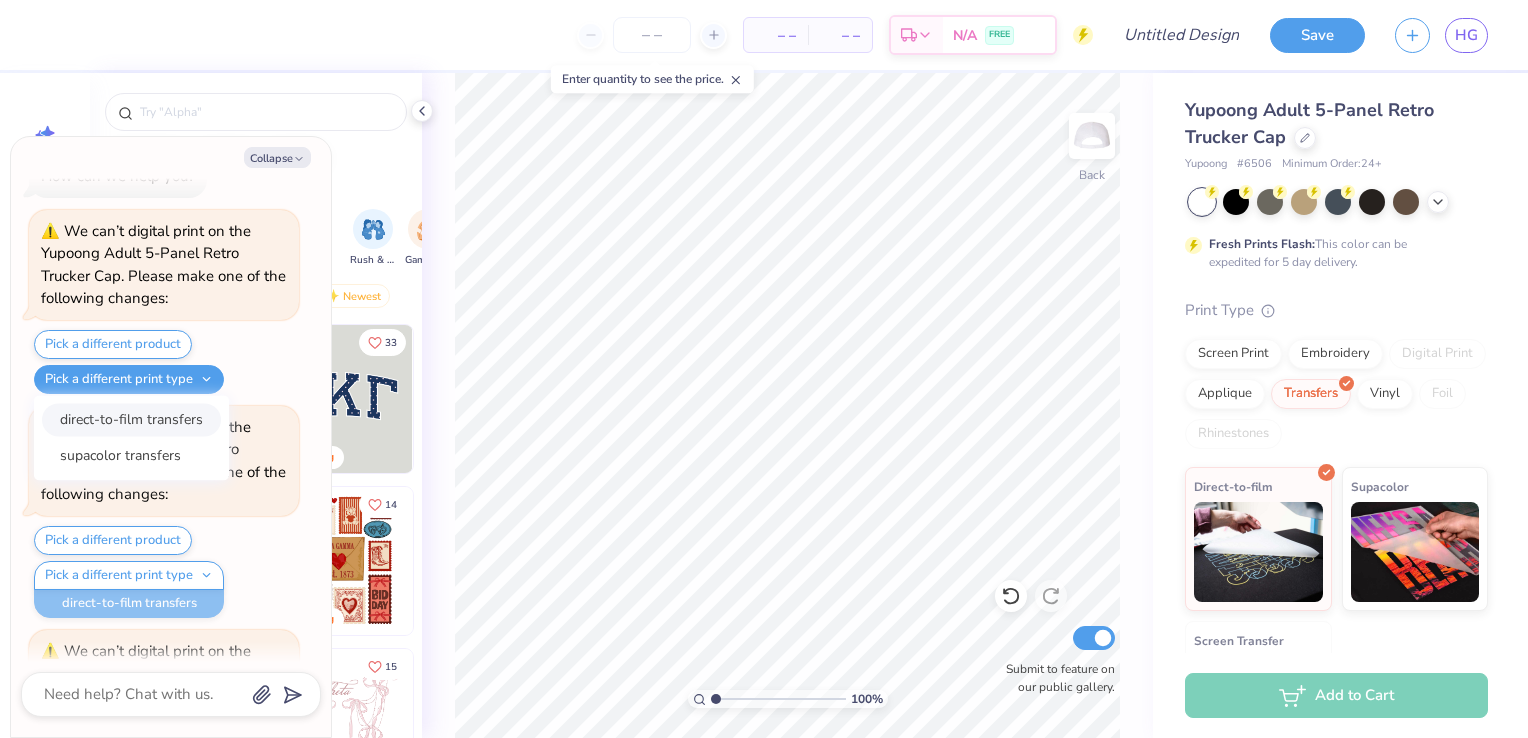 click on "direct-to-film transfers" at bounding box center [131, 419] 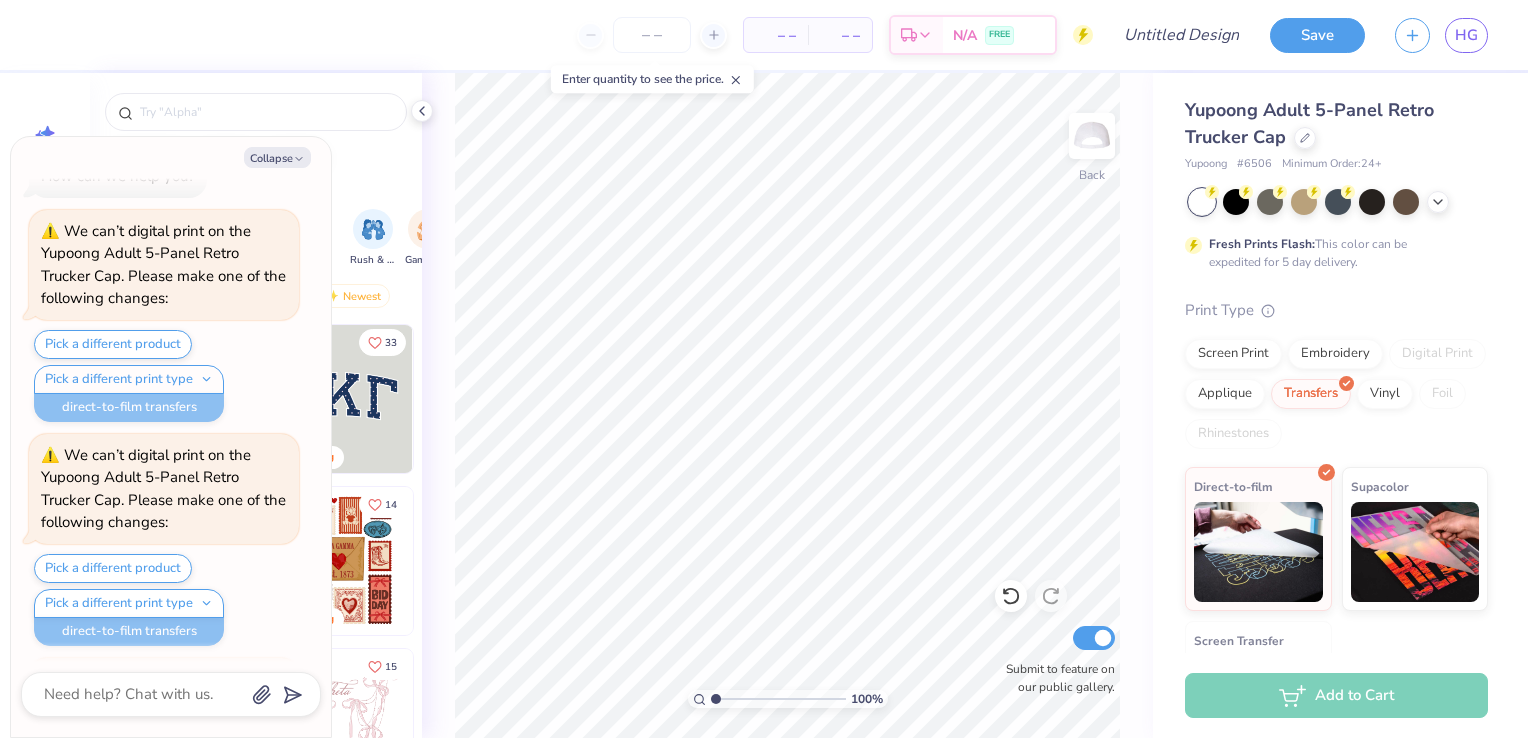 scroll, scrollTop: 230, scrollLeft: 0, axis: vertical 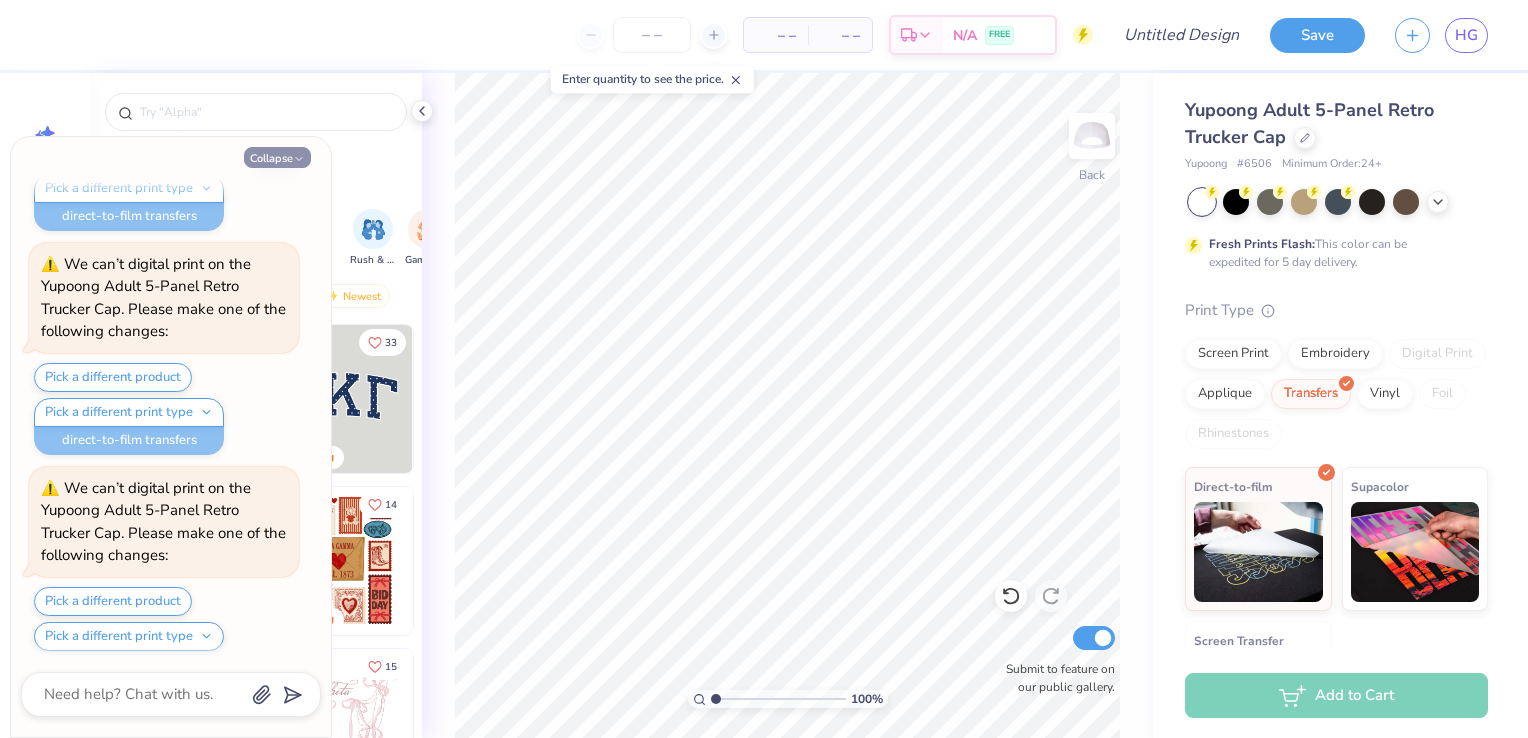 click on "Collapse" at bounding box center (277, 157) 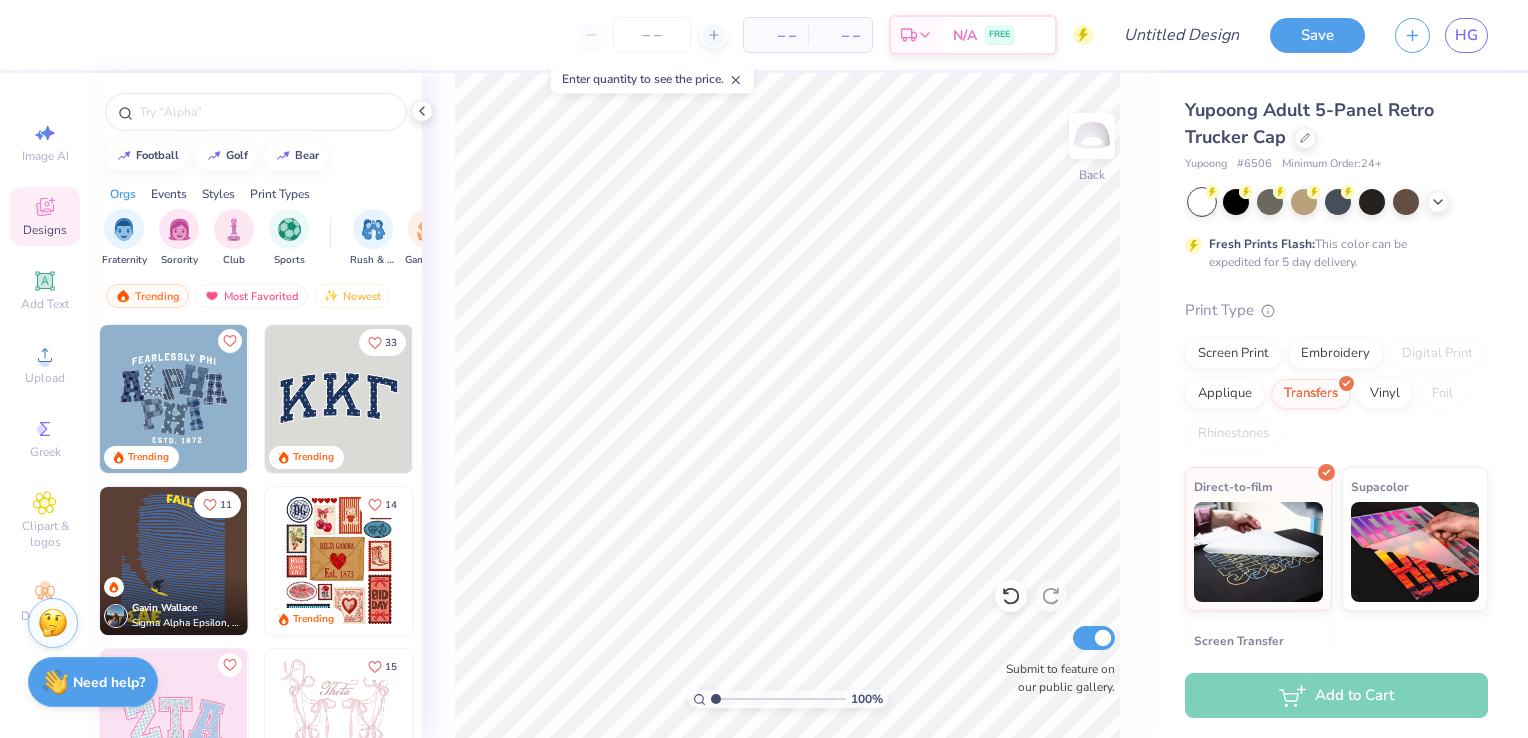 click on "Need help?" at bounding box center [109, 682] 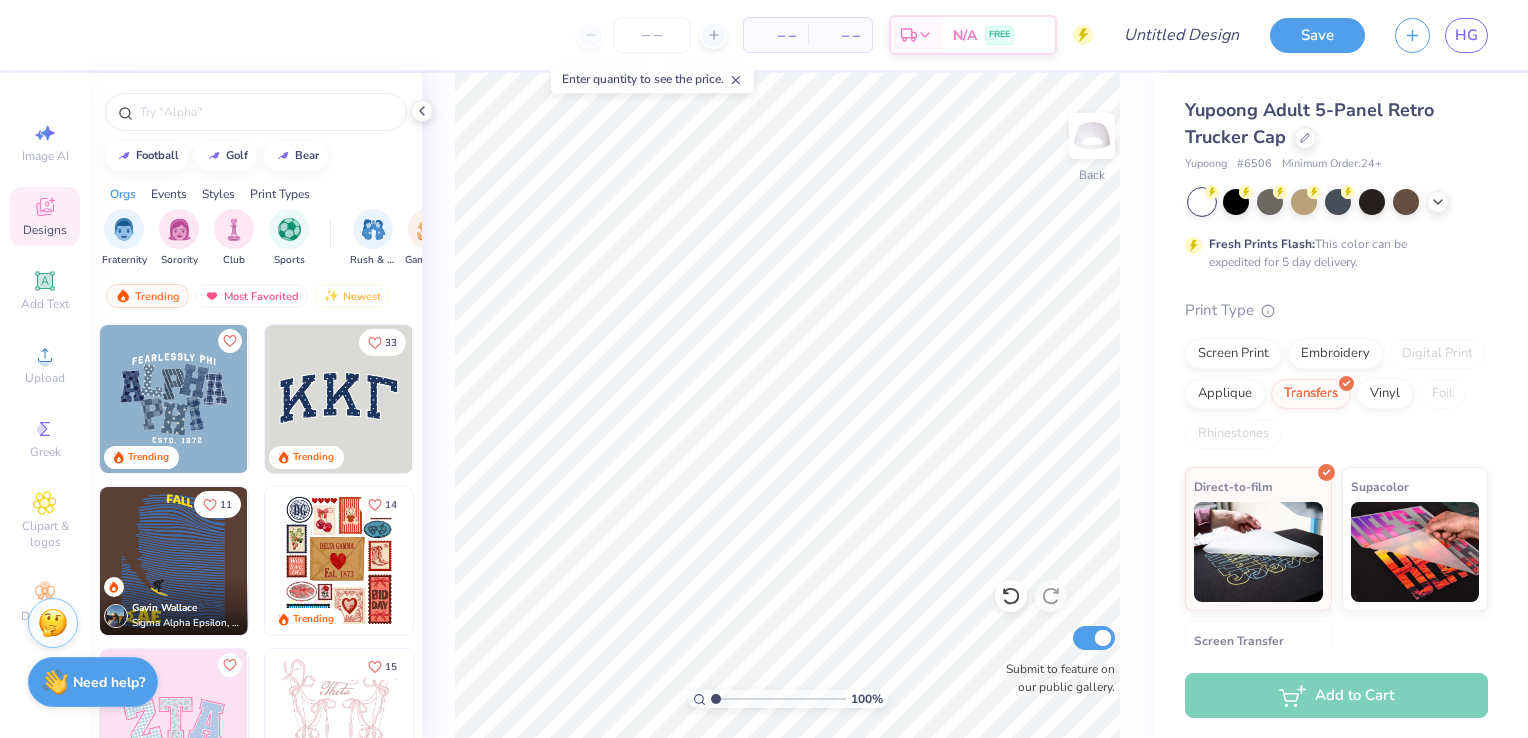 type on "x" 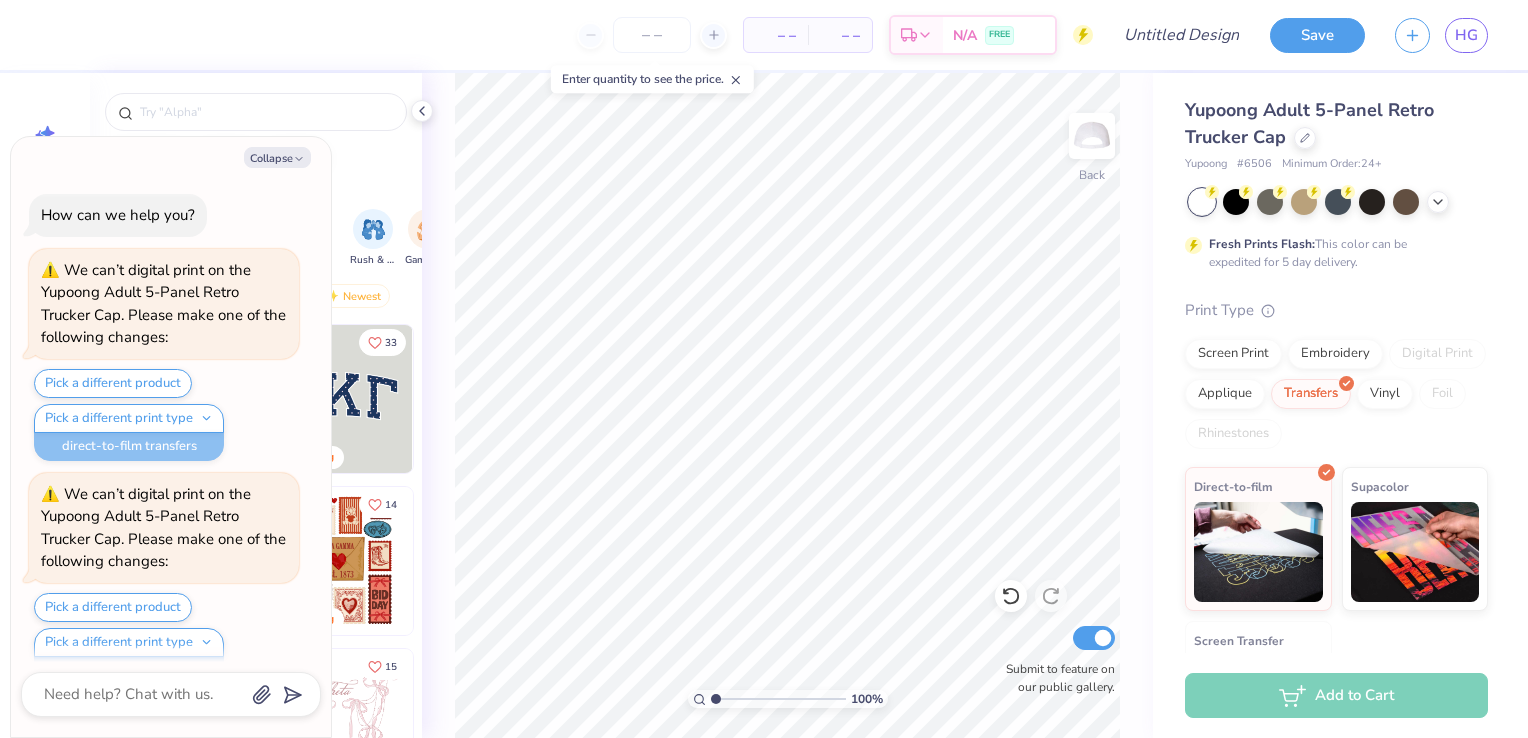 scroll, scrollTop: 230, scrollLeft: 0, axis: vertical 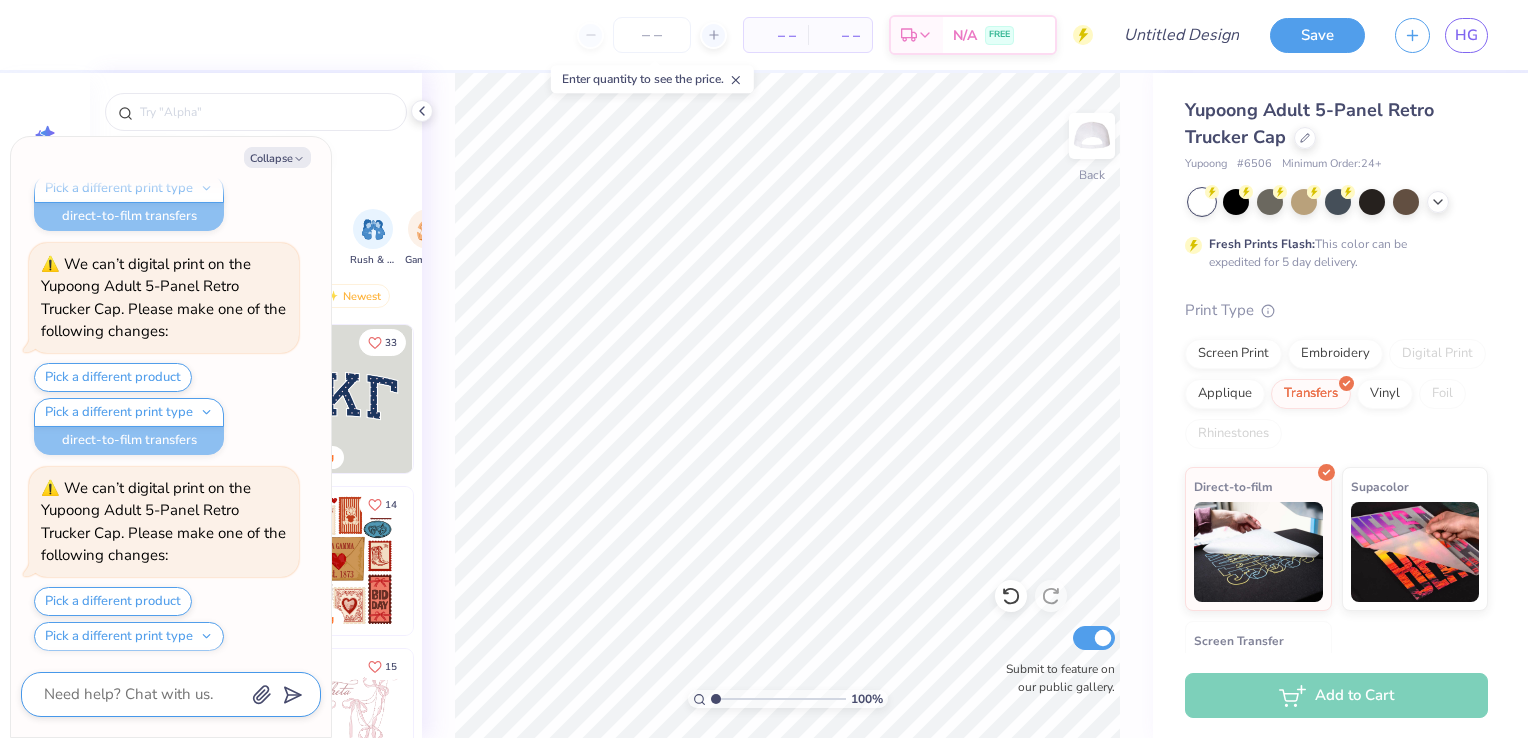 click at bounding box center (143, 694) 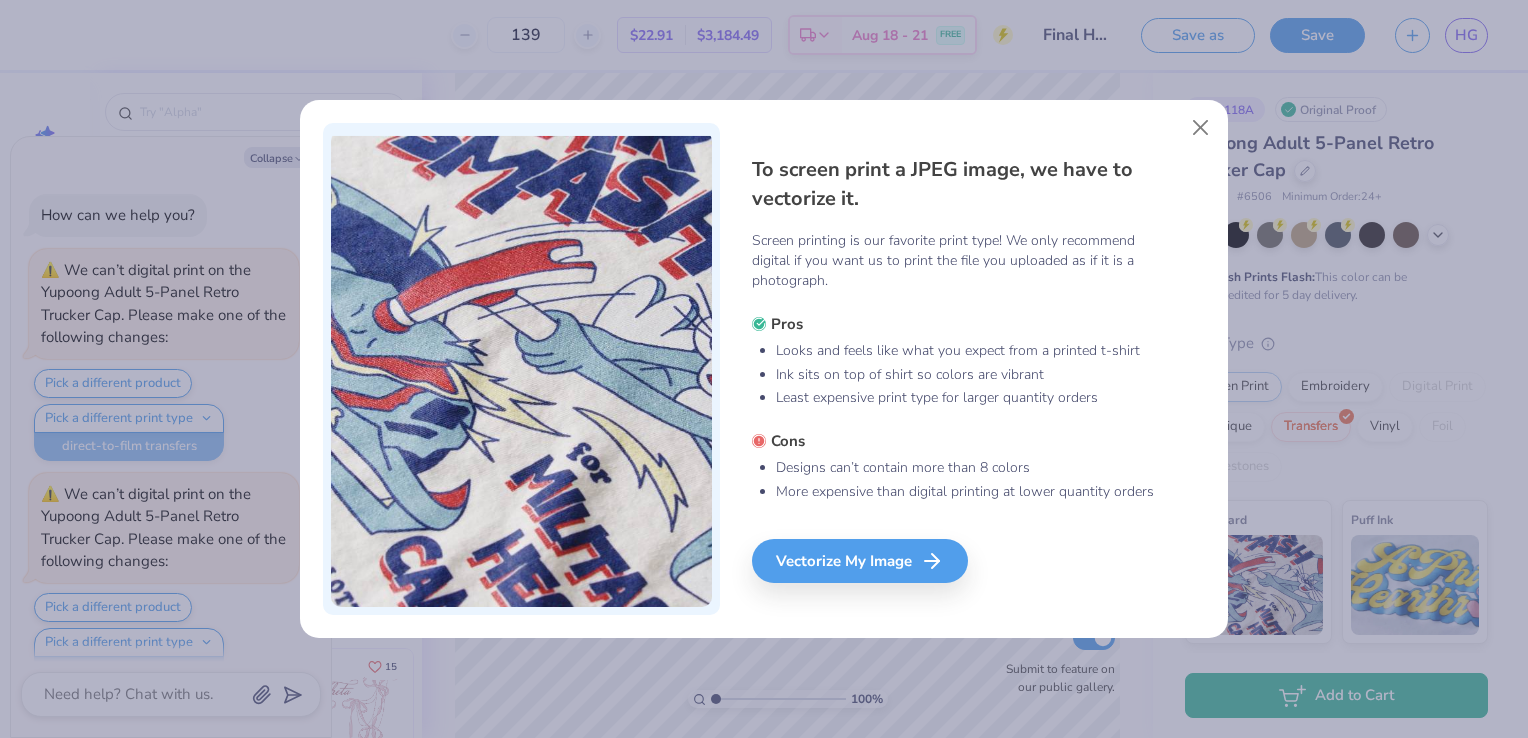 scroll, scrollTop: 0, scrollLeft: 0, axis: both 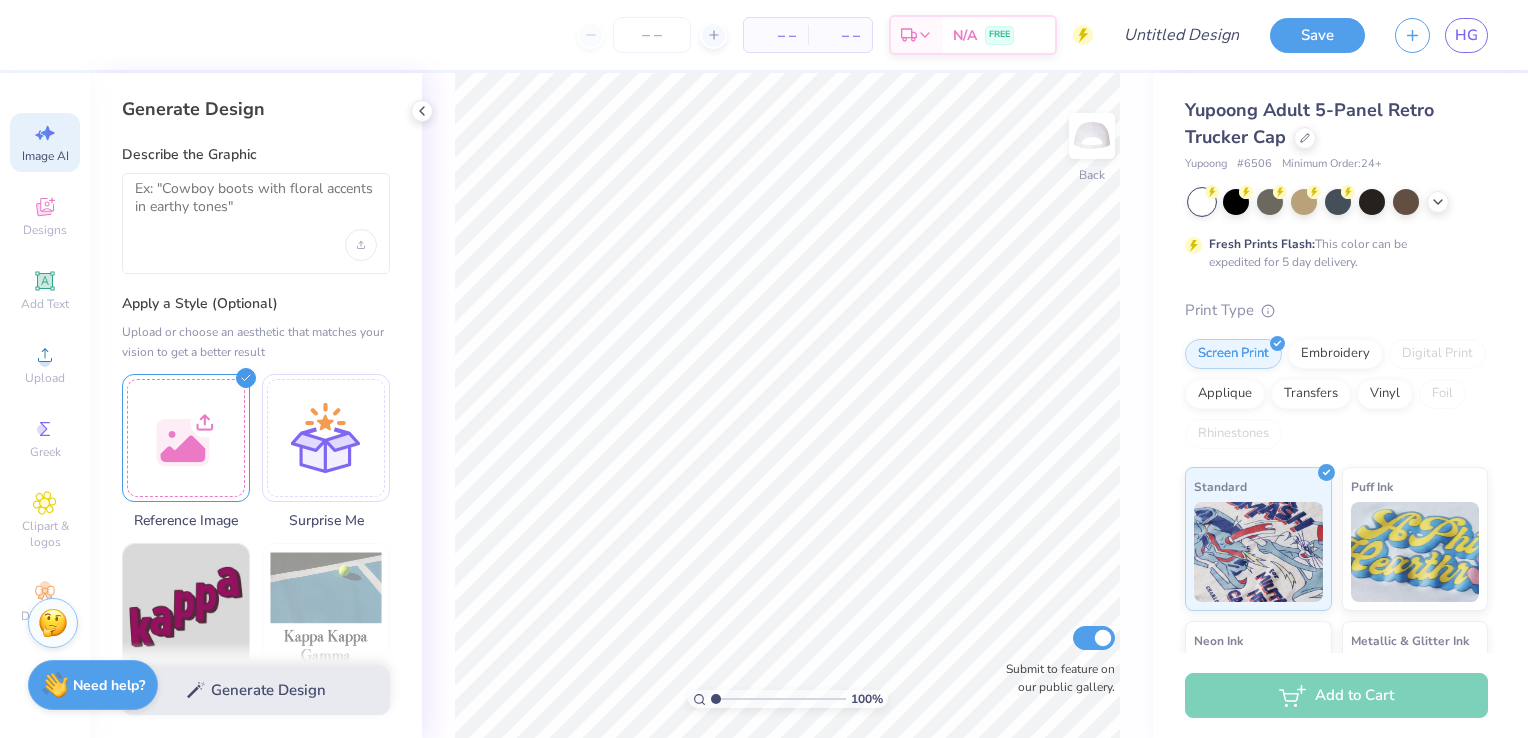 select on "4" 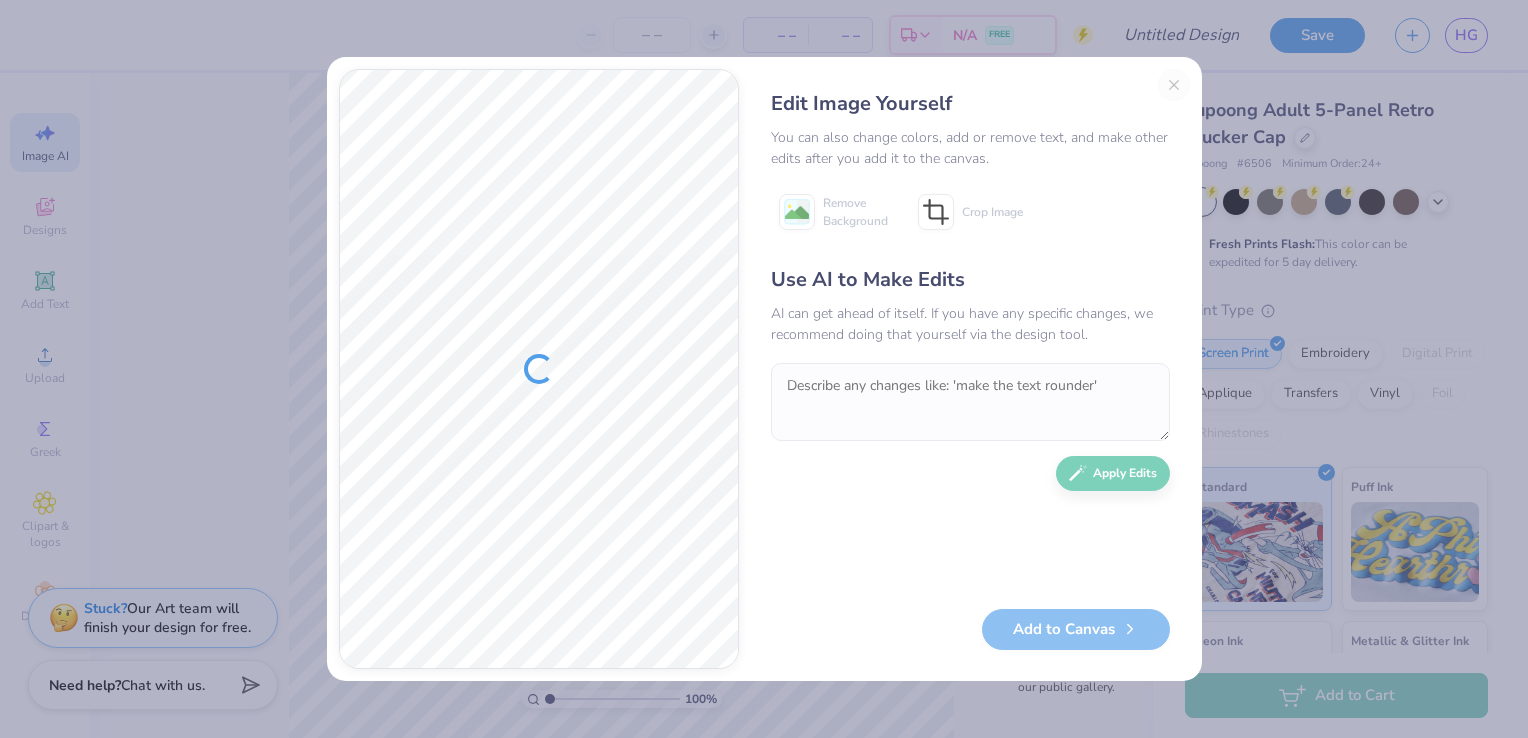 scroll, scrollTop: 0, scrollLeft: 0, axis: both 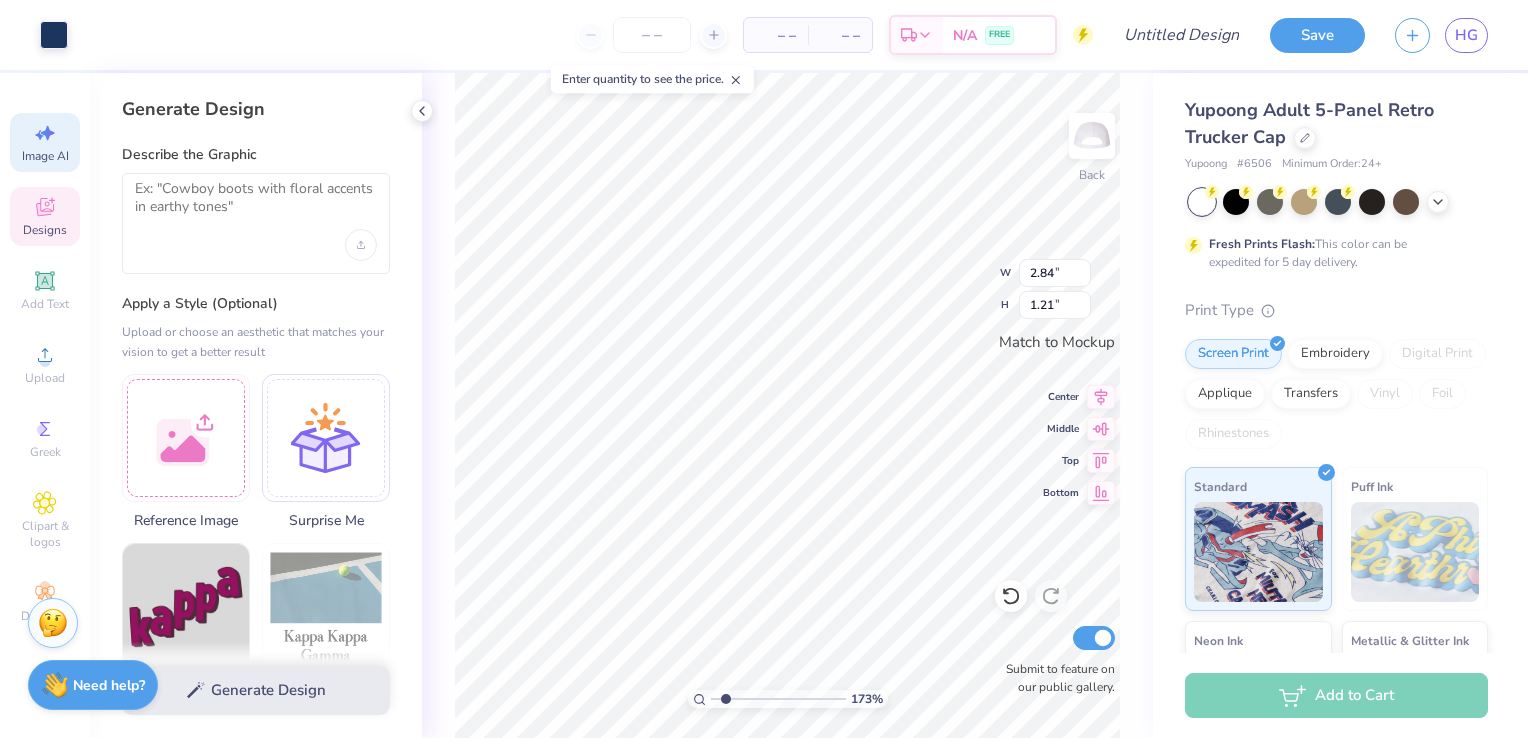 select on "4" 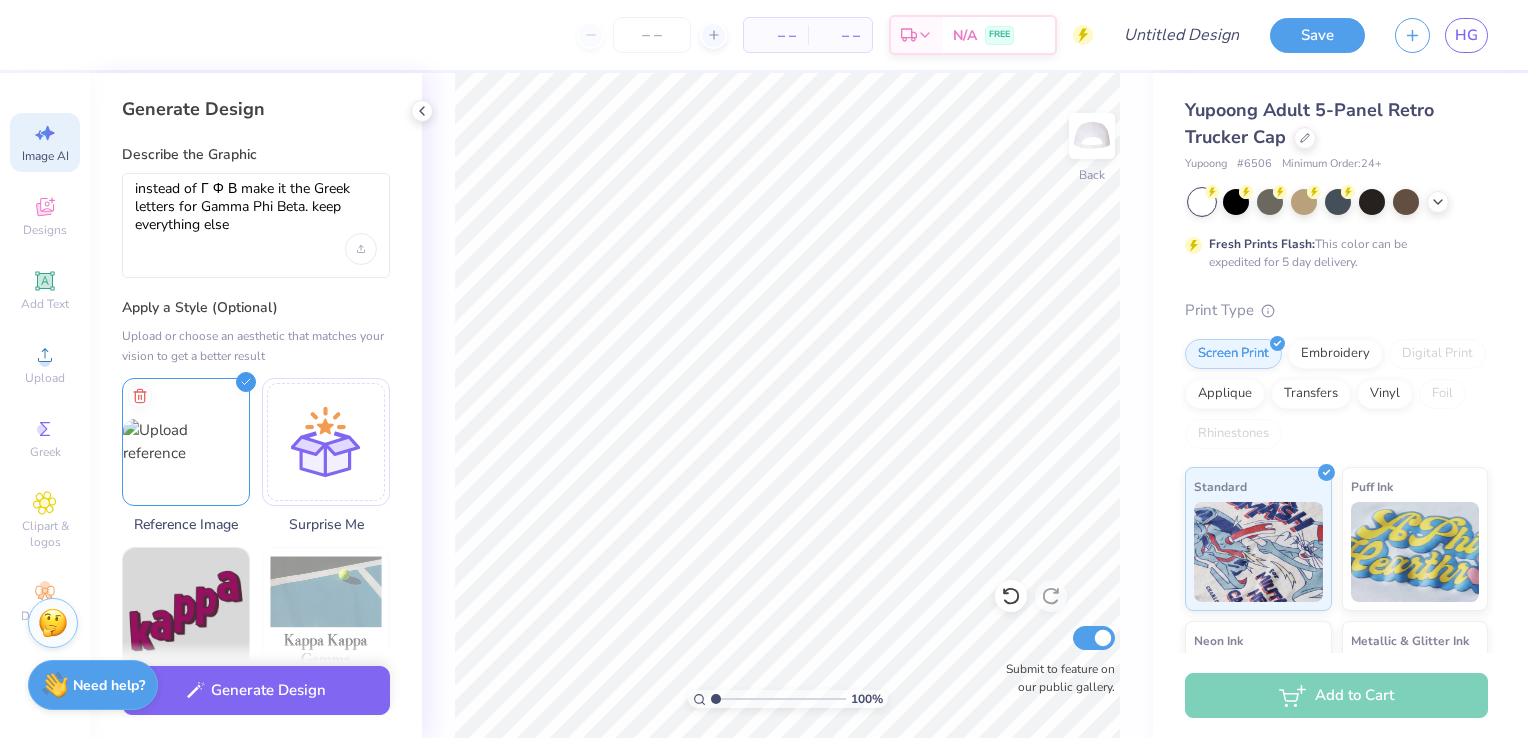 select on "4" 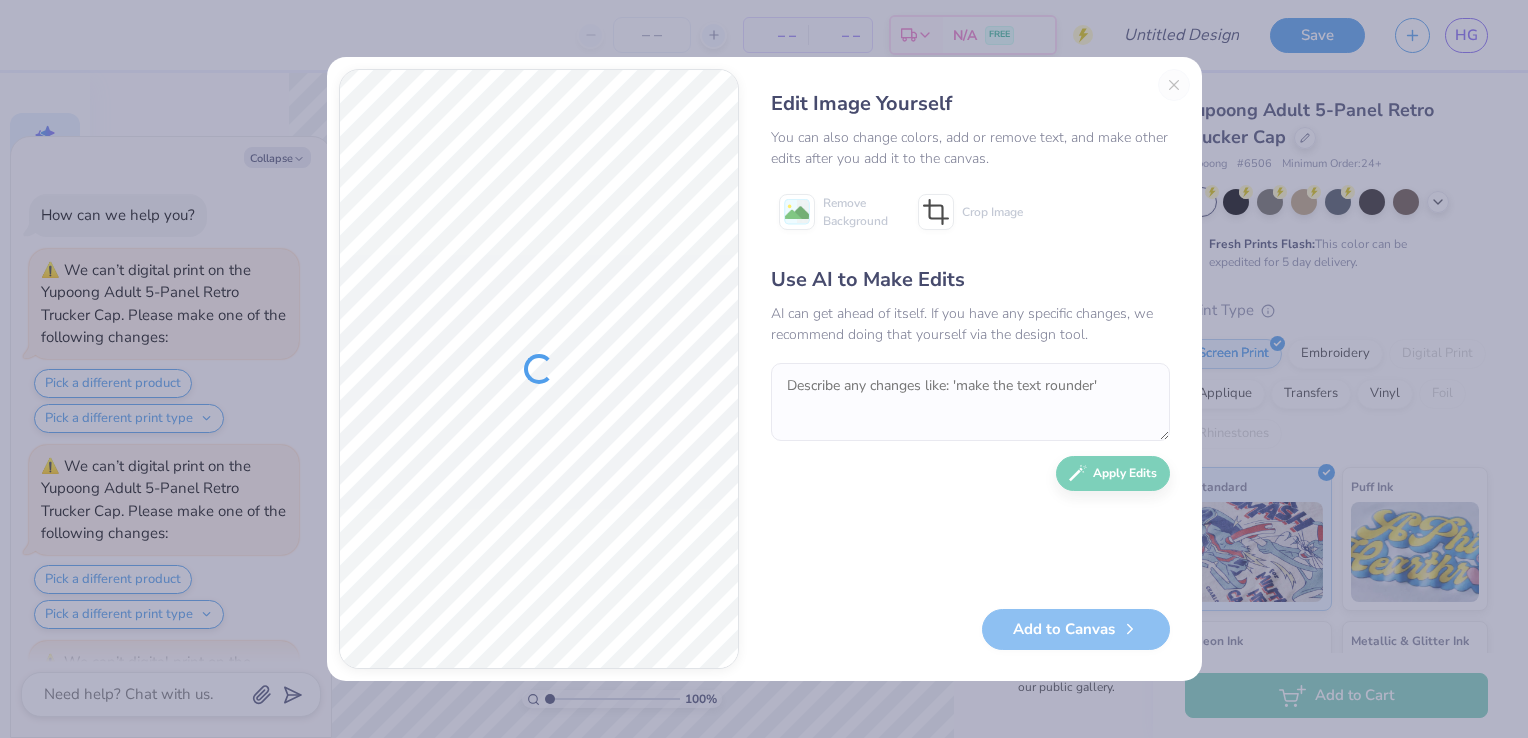 scroll, scrollTop: 0, scrollLeft: 0, axis: both 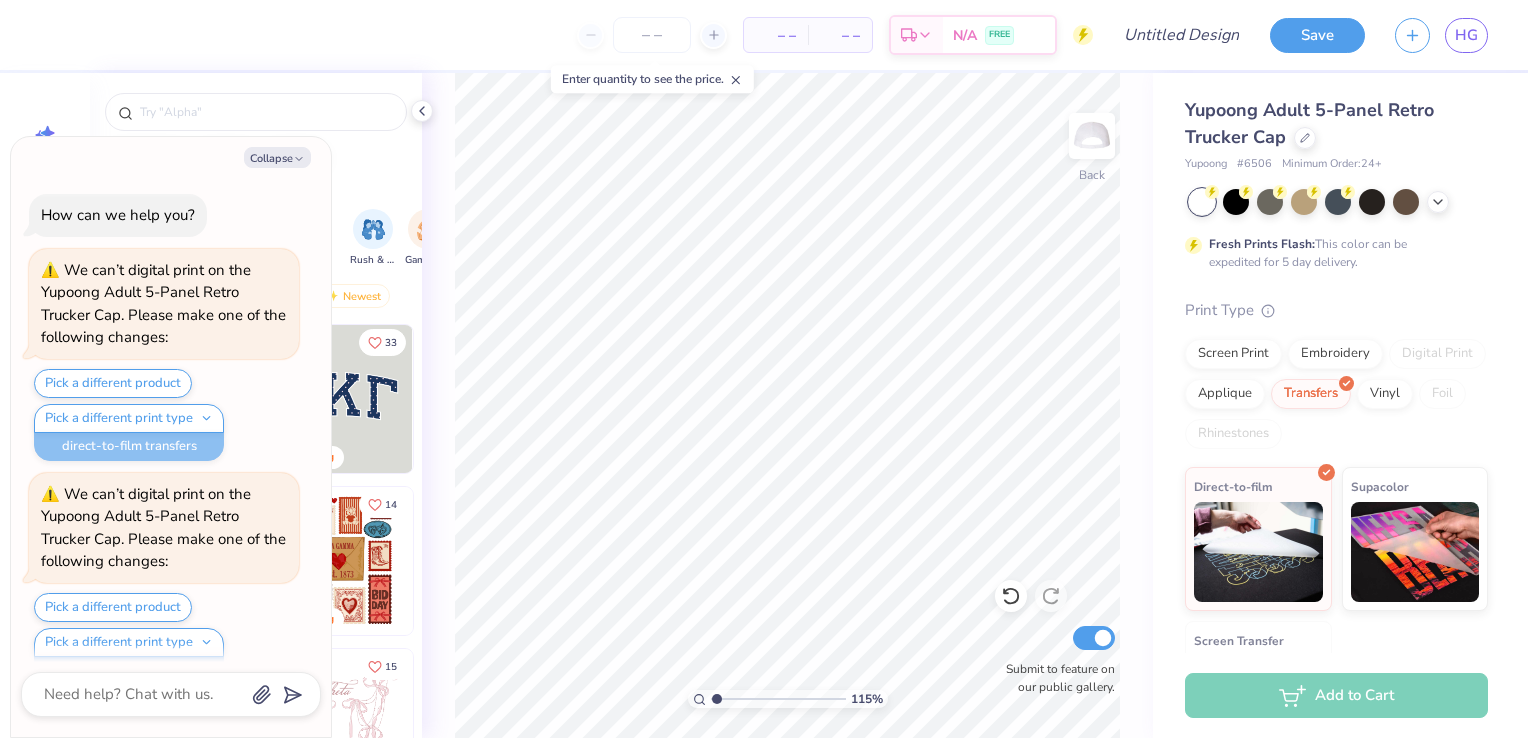 type on "1.07663198735719" 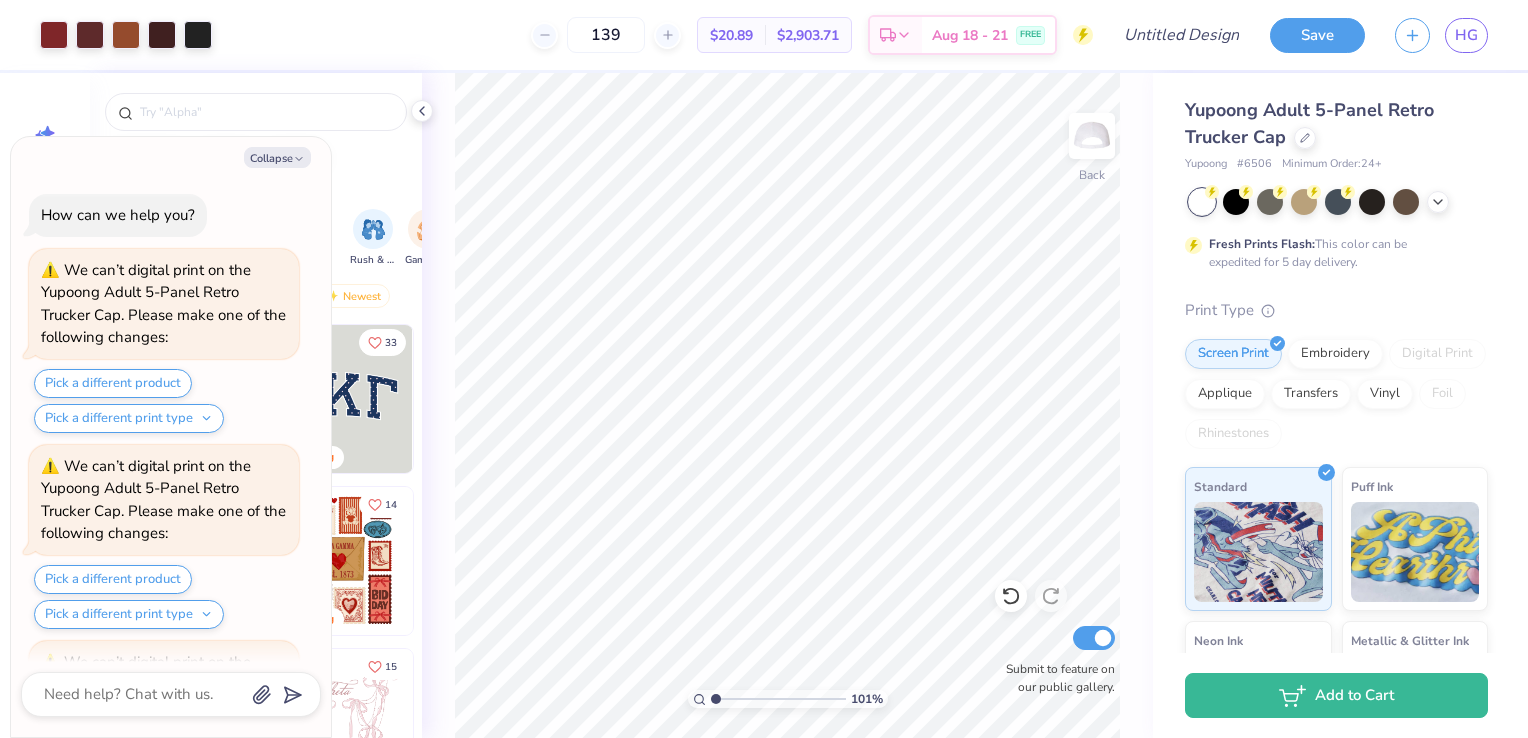 scroll, scrollTop: 0, scrollLeft: 0, axis: both 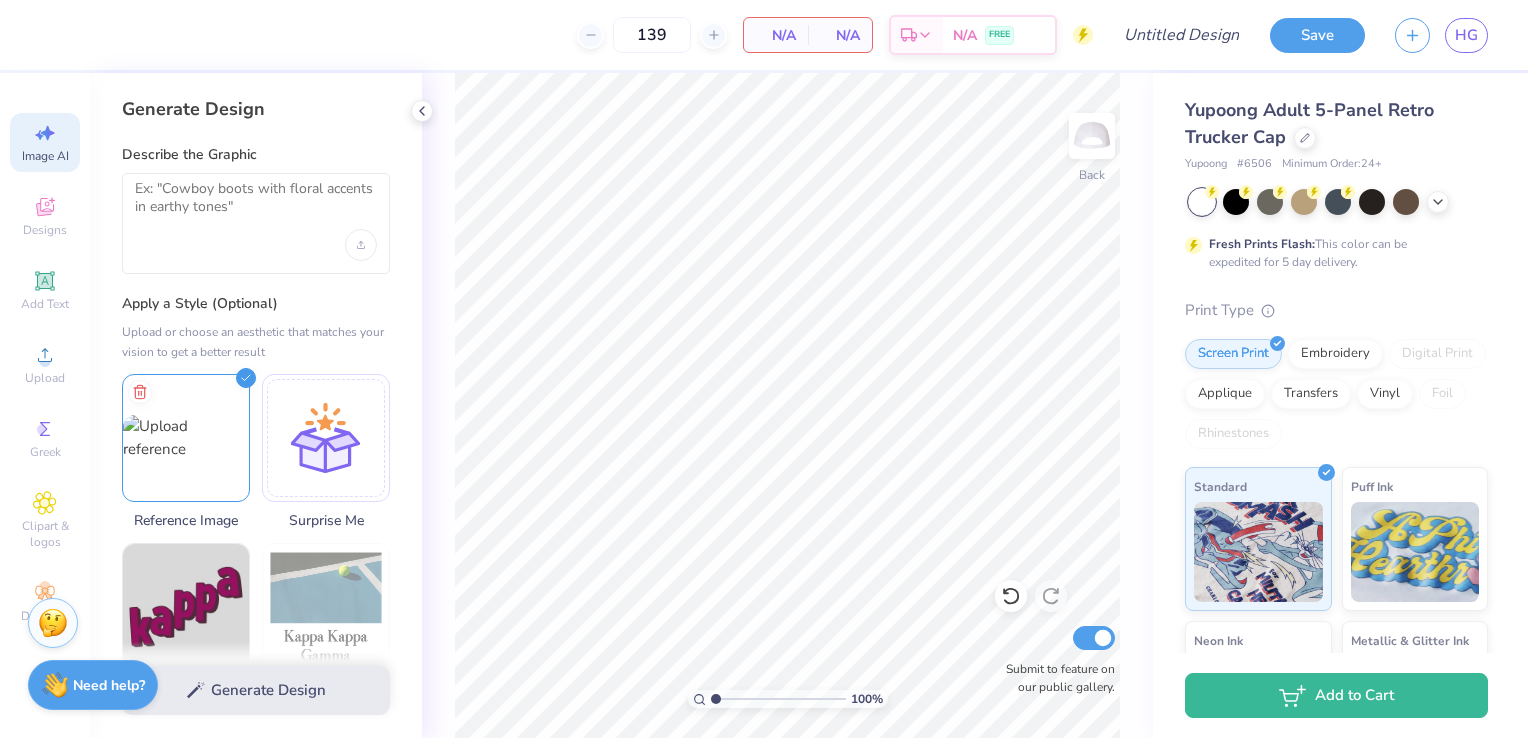 select on "4" 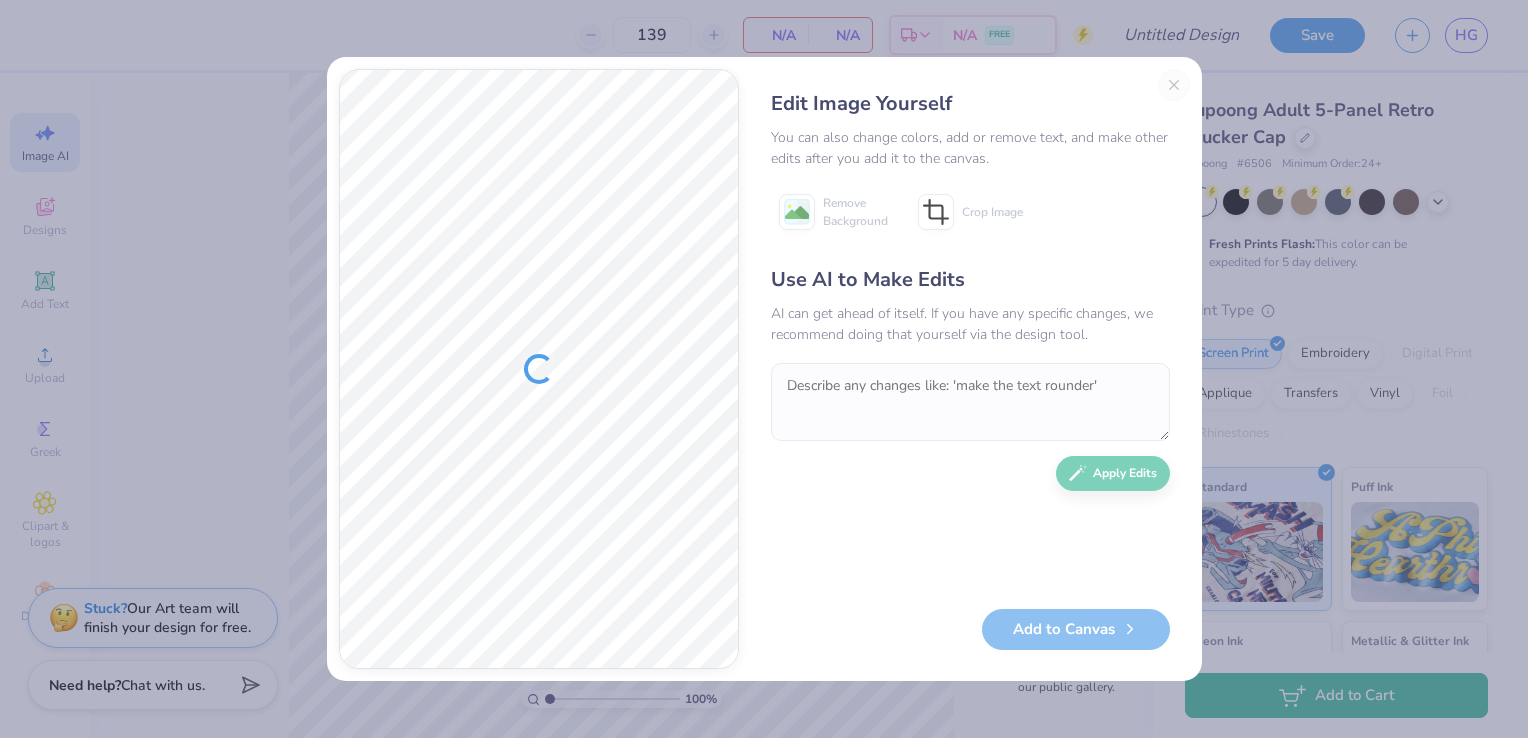scroll, scrollTop: 0, scrollLeft: 0, axis: both 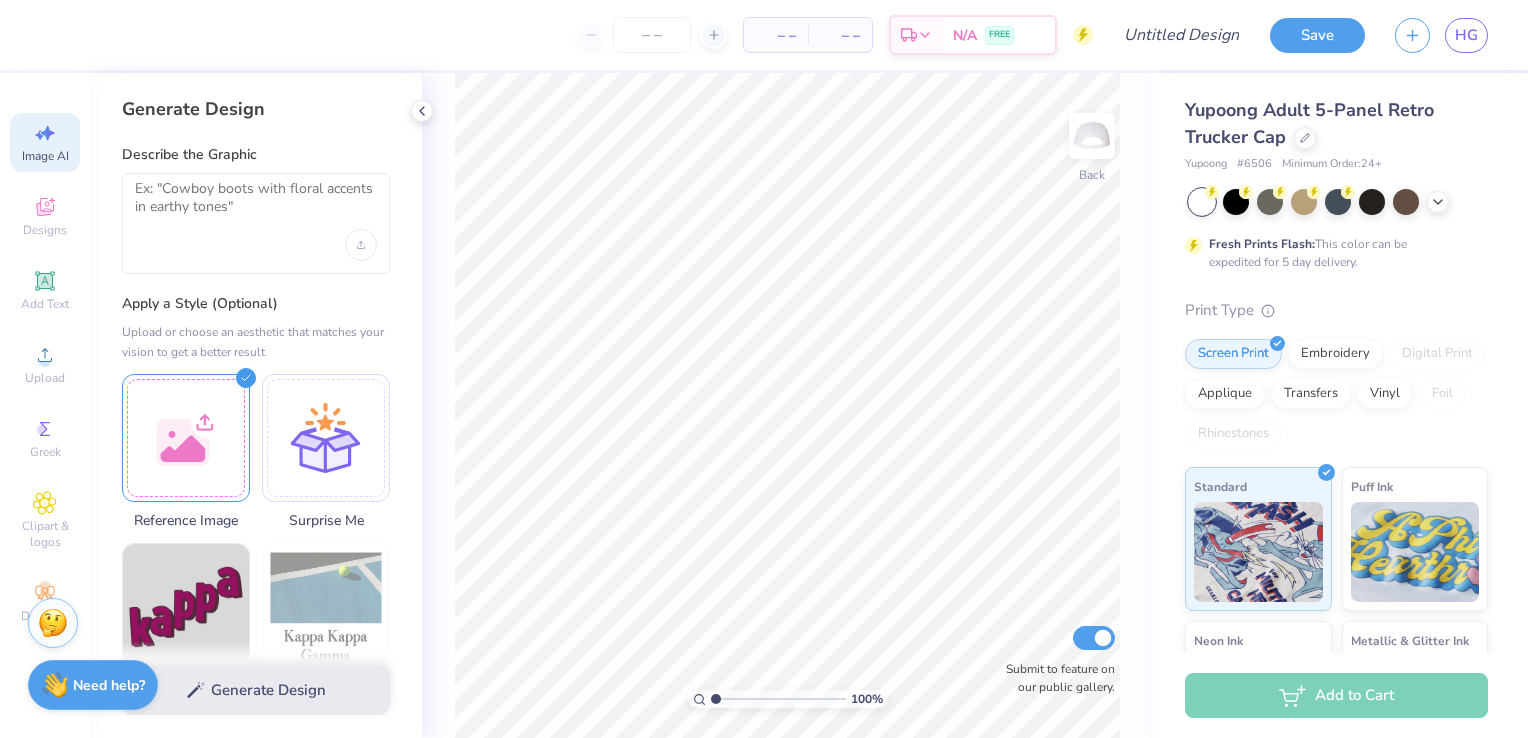 select on "4" 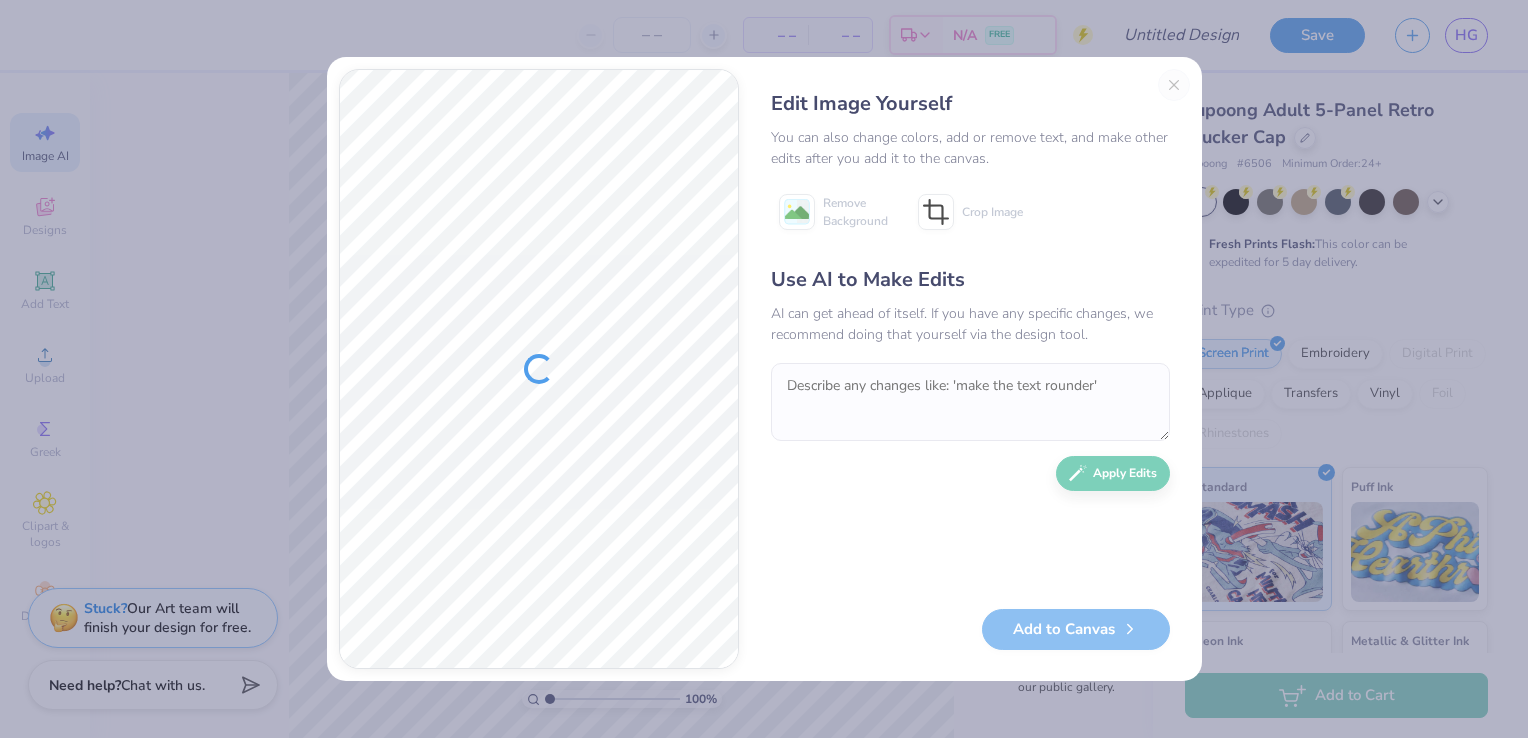 scroll, scrollTop: 0, scrollLeft: 0, axis: both 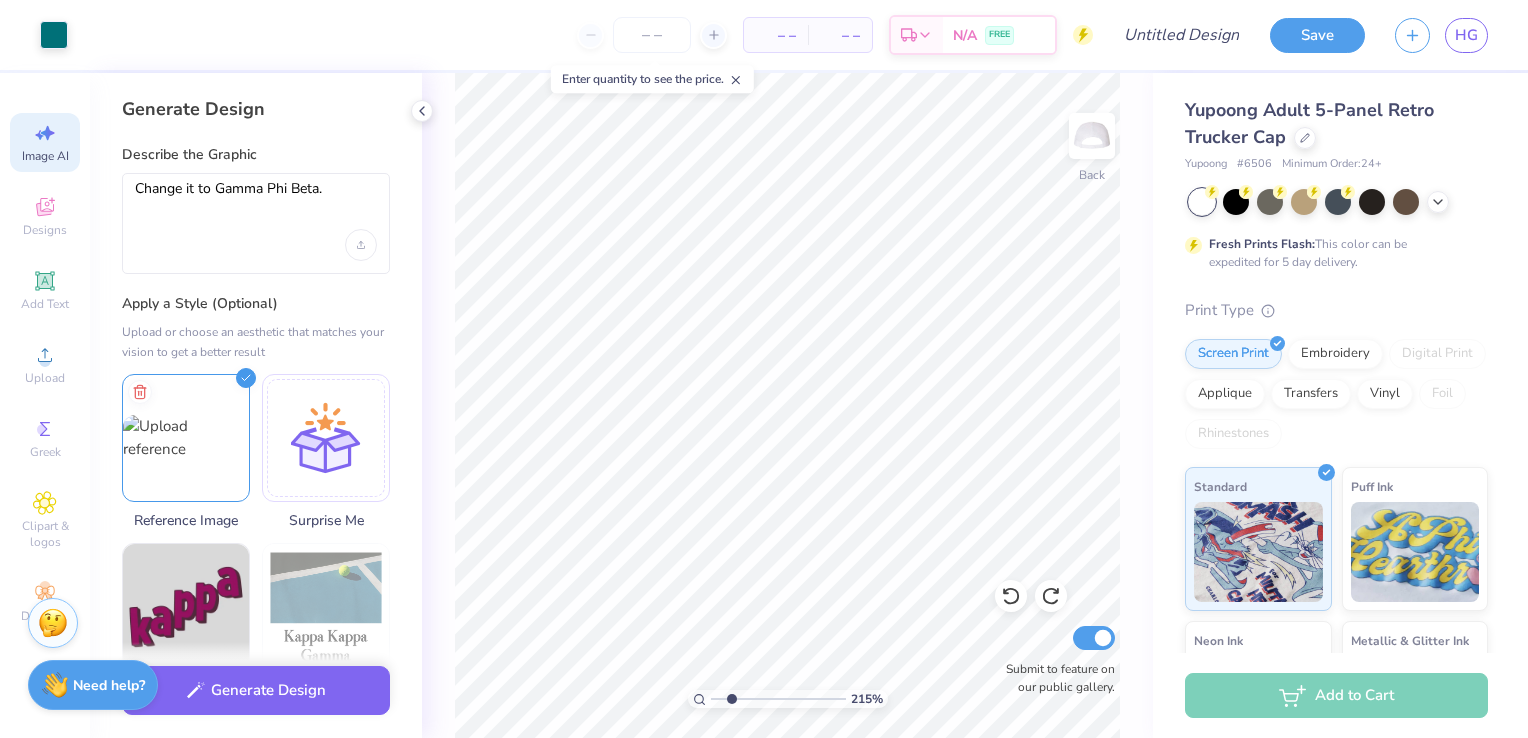 select on "4" 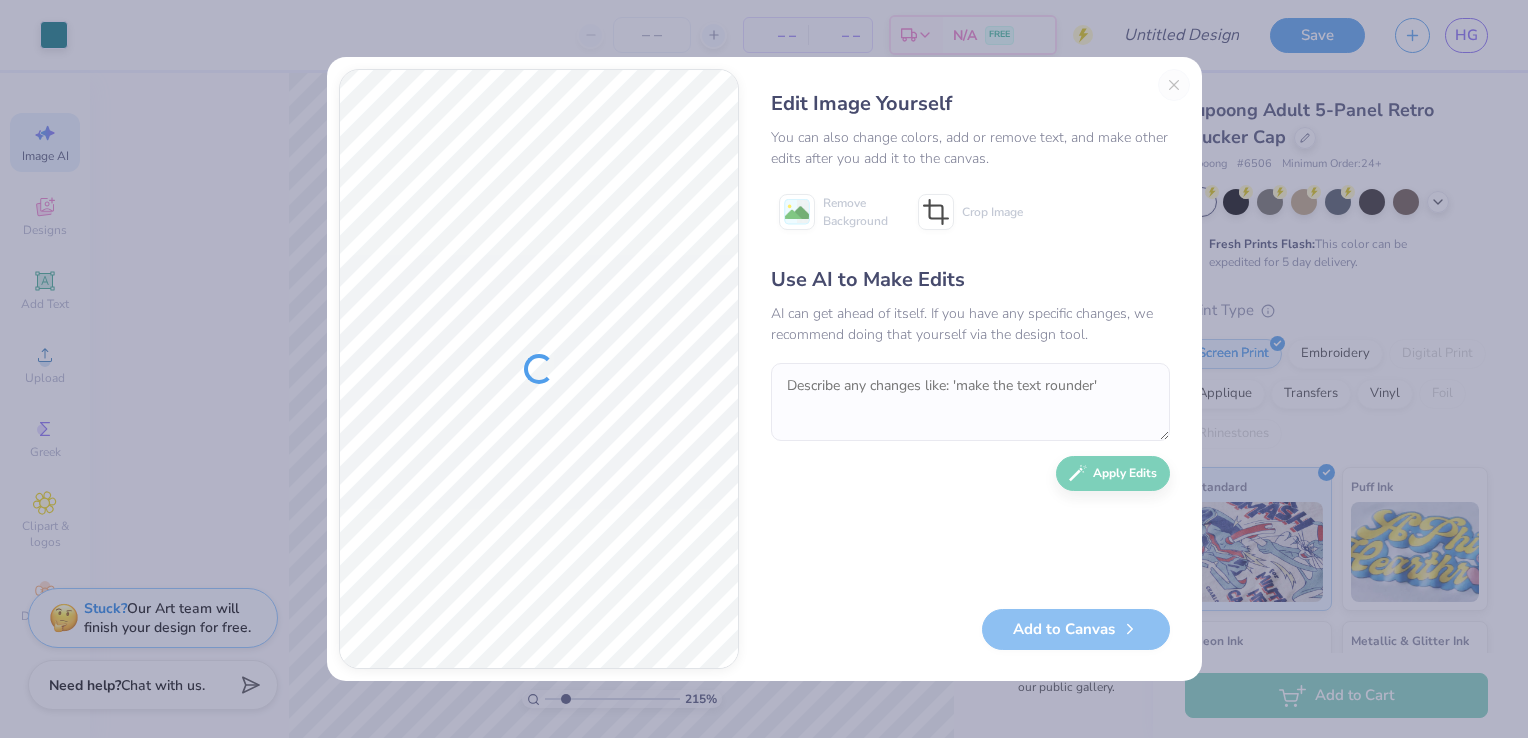scroll, scrollTop: 0, scrollLeft: 0, axis: both 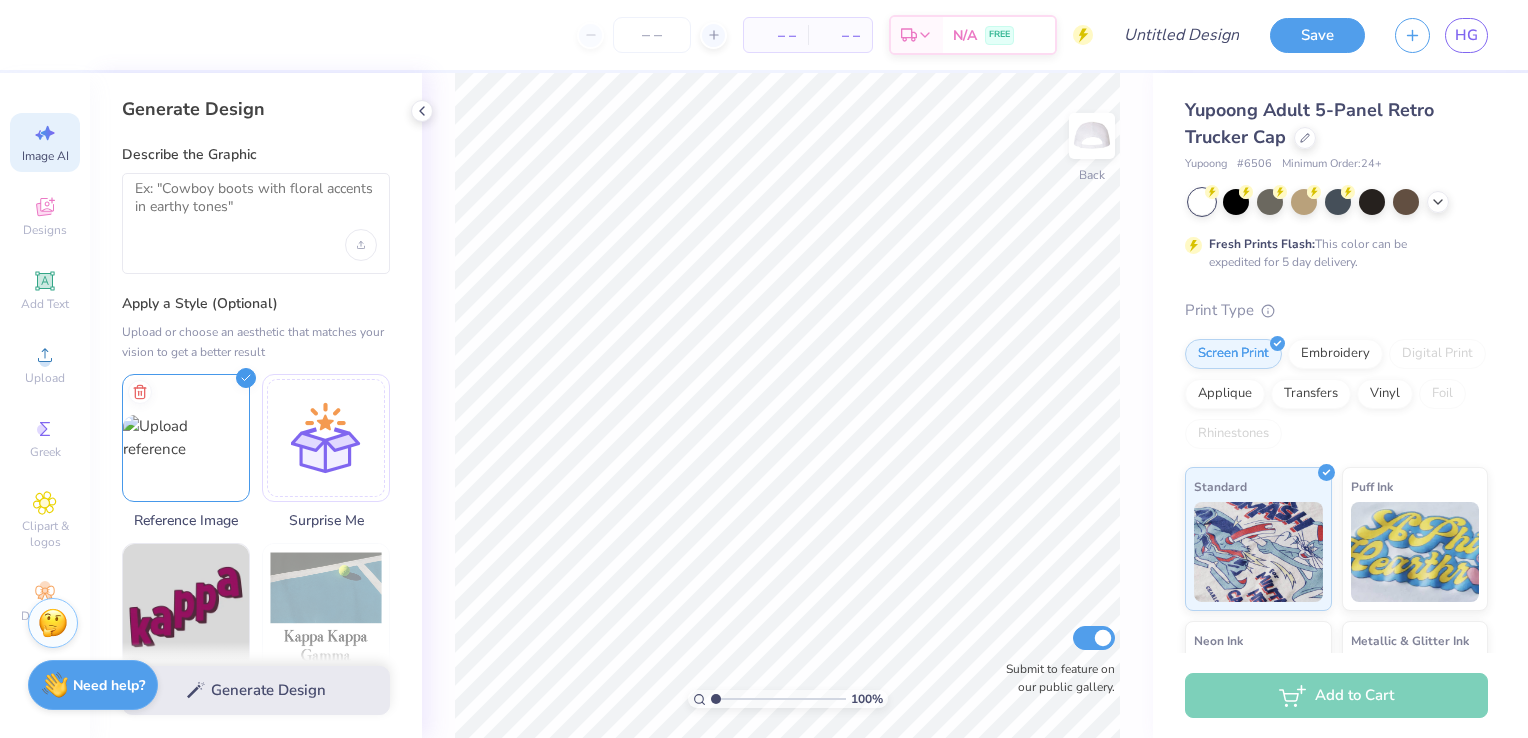 select on "4" 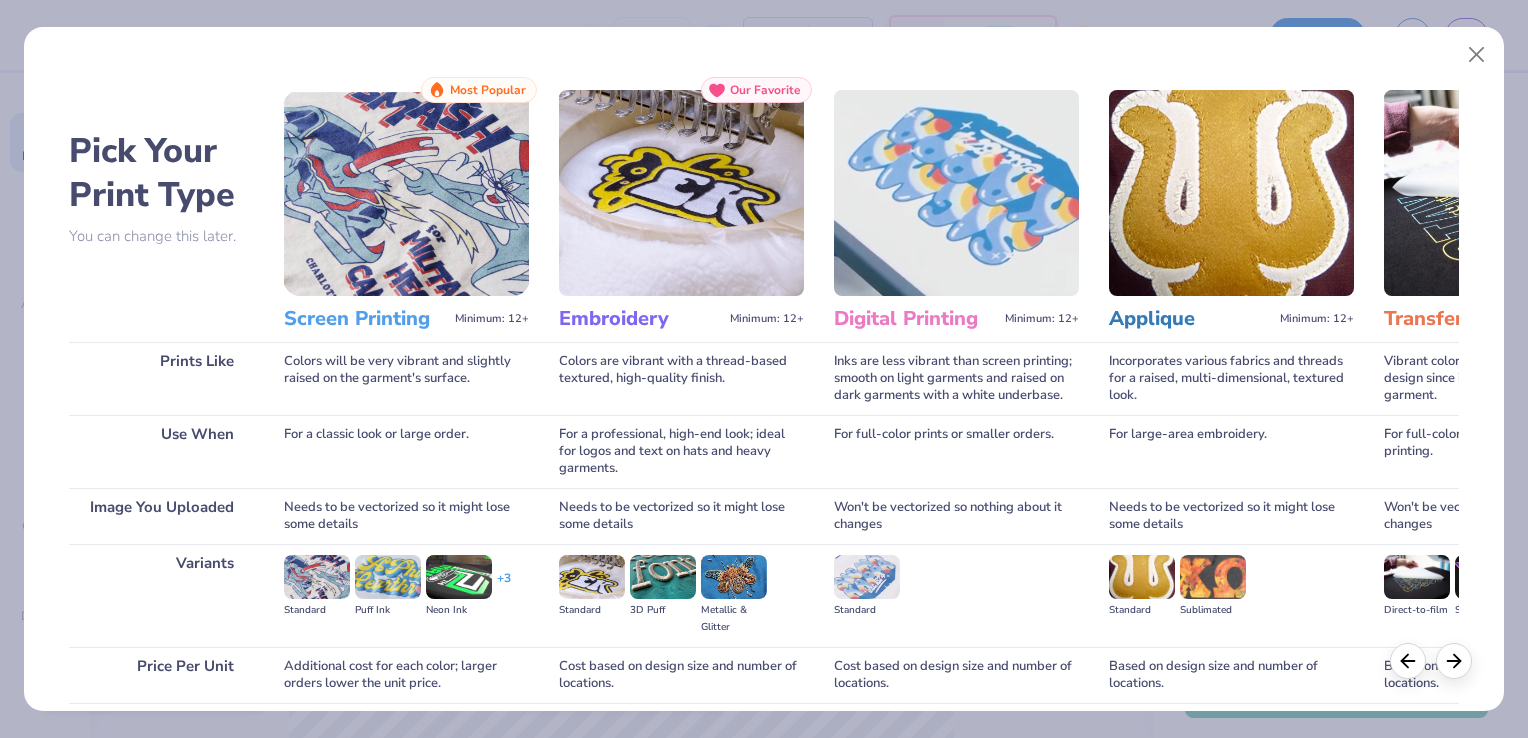 scroll, scrollTop: 0, scrollLeft: 0, axis: both 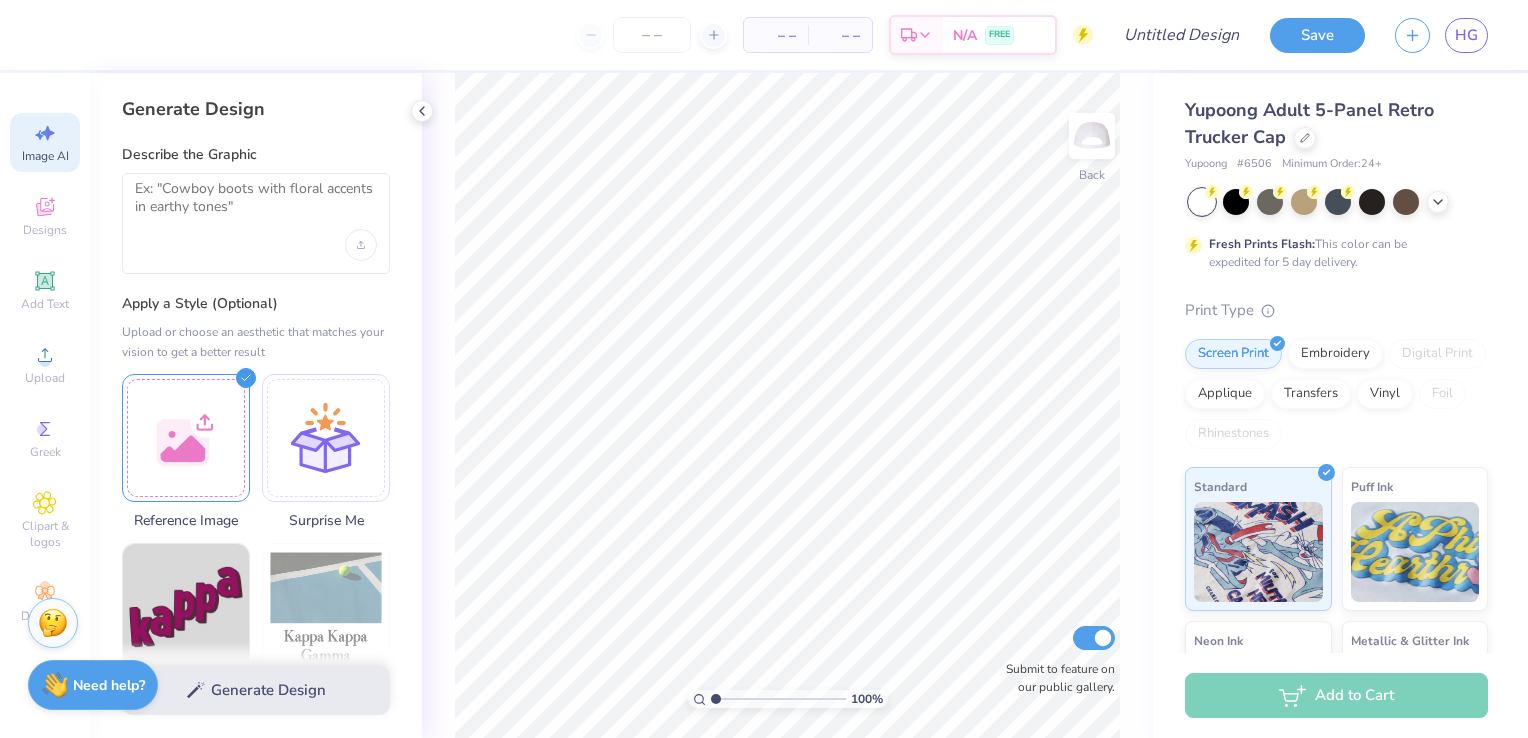 select on "4" 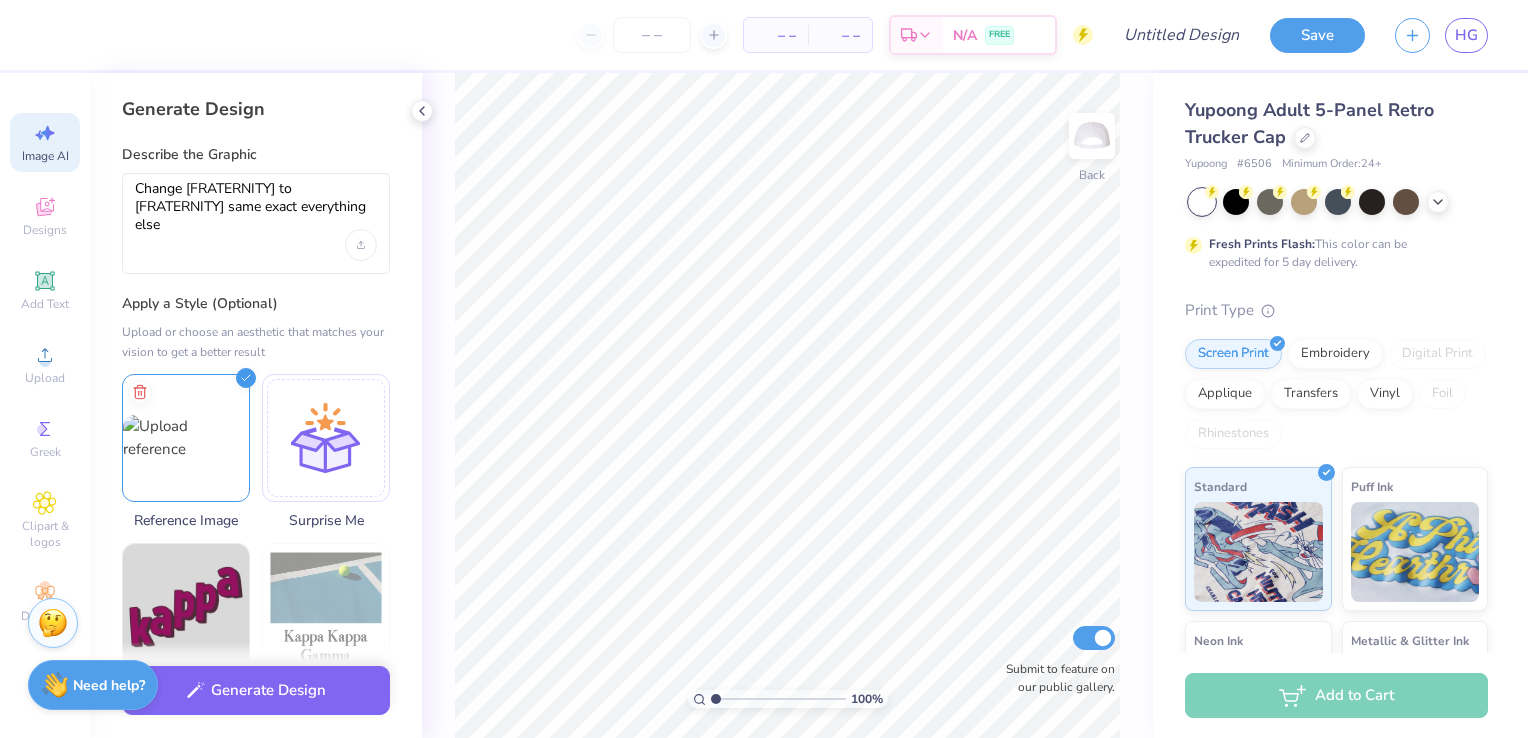 select on "4" 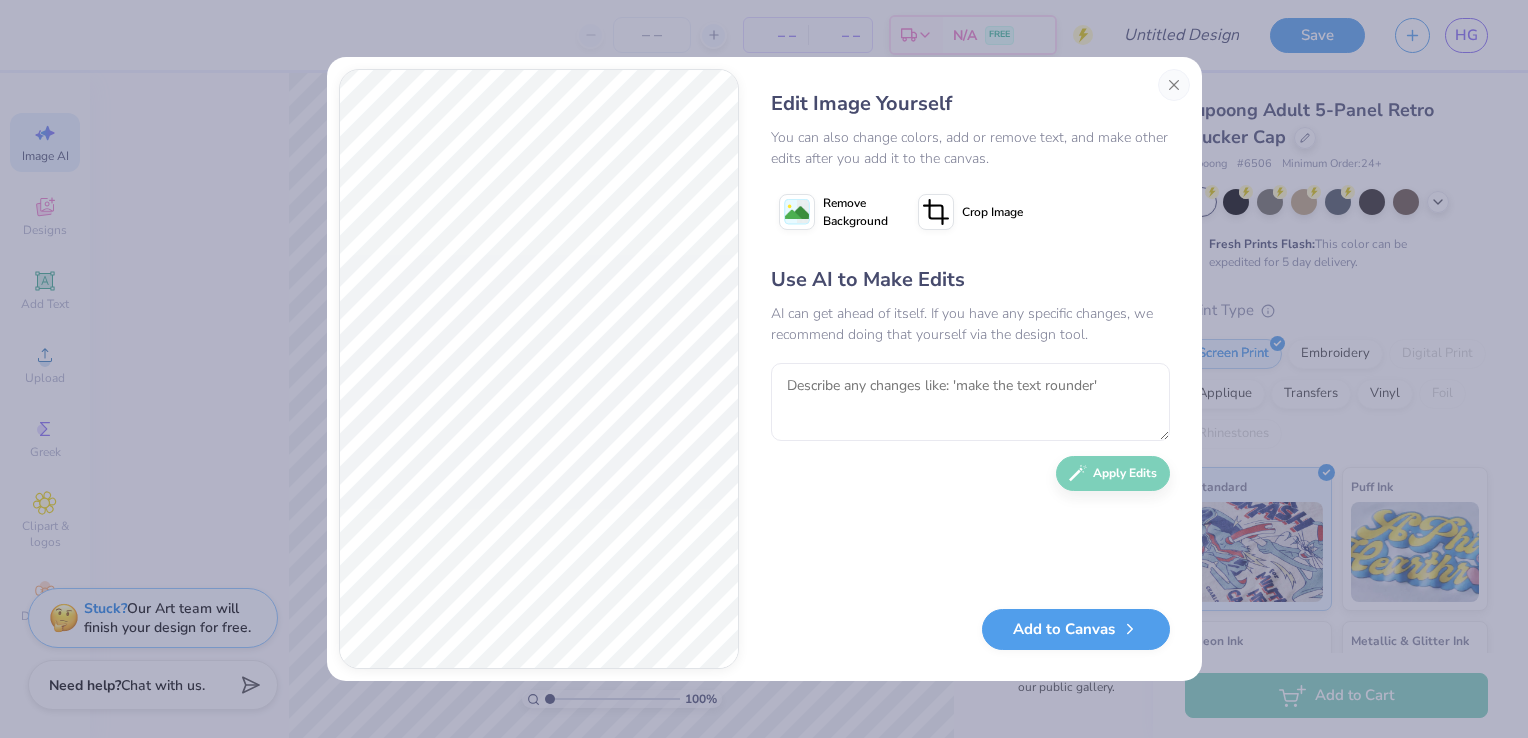 scroll, scrollTop: 0, scrollLeft: 0, axis: both 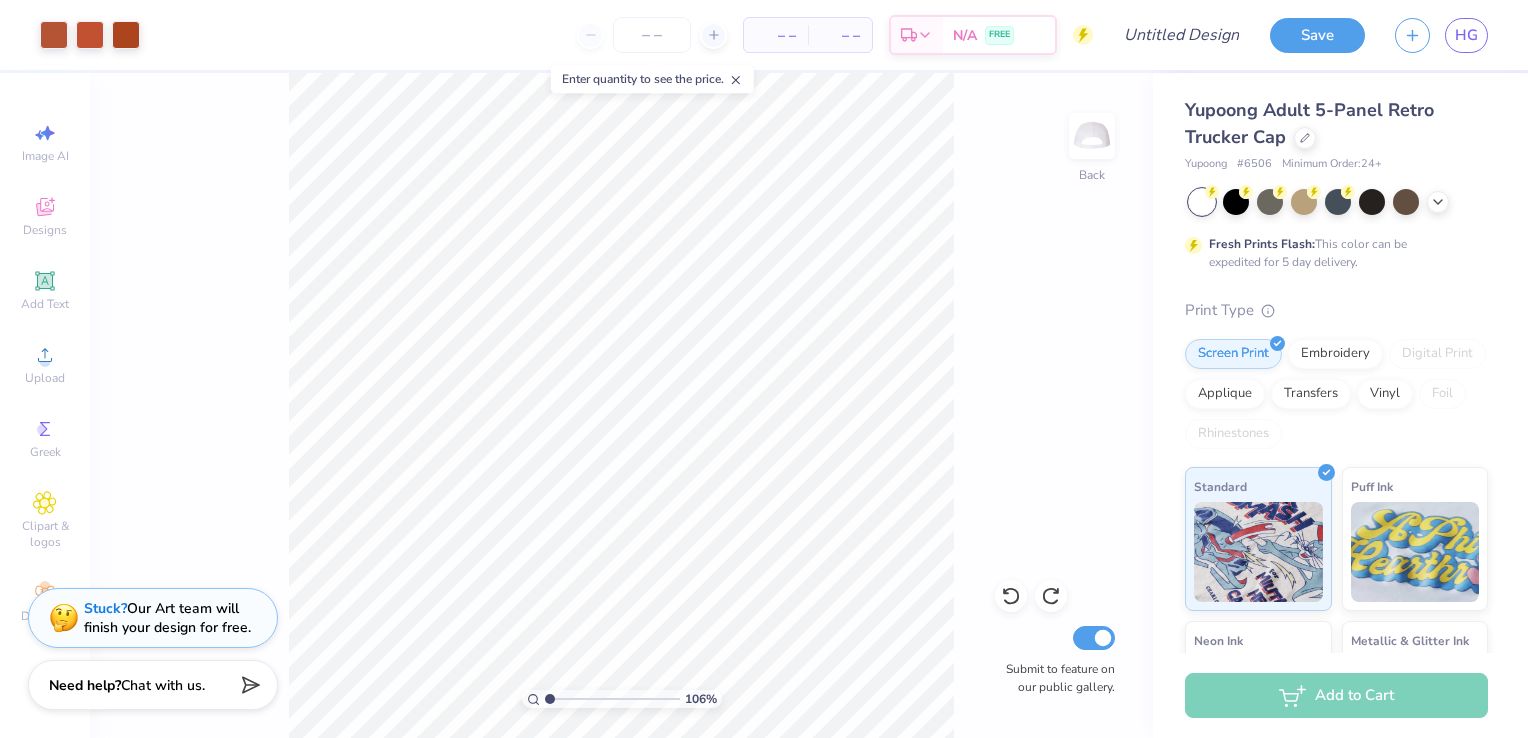 type on "1" 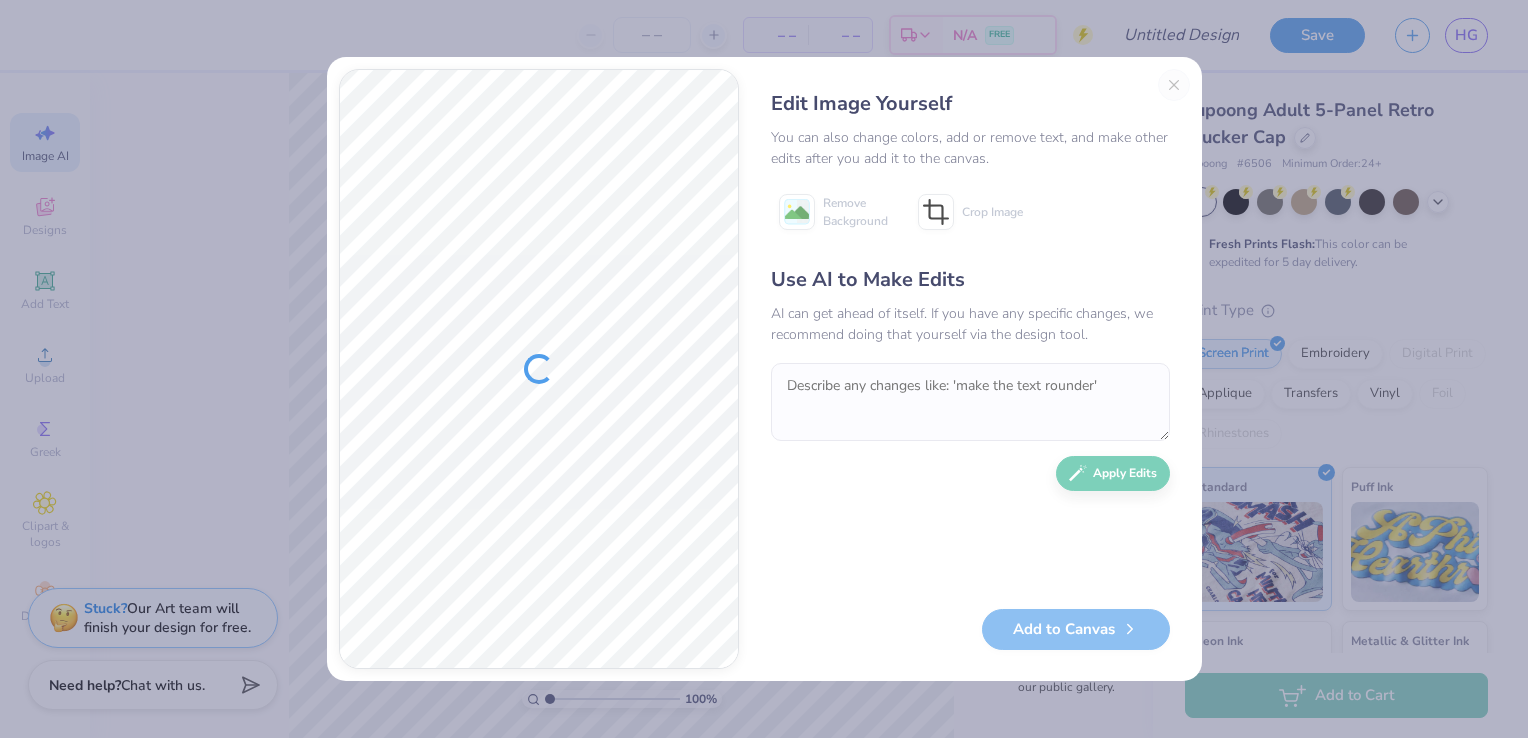 scroll, scrollTop: 0, scrollLeft: 0, axis: both 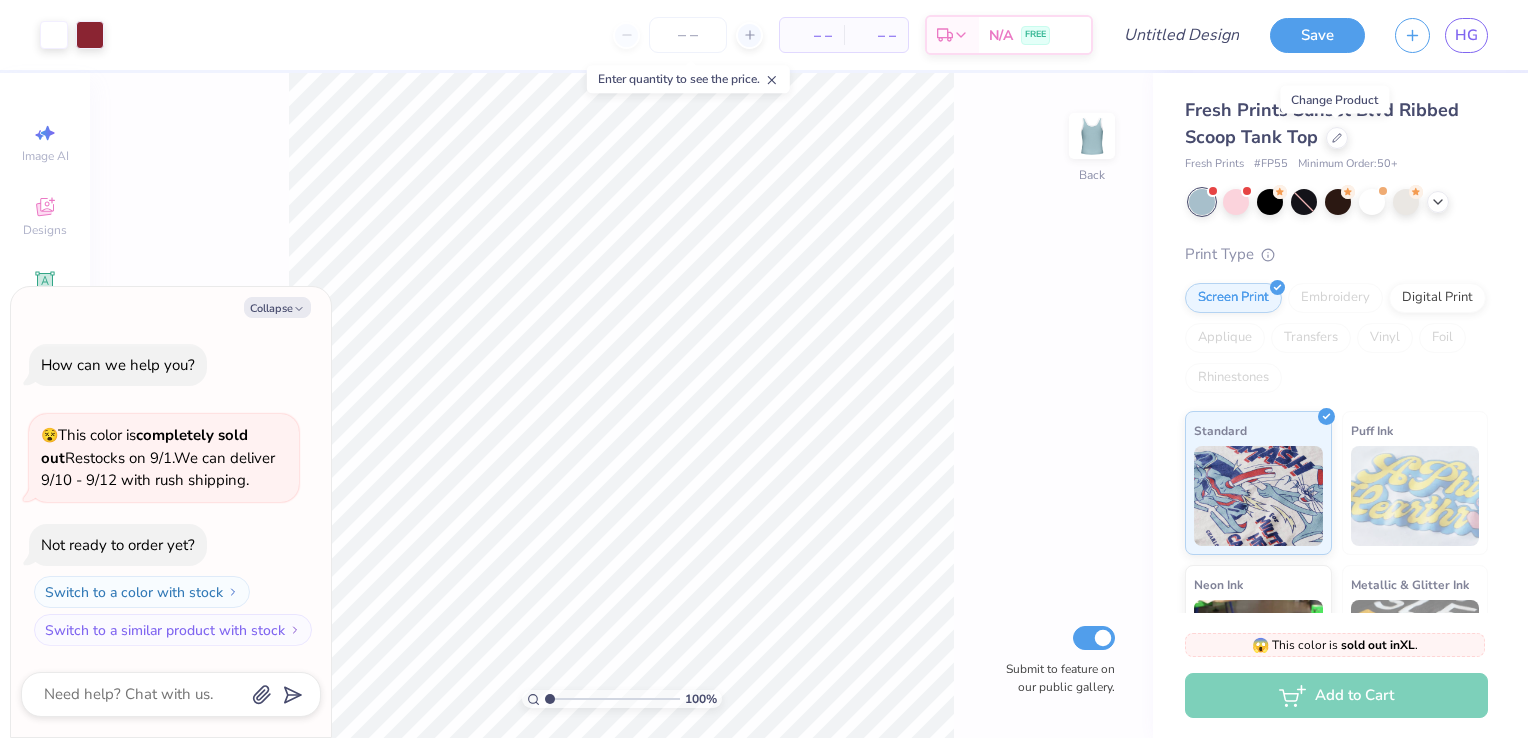 click at bounding box center [1337, 138] 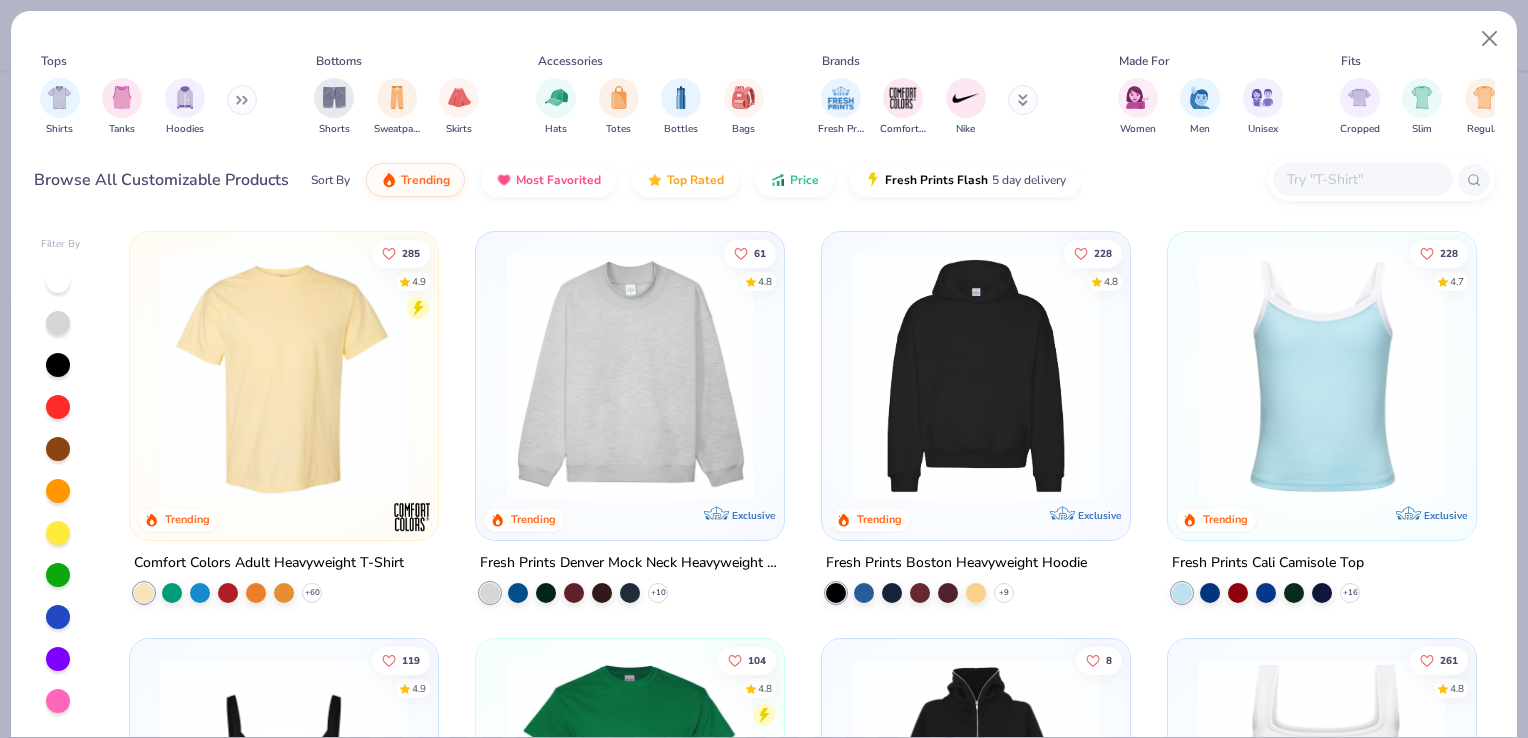 click at bounding box center (556, 98) 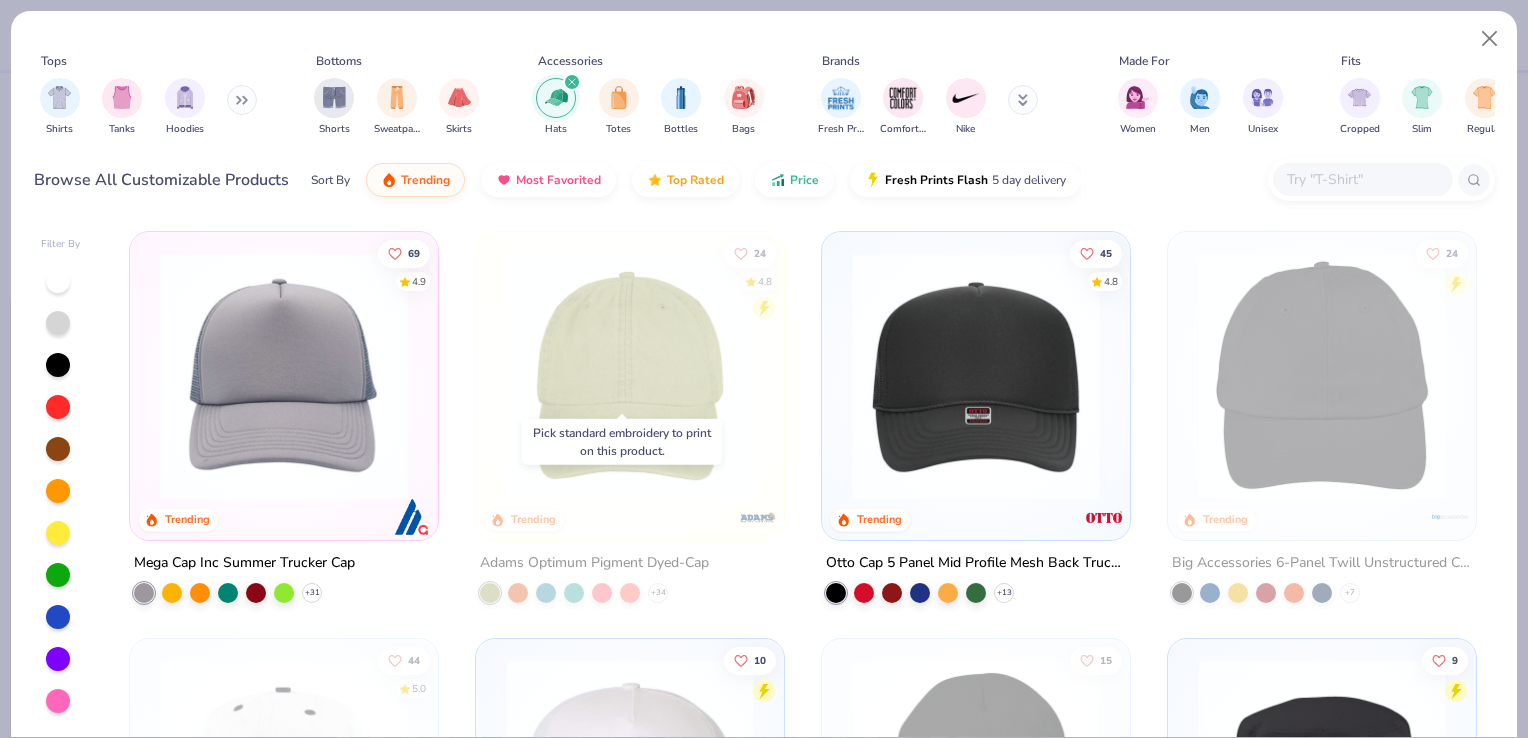 scroll, scrollTop: 360, scrollLeft: 0, axis: vertical 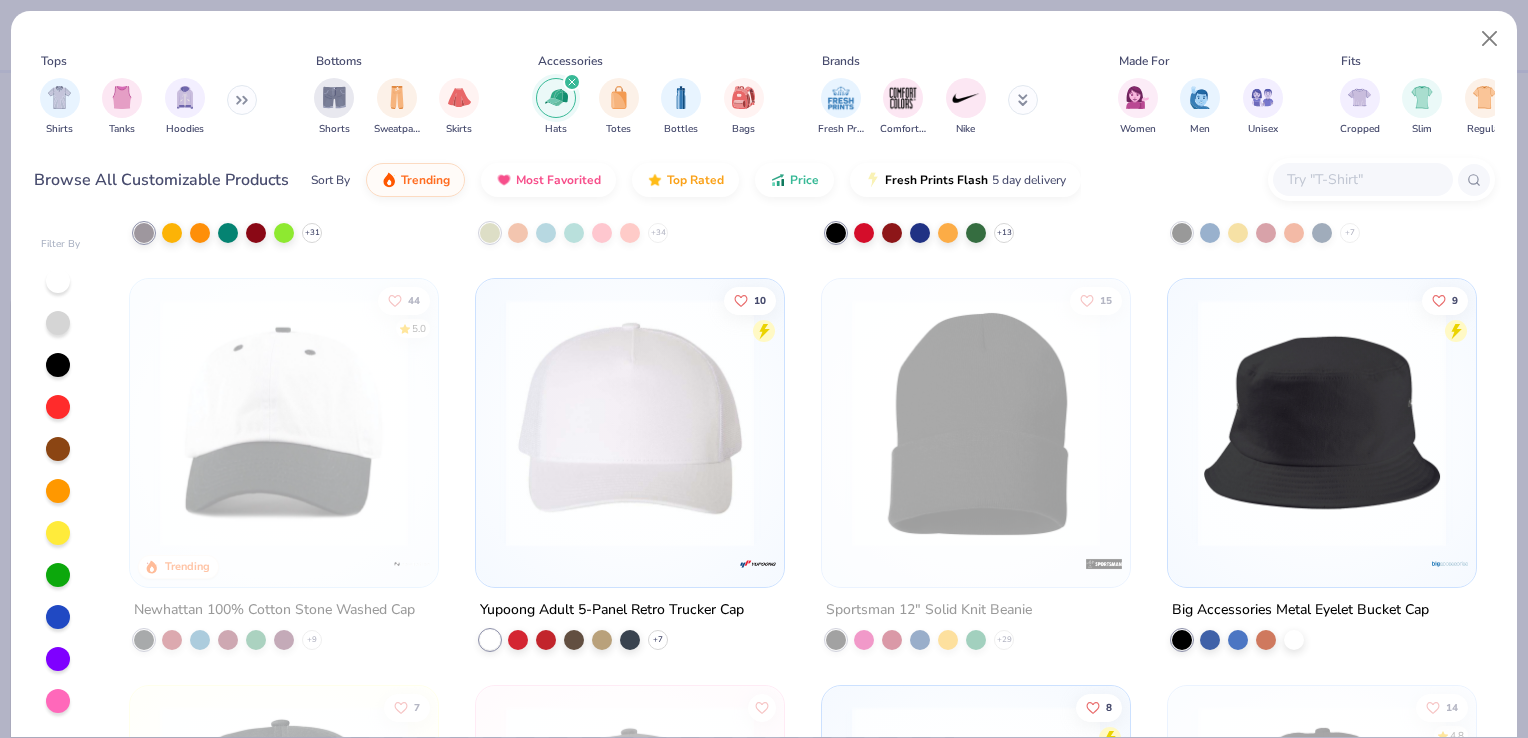 click at bounding box center (630, 423) 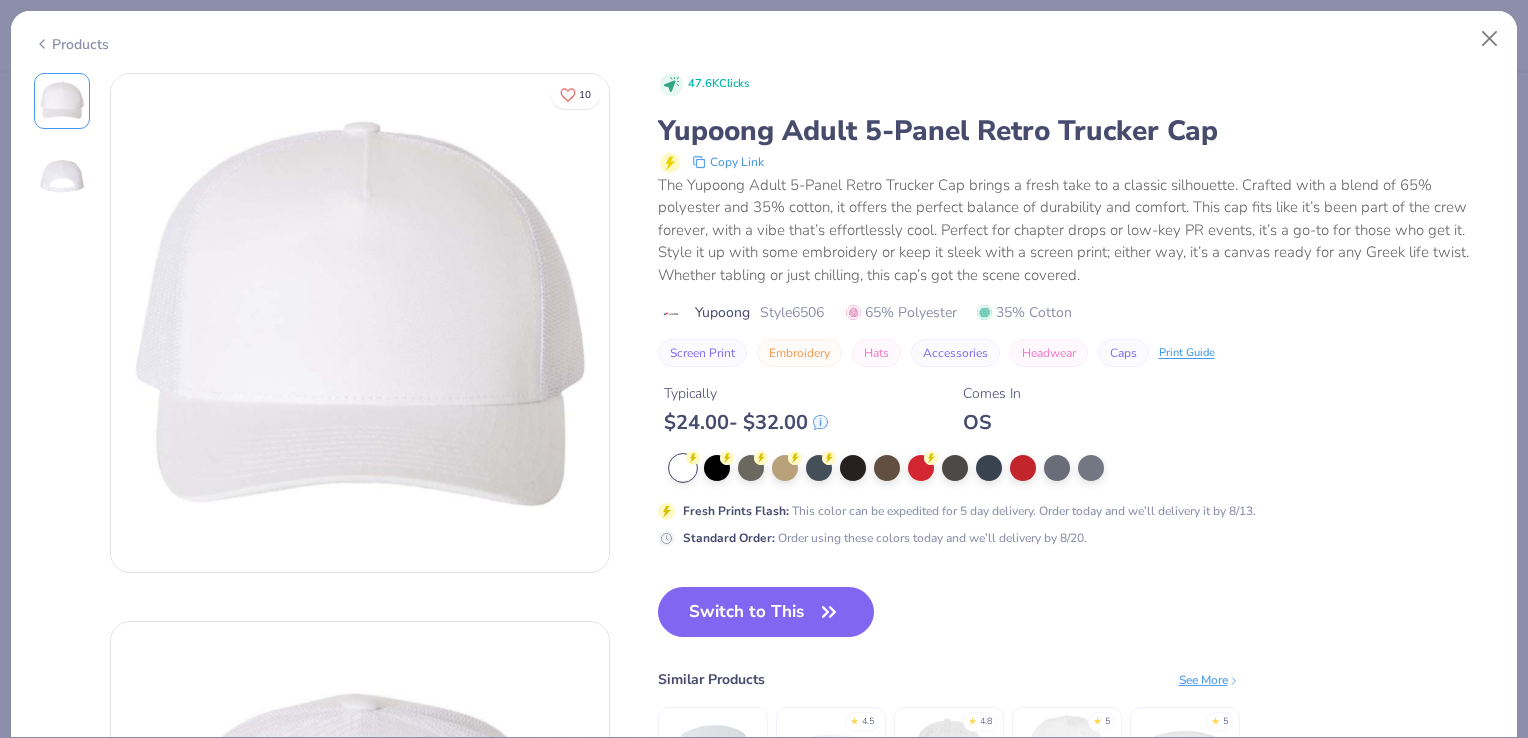 click on "Switch to This" at bounding box center [766, 612] 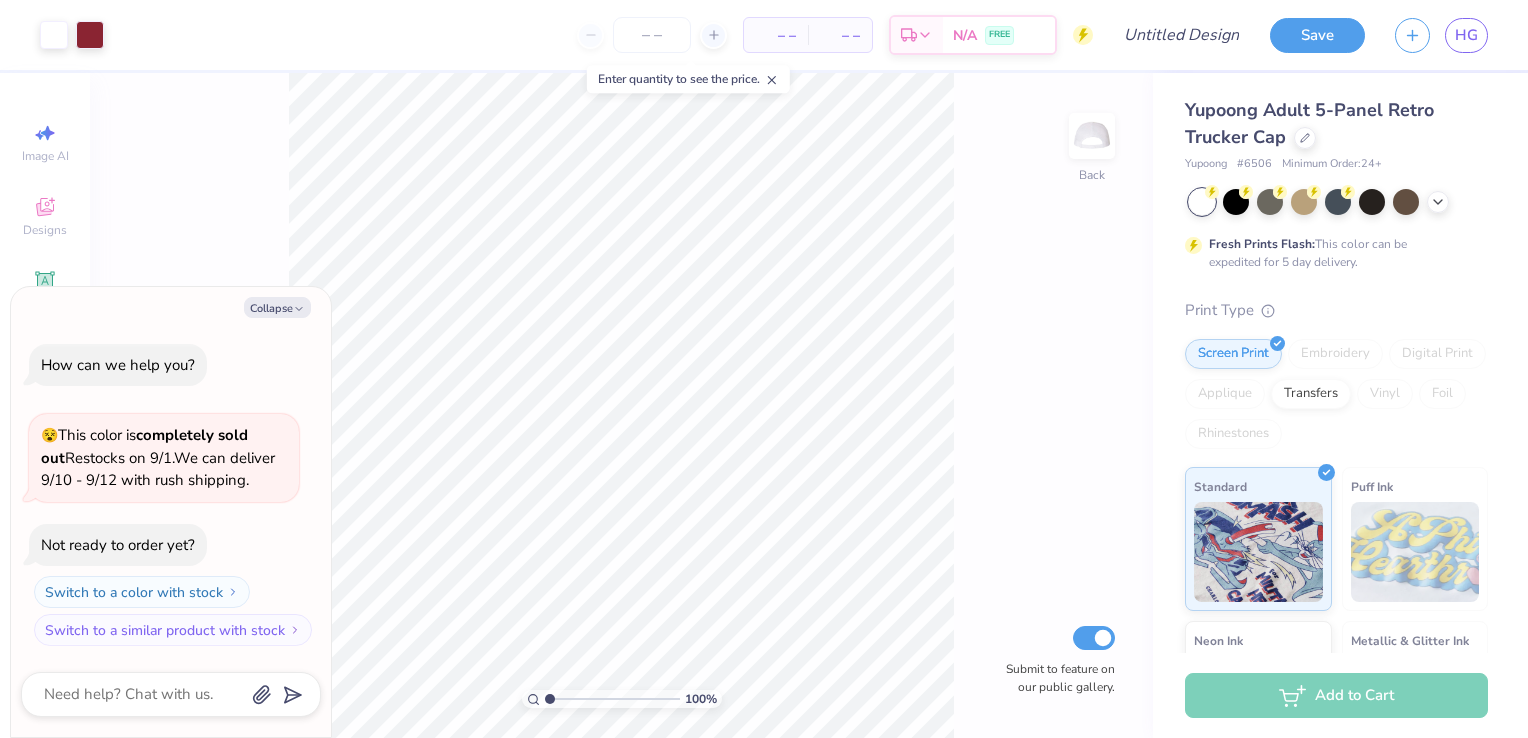 click at bounding box center (54, 35) 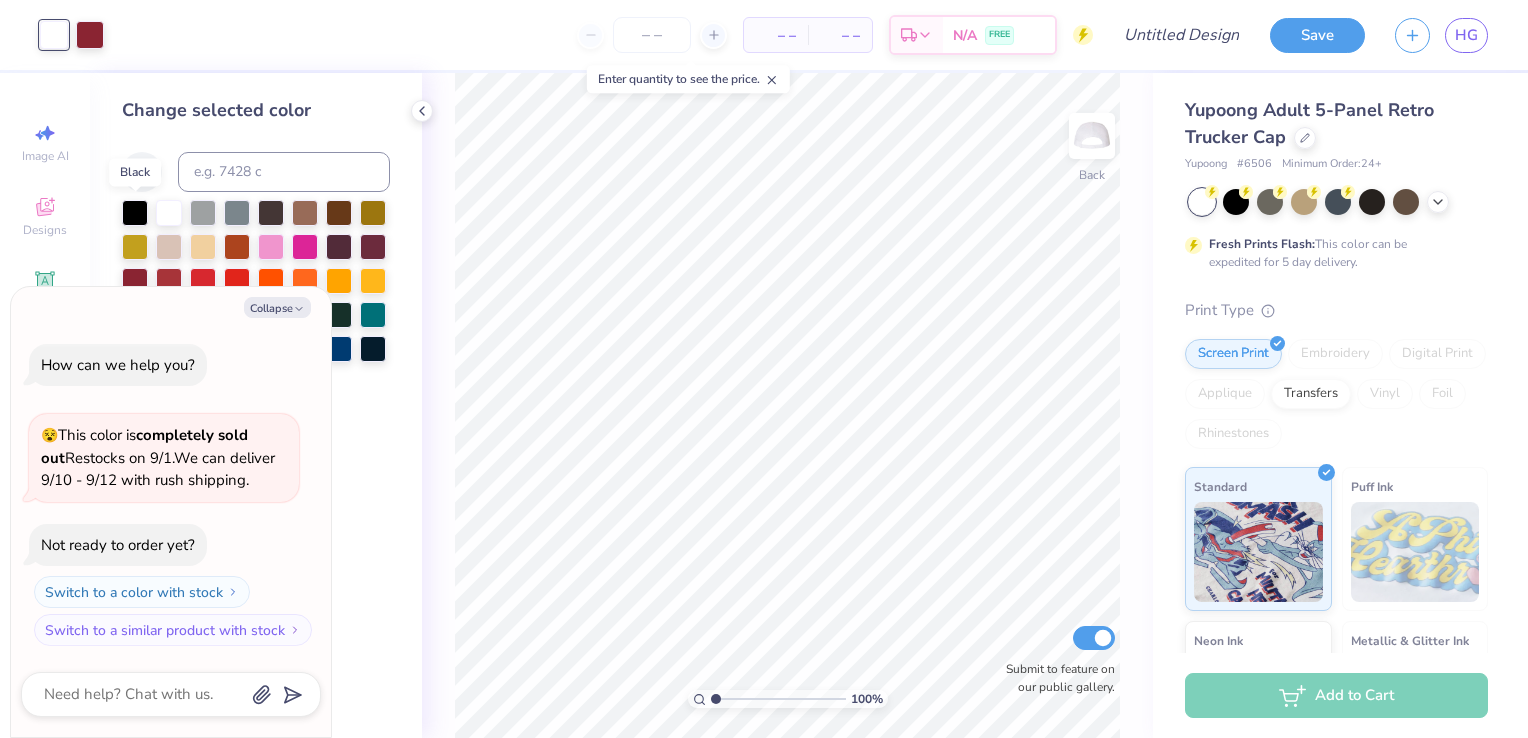 click at bounding box center [135, 213] 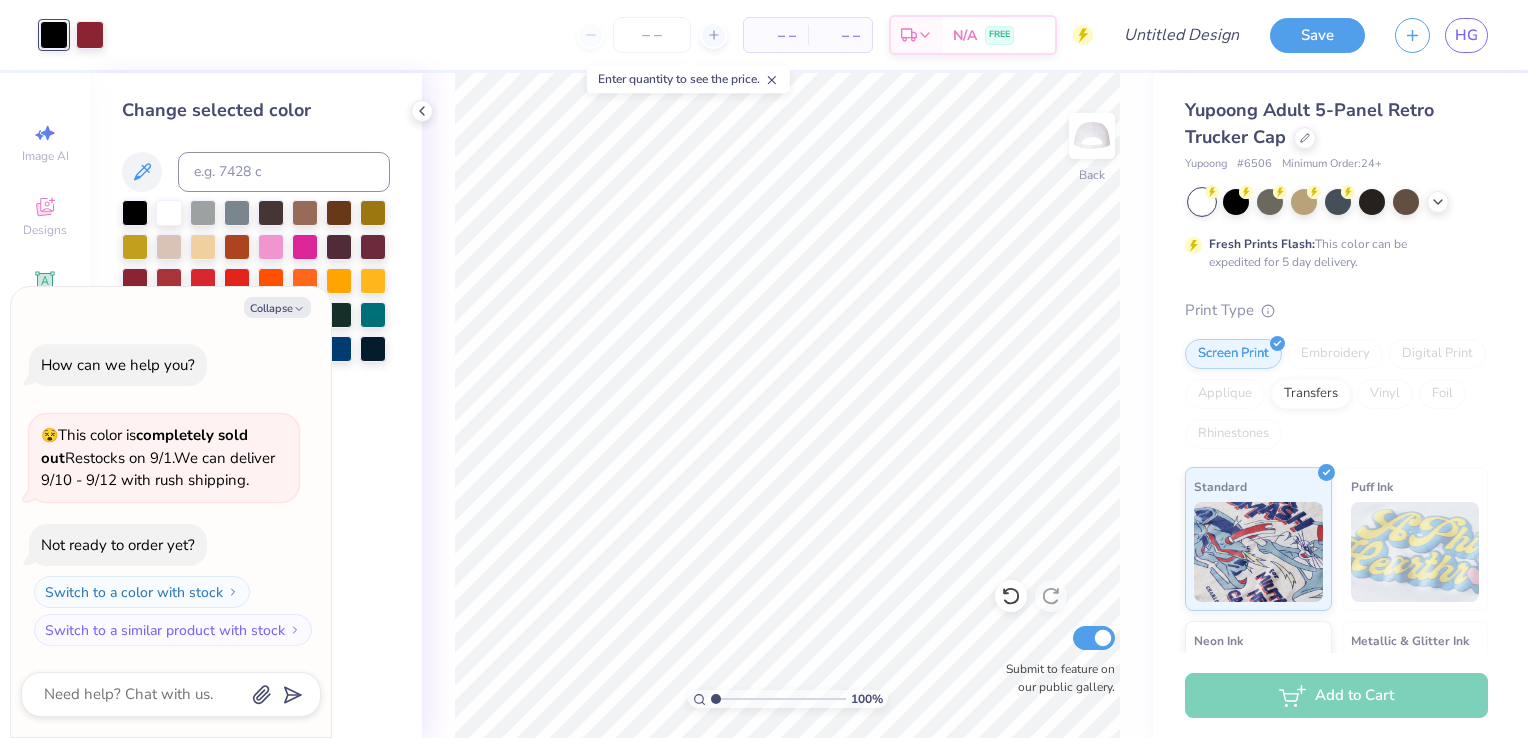 click 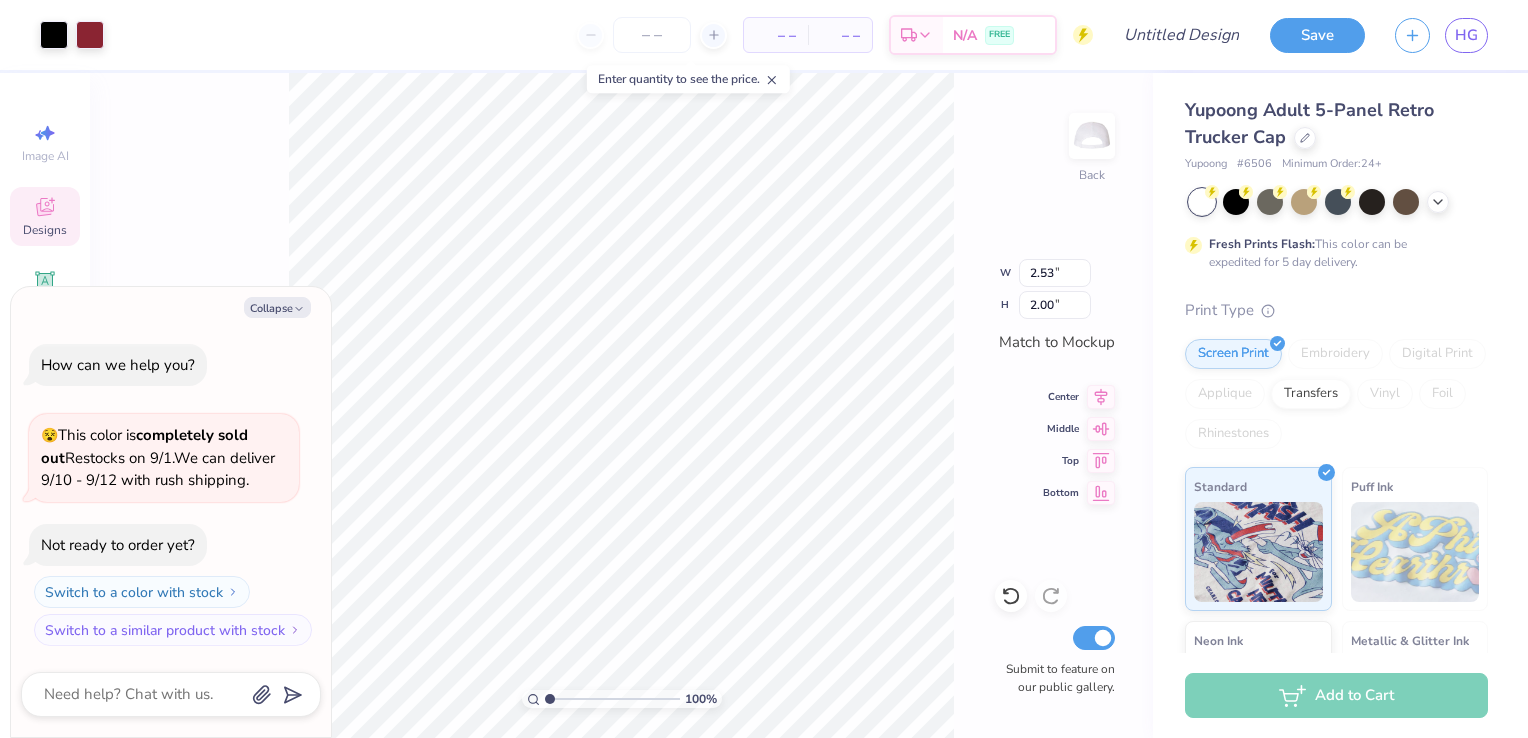 type on "x" 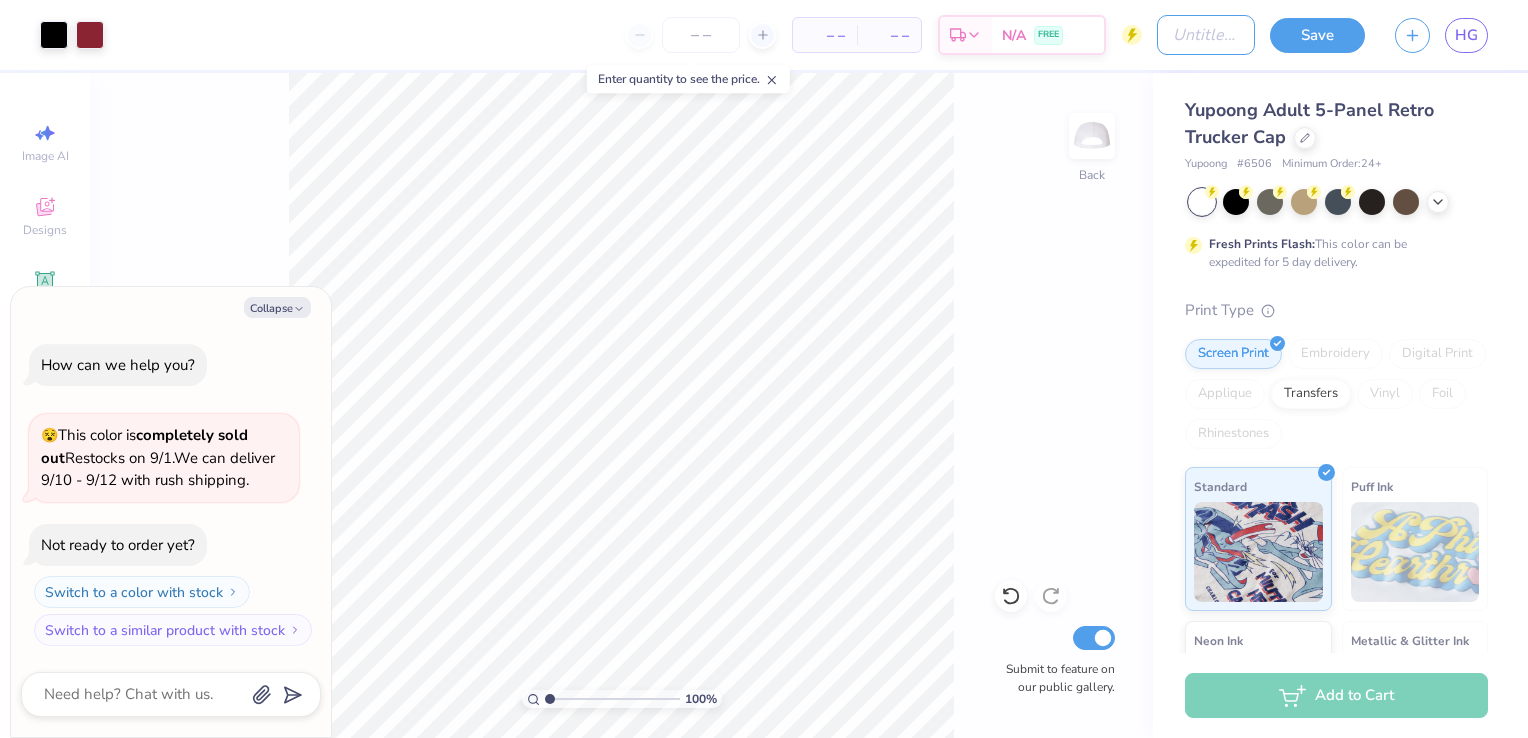click on "Design Title" at bounding box center [1206, 35] 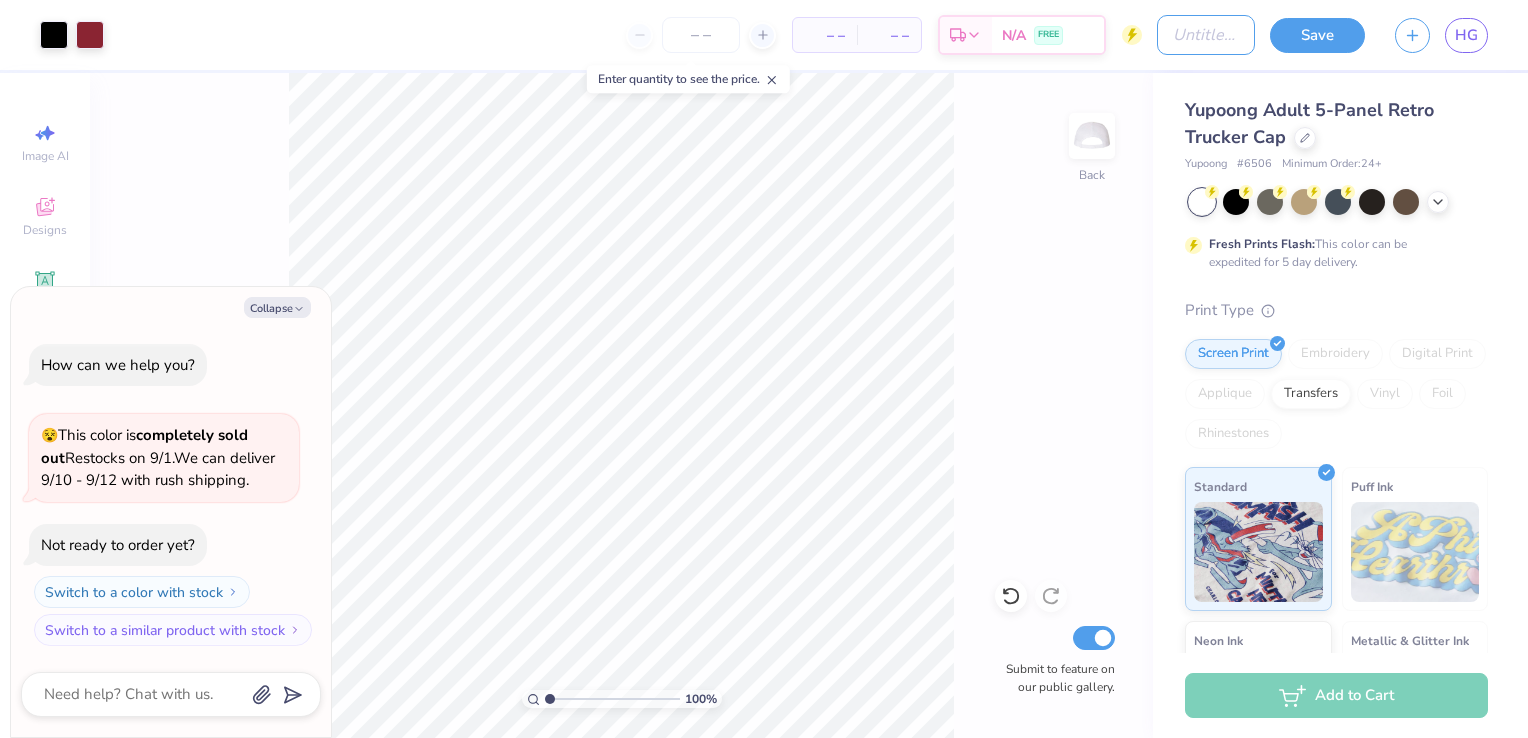 type on "F" 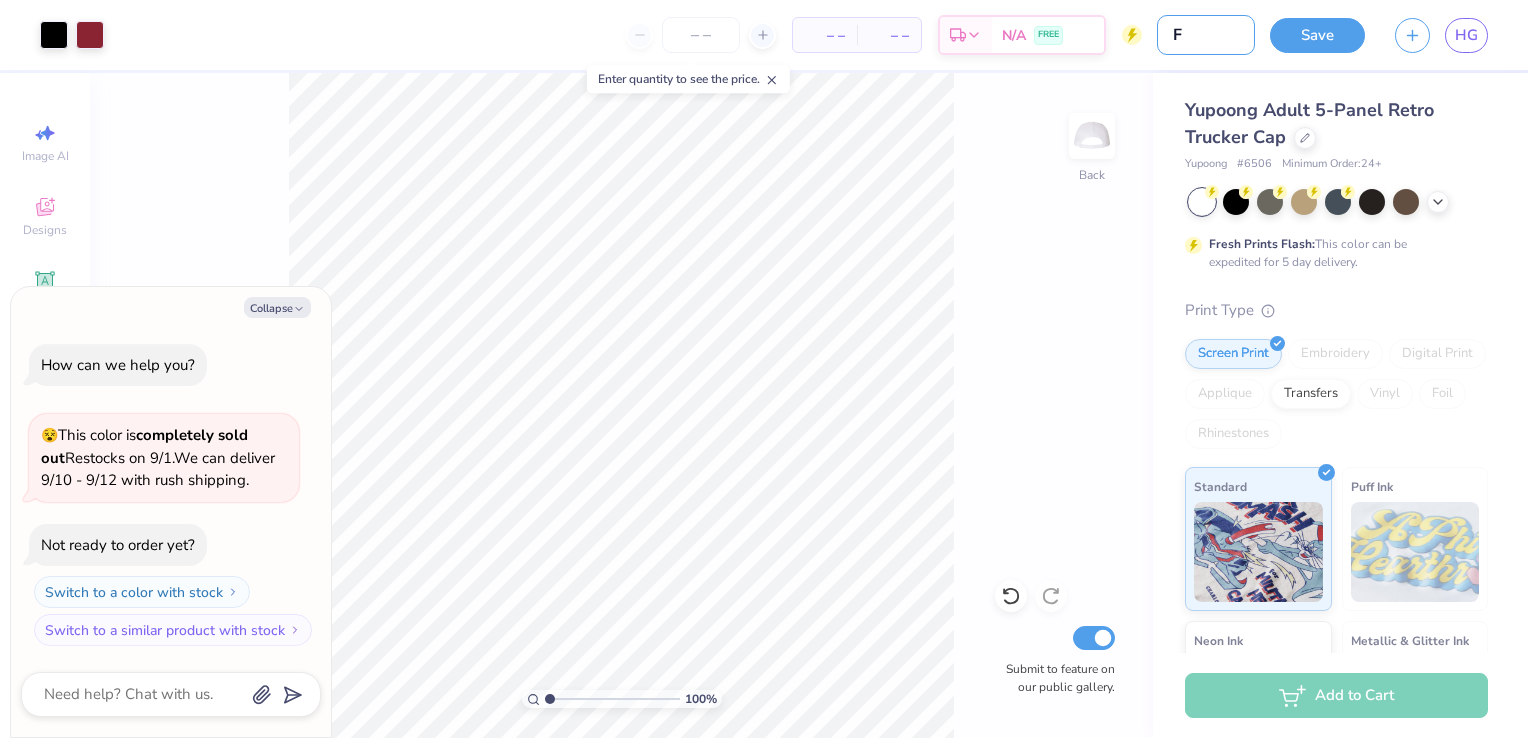 type on "Fi" 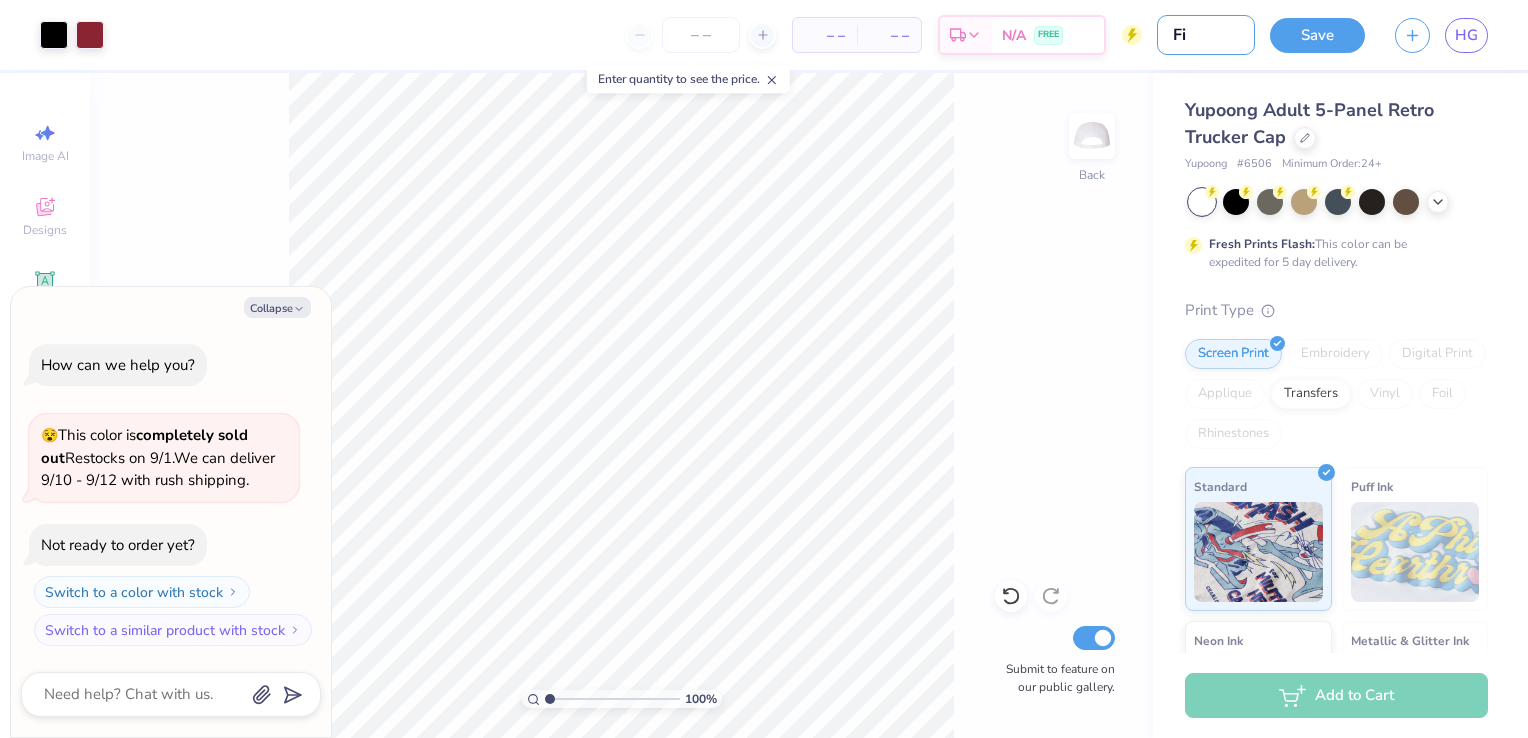 type on "Fin" 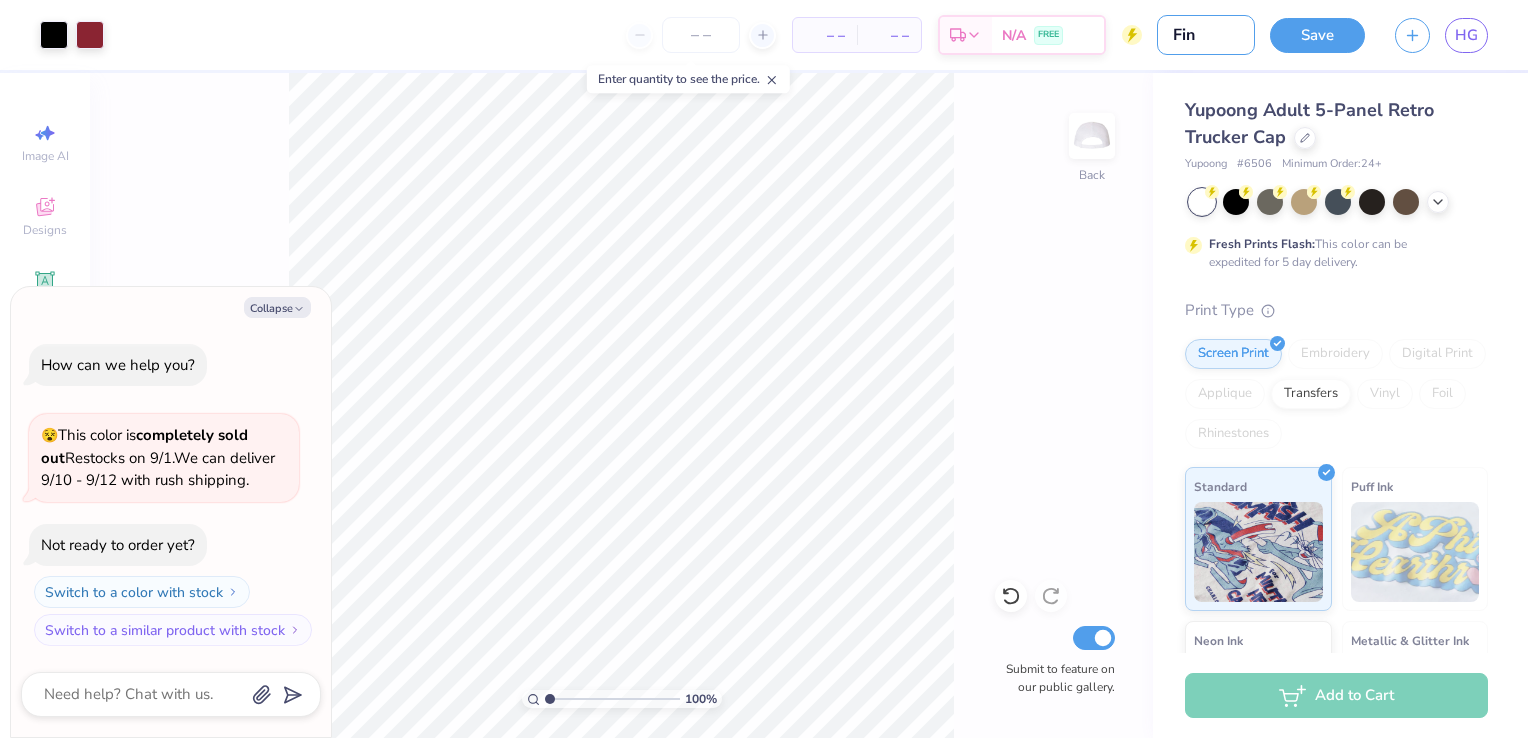 type on "Fina" 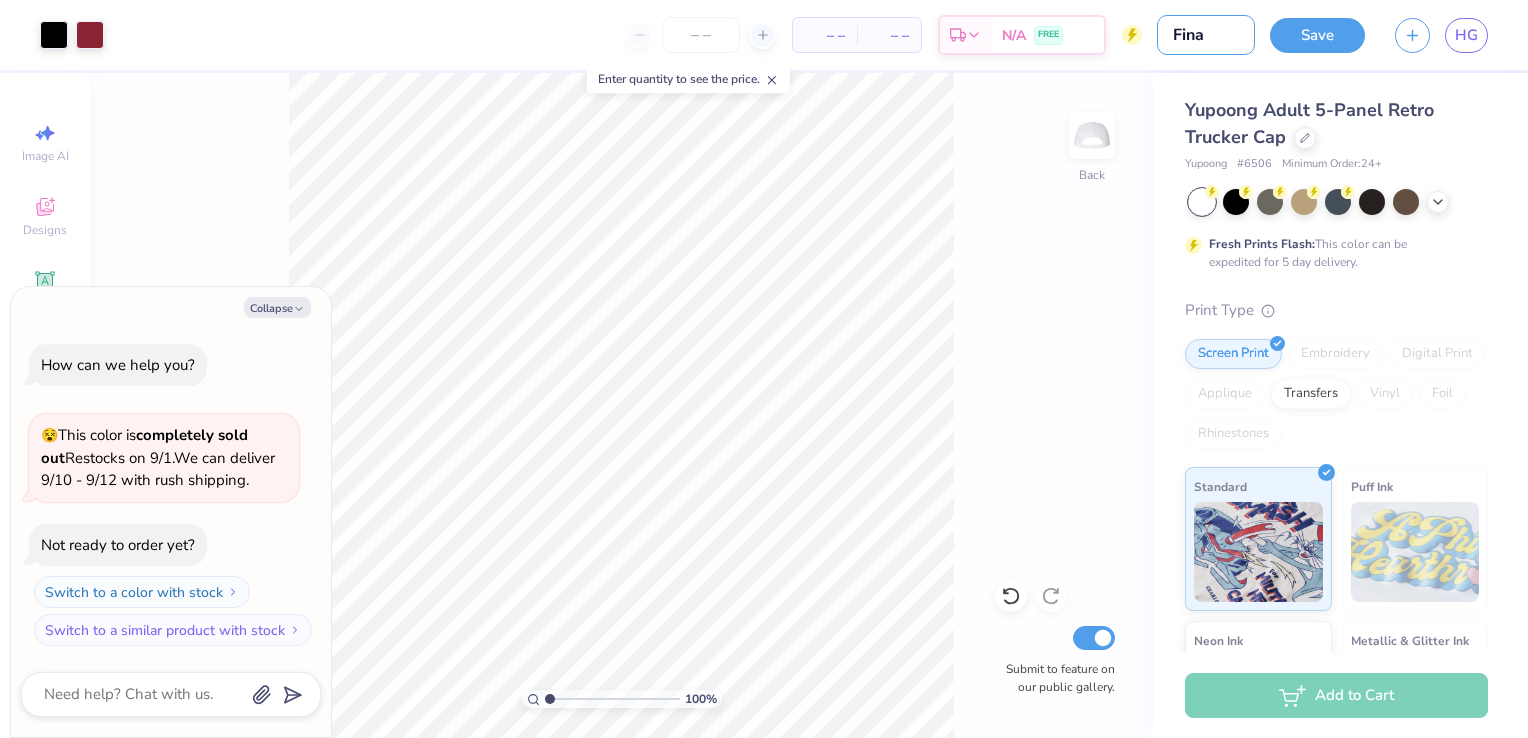 type on "Final" 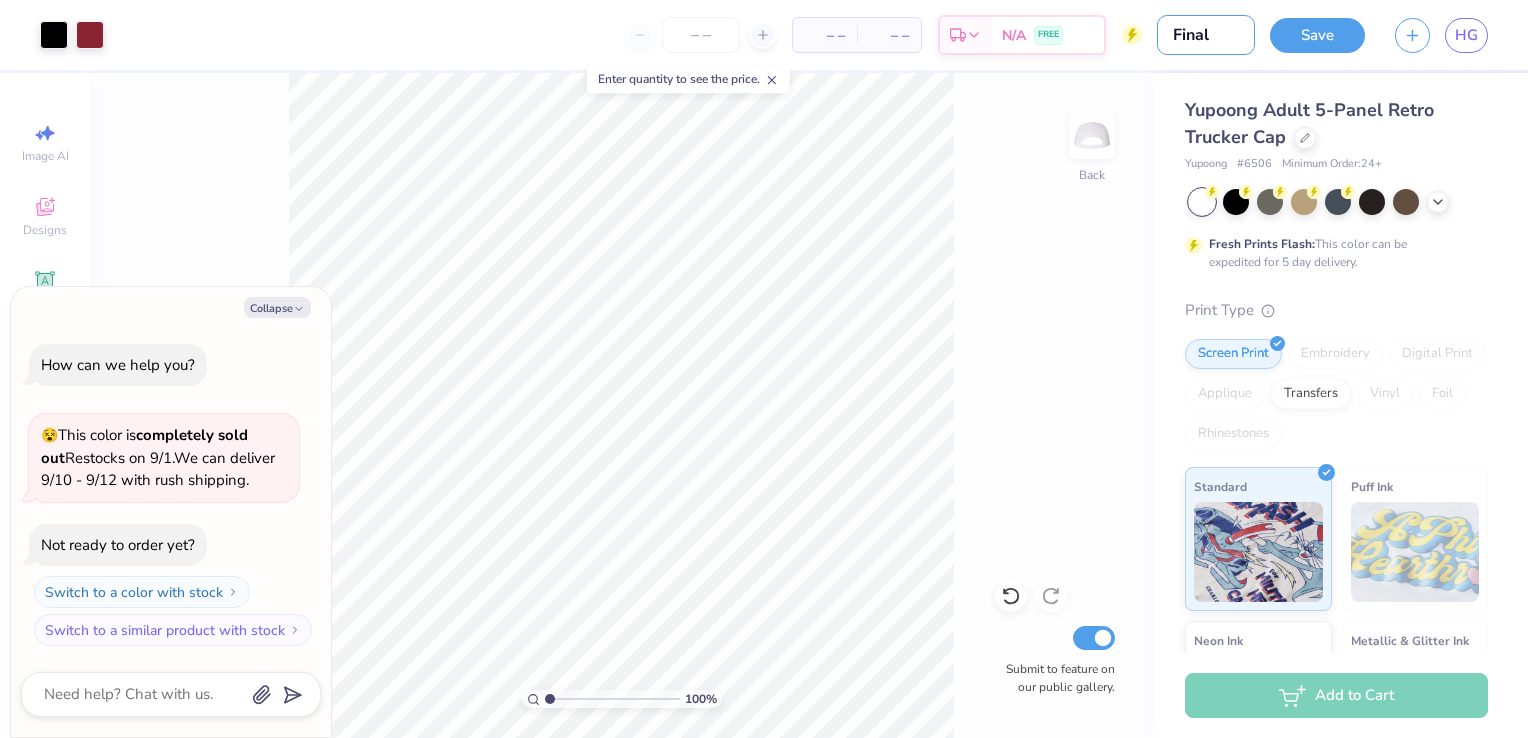 type on "Final" 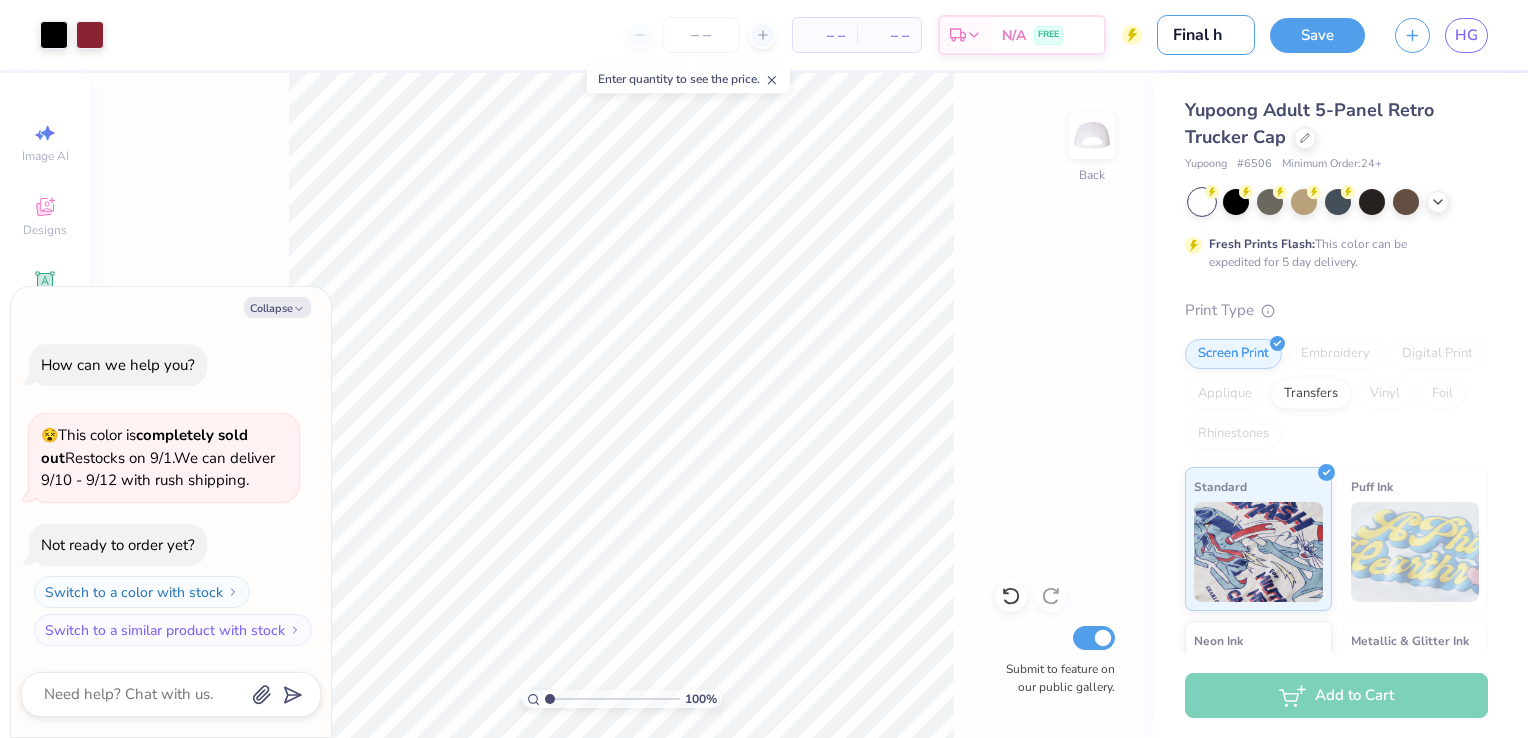 type on "Final ha" 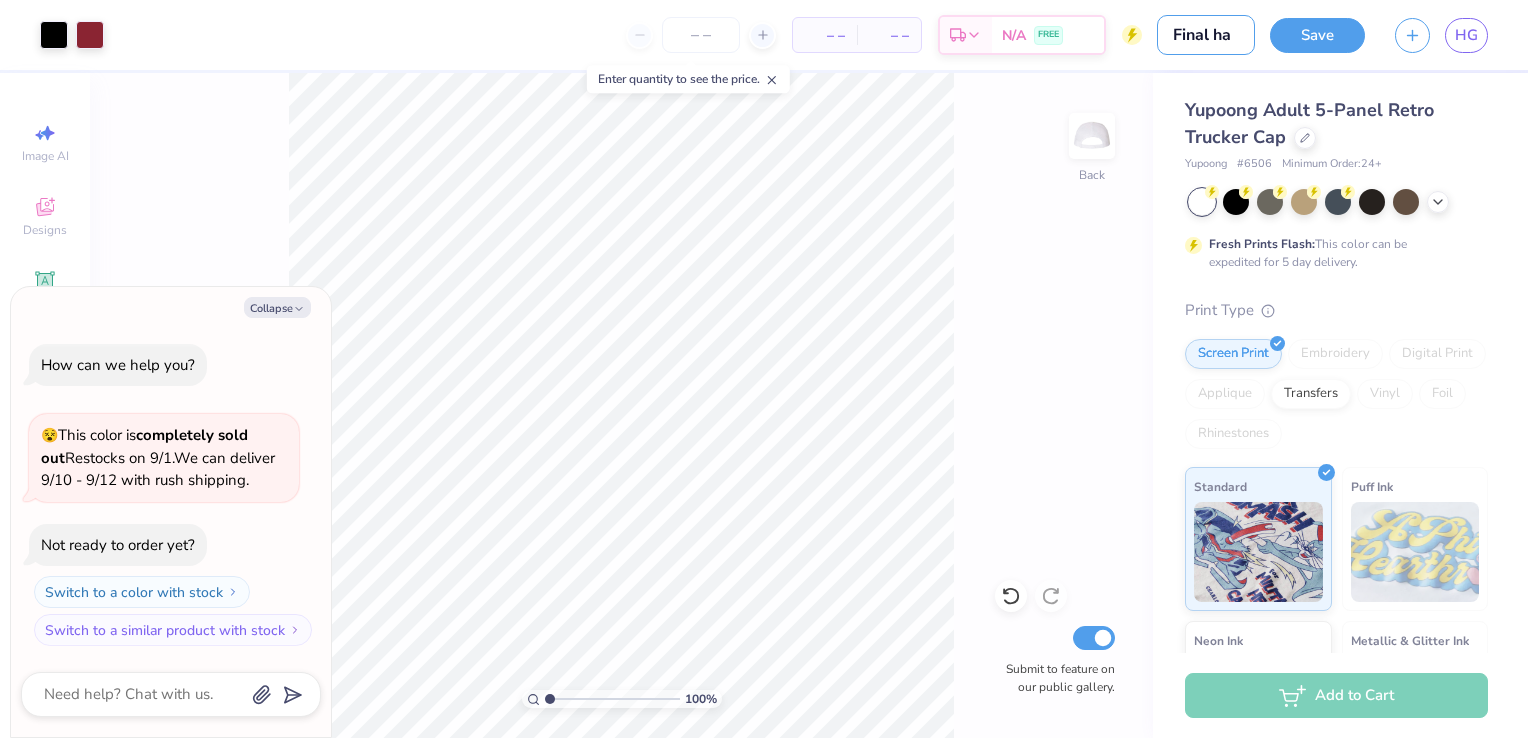 type on "Final hat" 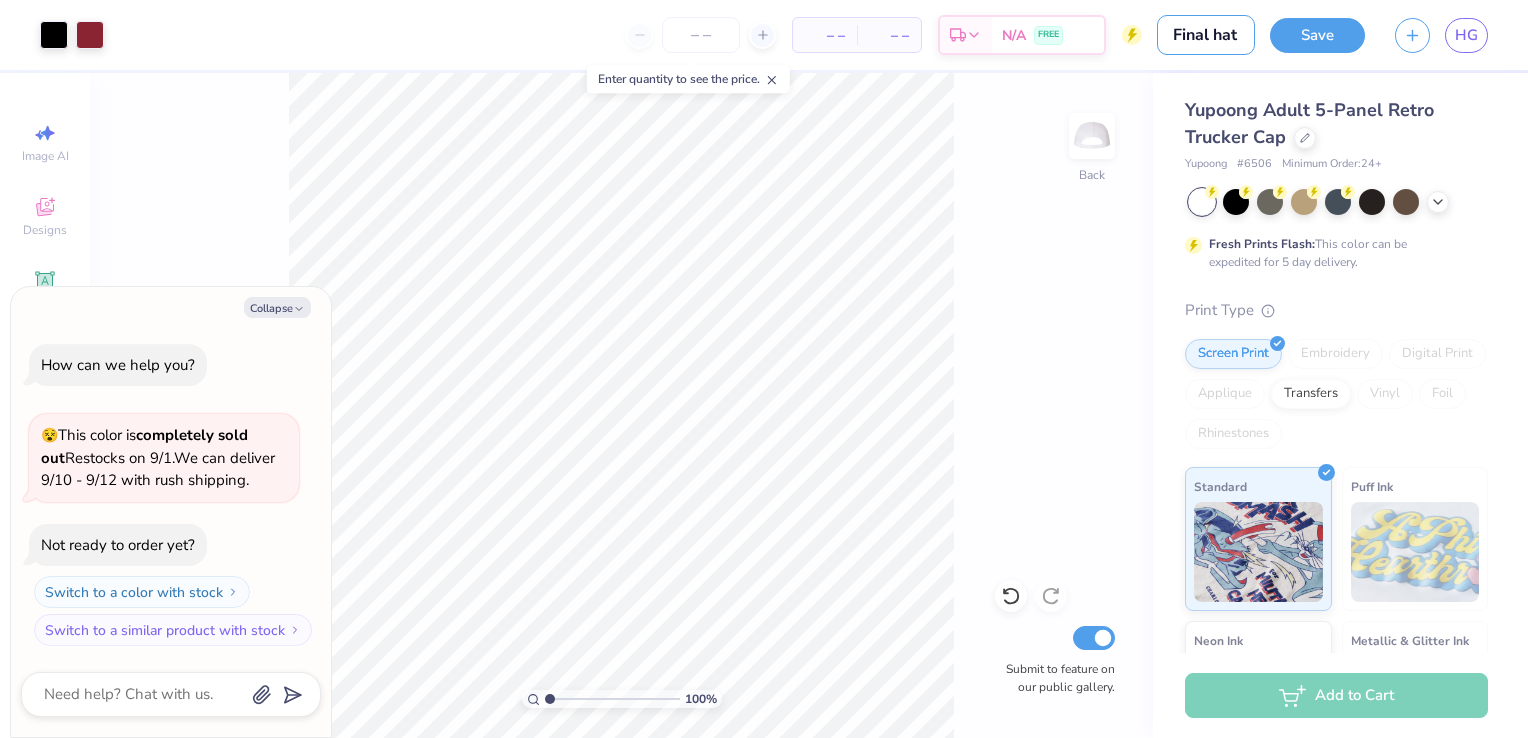 type on "Final hat" 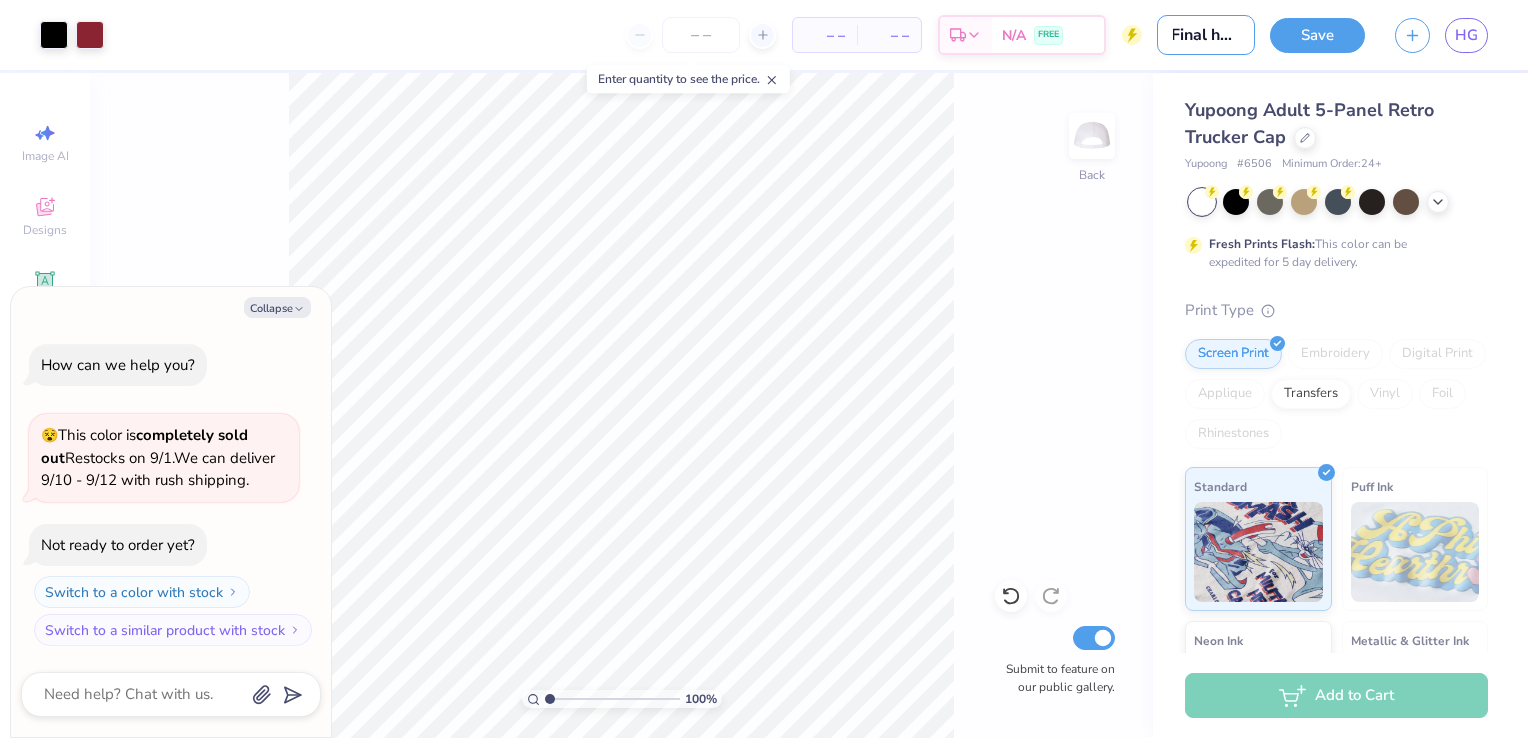 type on "x" 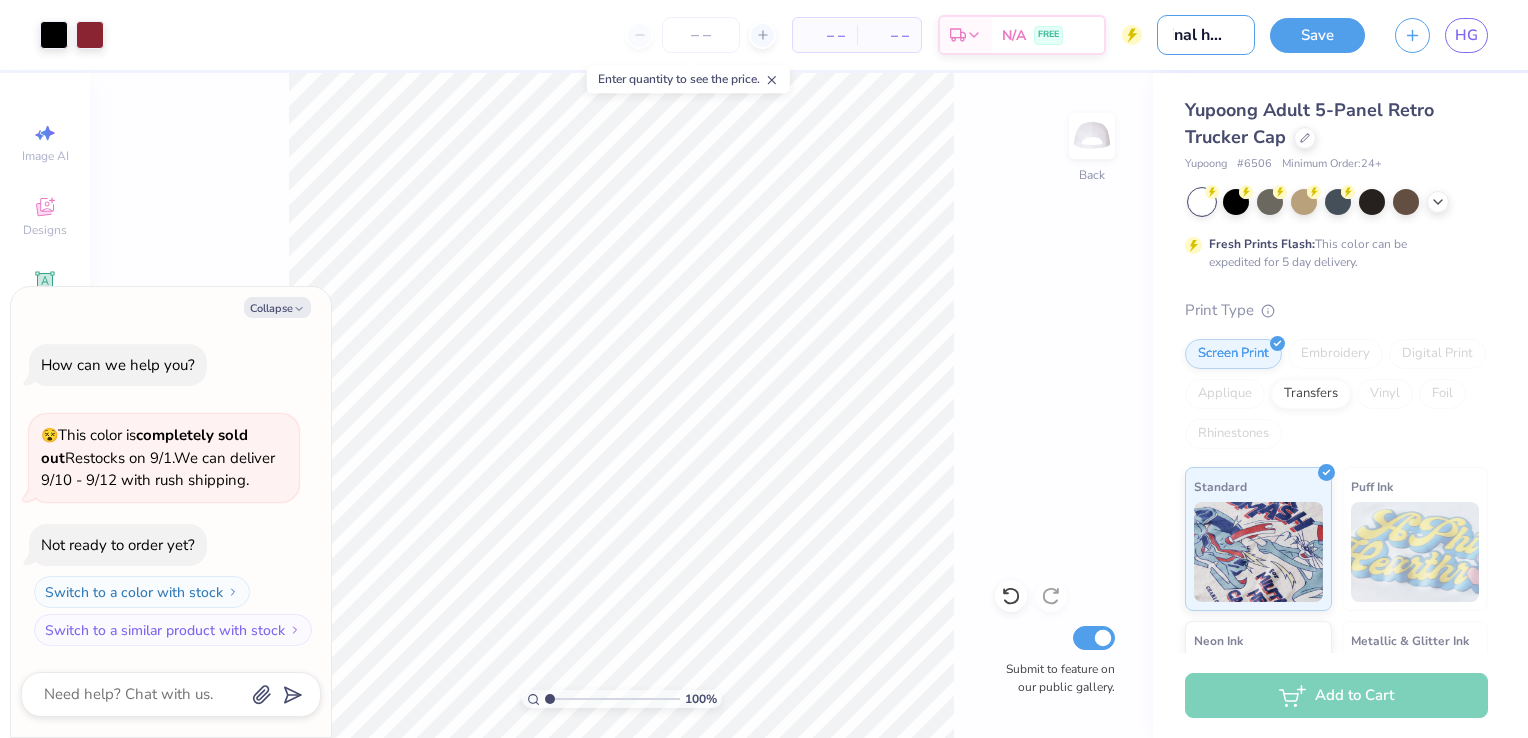 type on "Final hat 8" 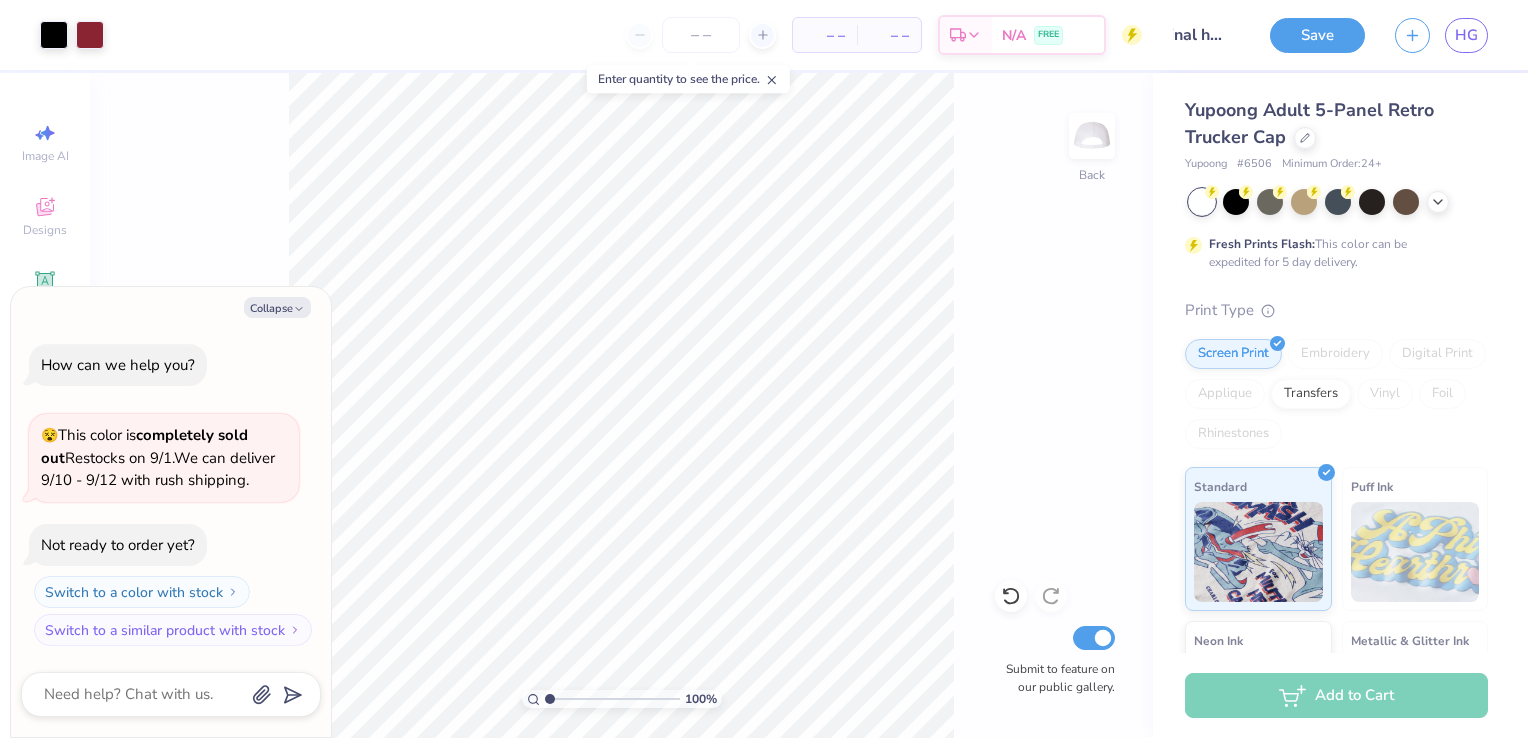 click on "Save" at bounding box center [1317, 35] 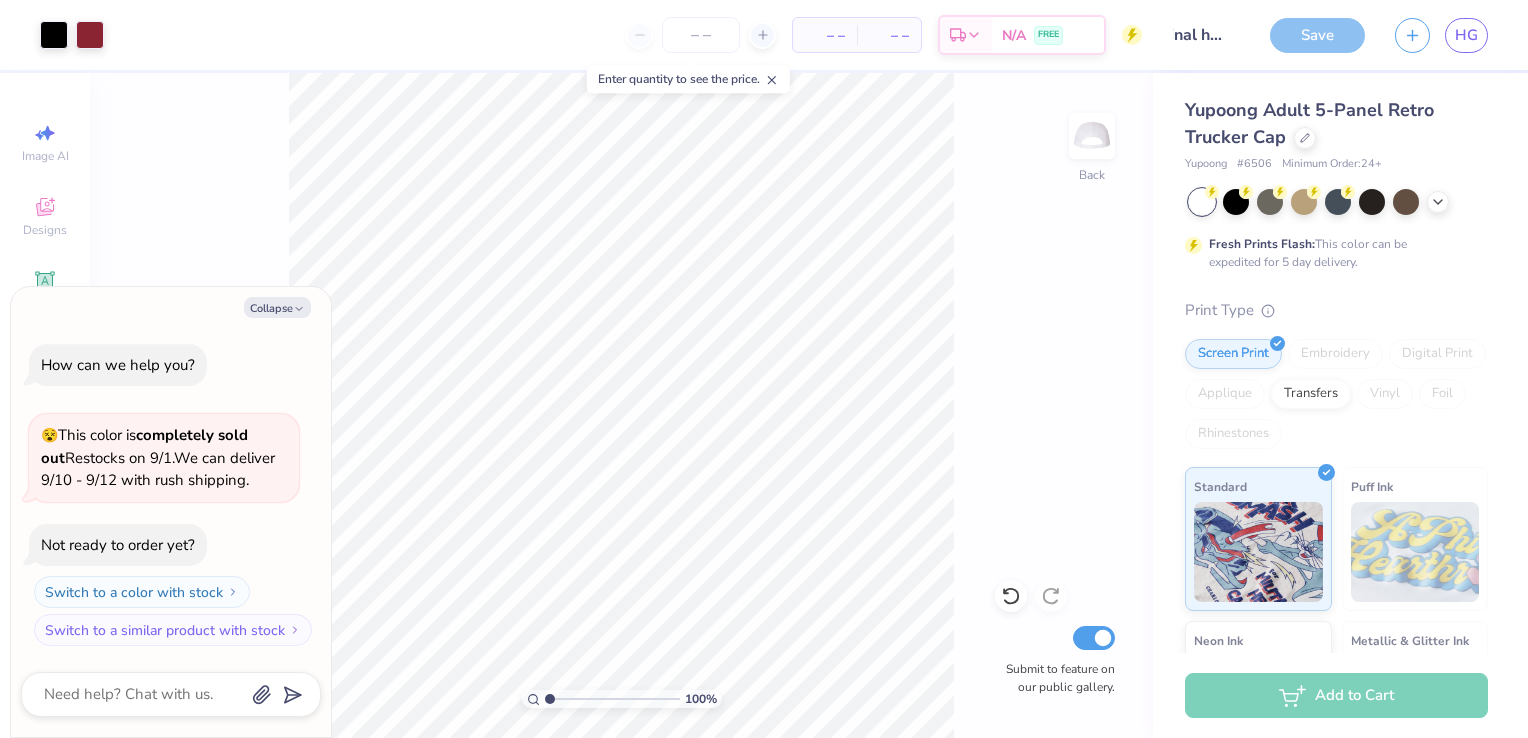 scroll, scrollTop: 0, scrollLeft: 0, axis: both 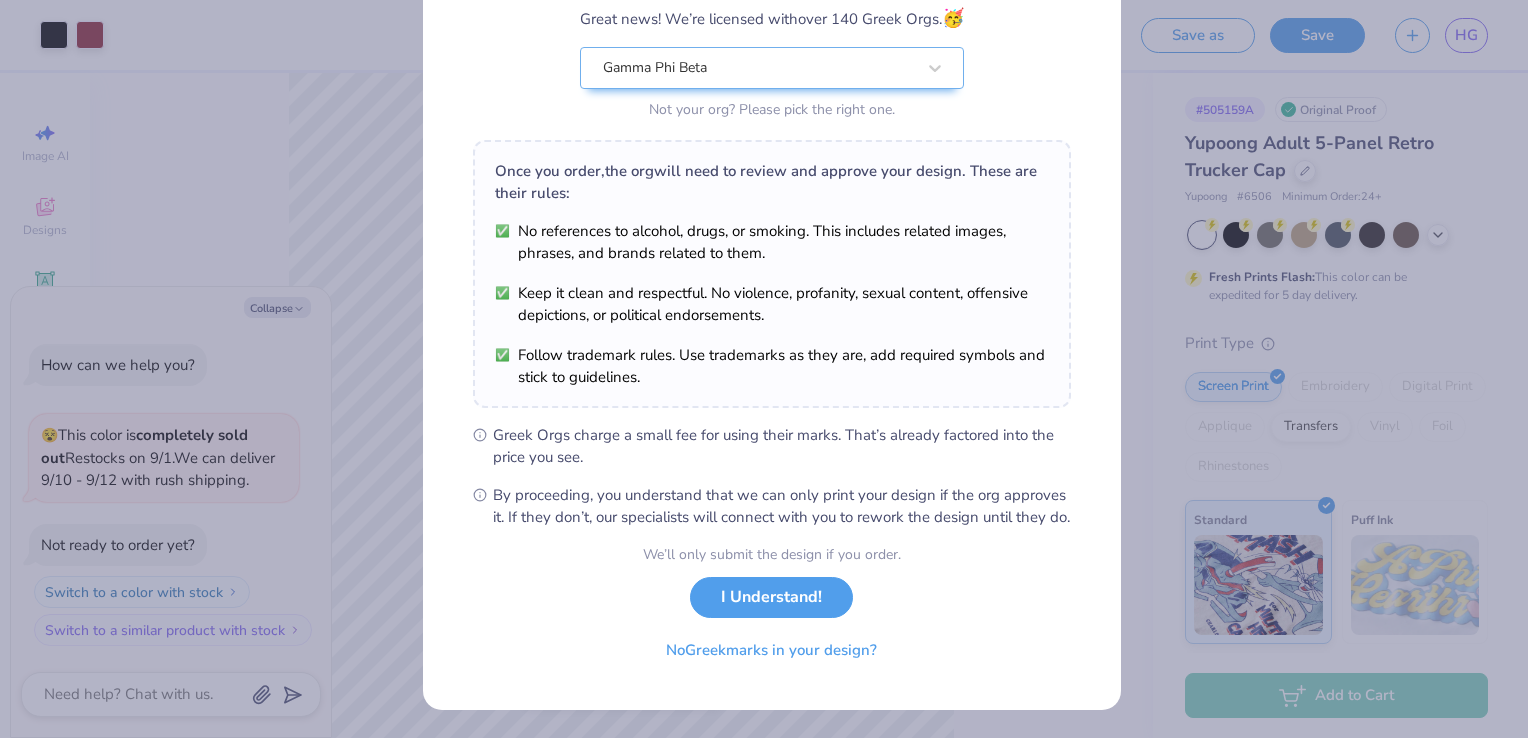 click on "I Understand!" at bounding box center [771, 597] 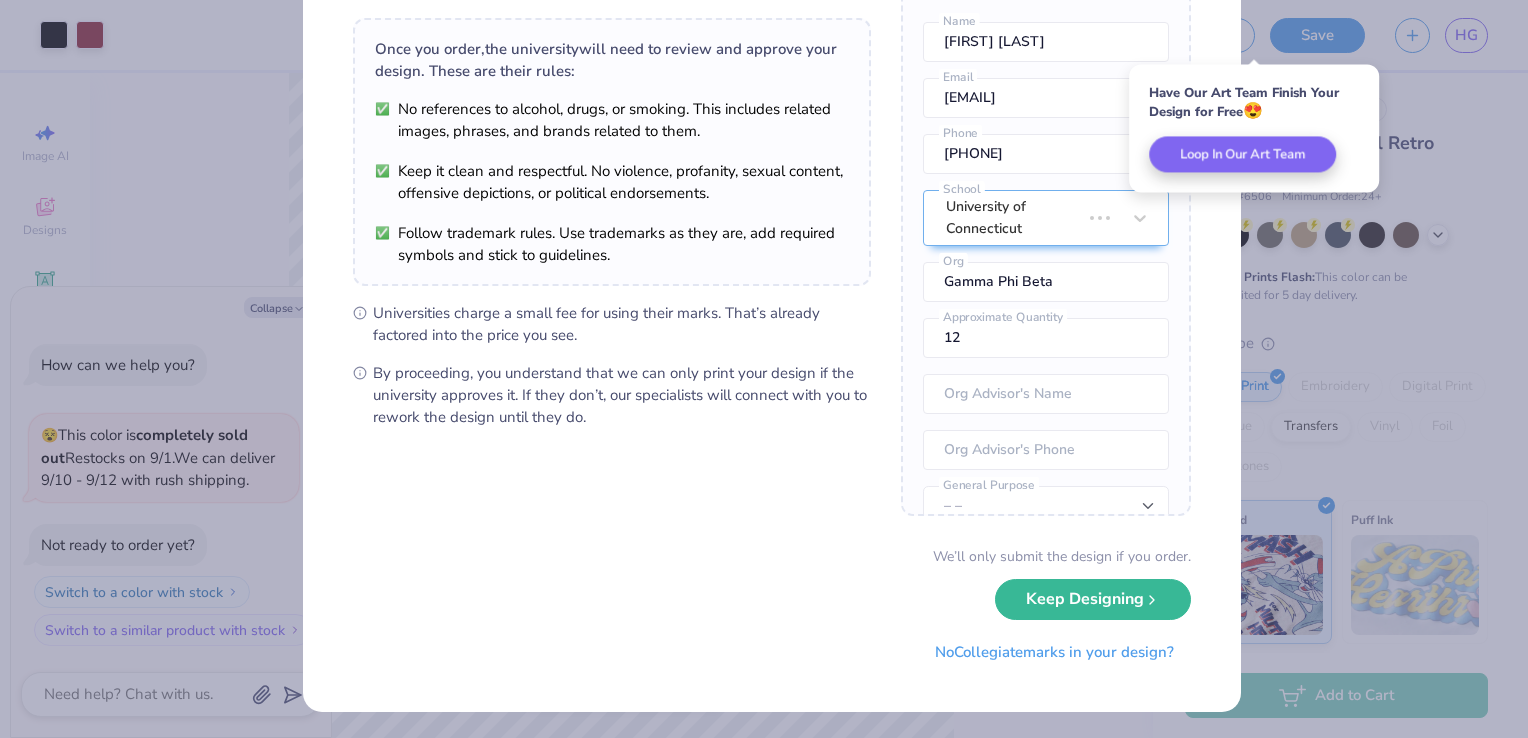 scroll, scrollTop: 0, scrollLeft: 0, axis: both 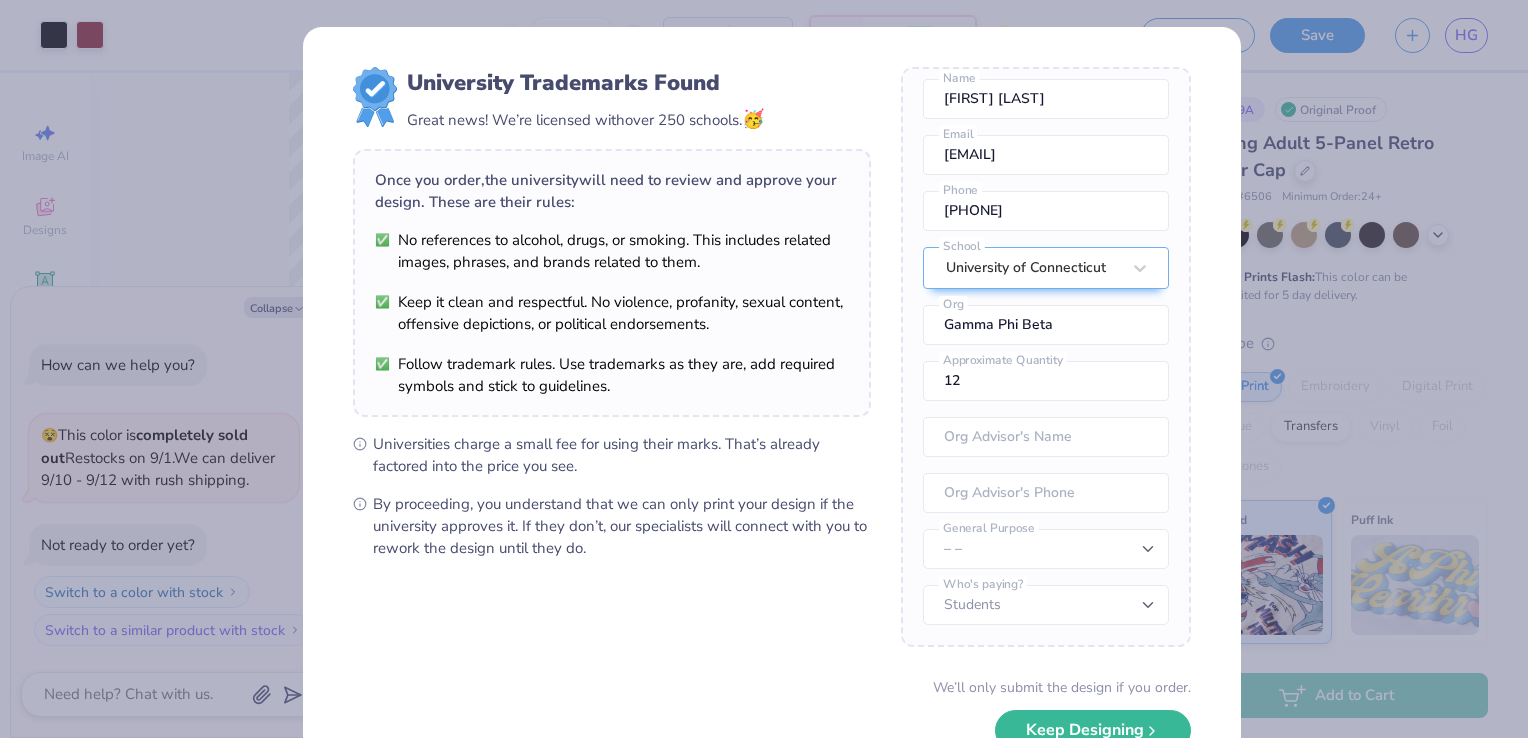 click on "Keep Designing" at bounding box center (1093, 730) 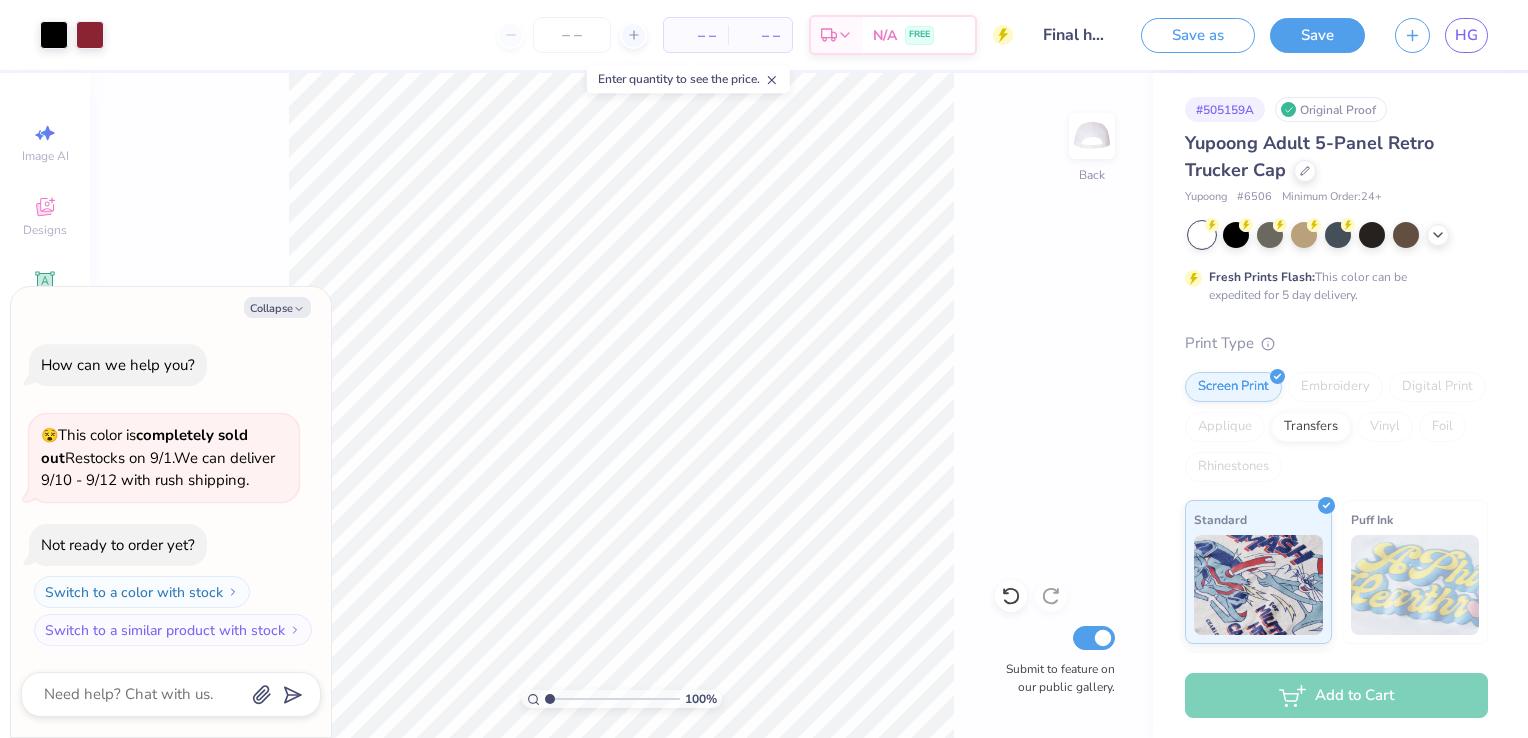 type on "x" 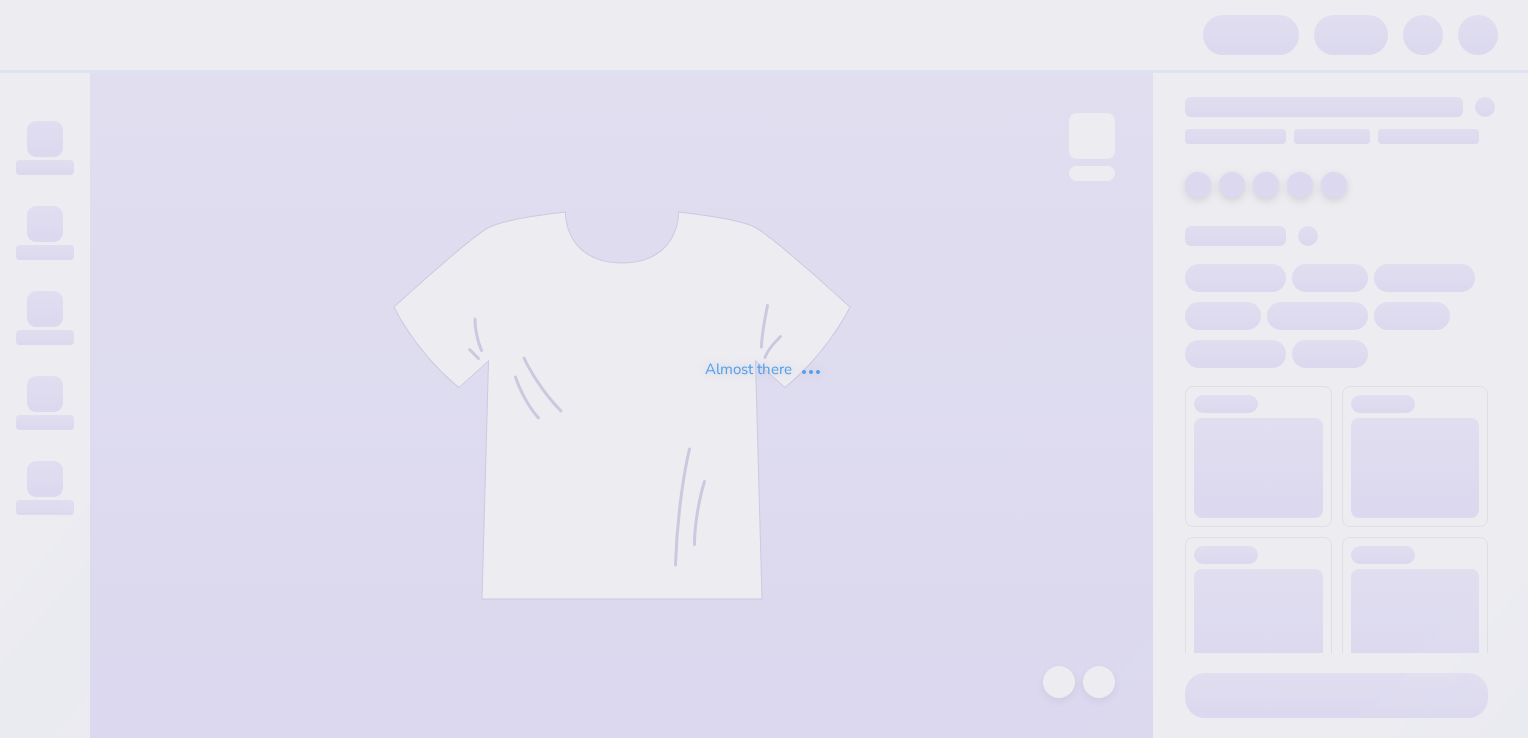 scroll, scrollTop: 0, scrollLeft: 0, axis: both 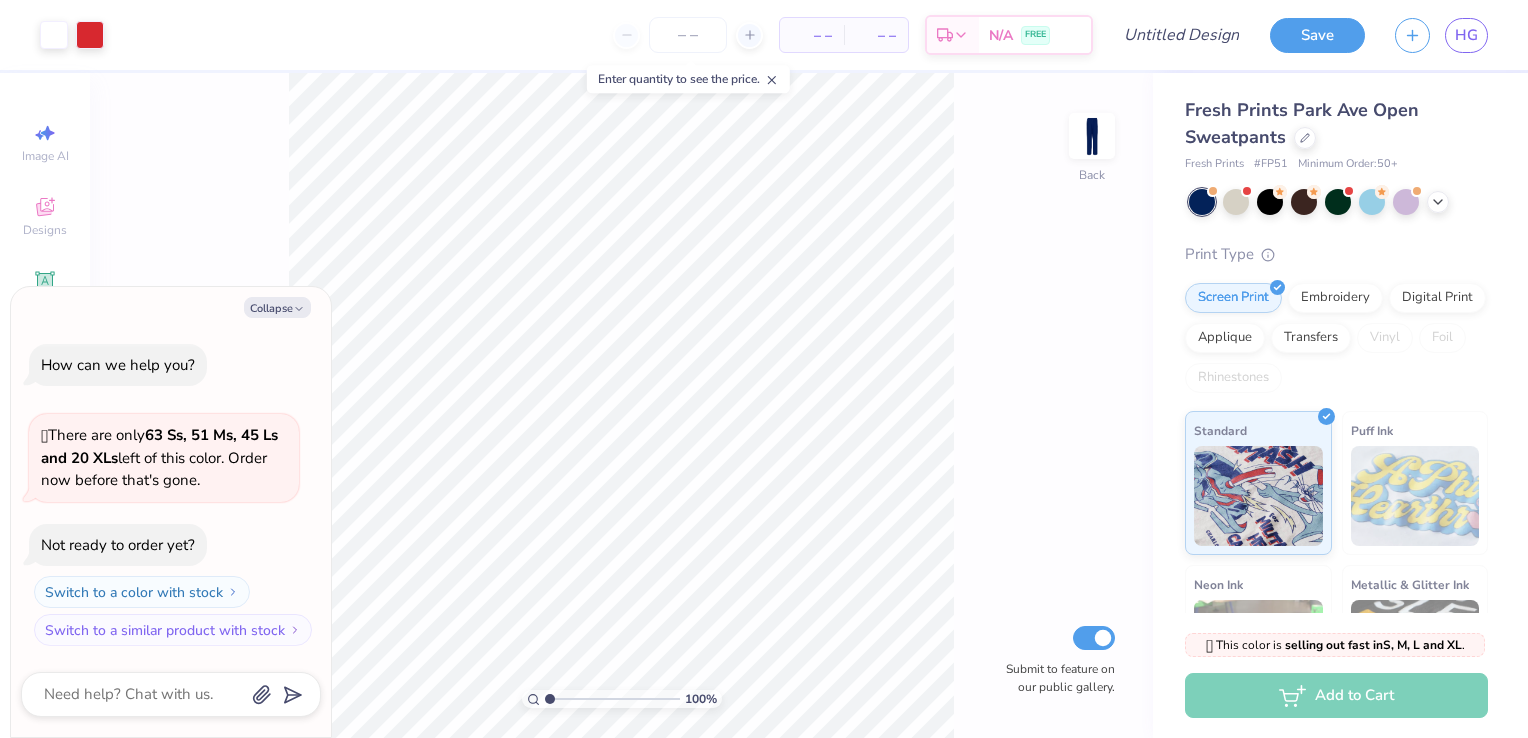 click 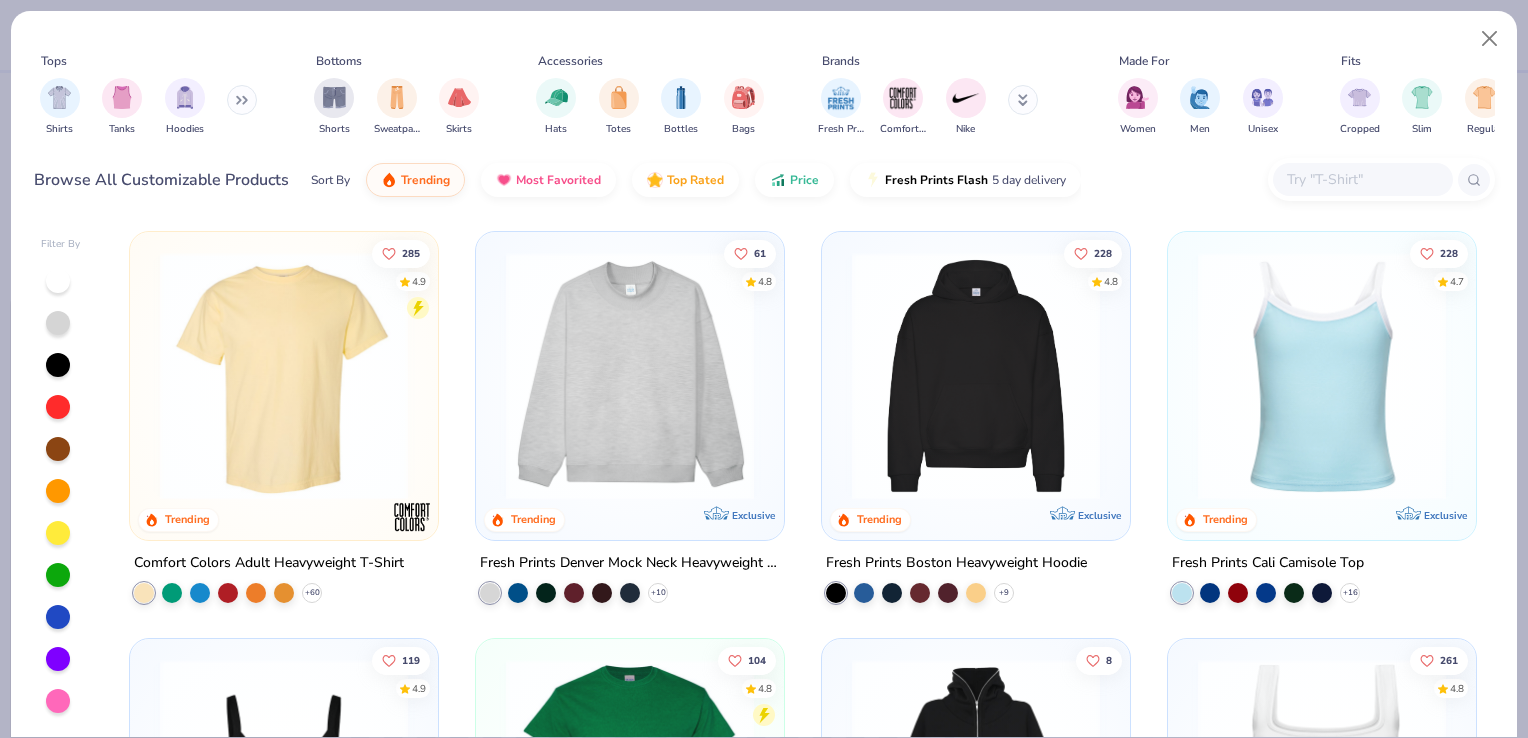 click at bounding box center [556, 97] 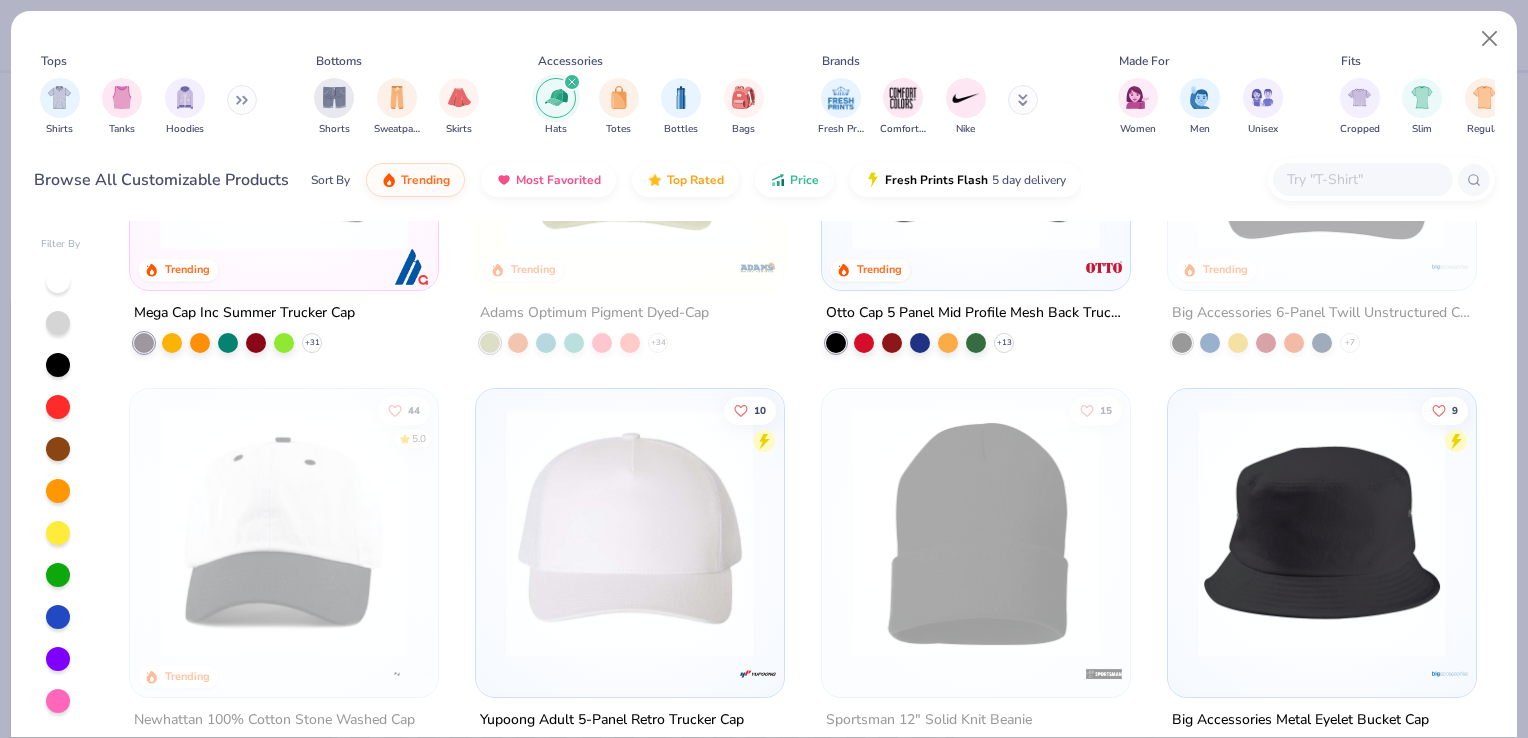 scroll, scrollTop: 255, scrollLeft: 0, axis: vertical 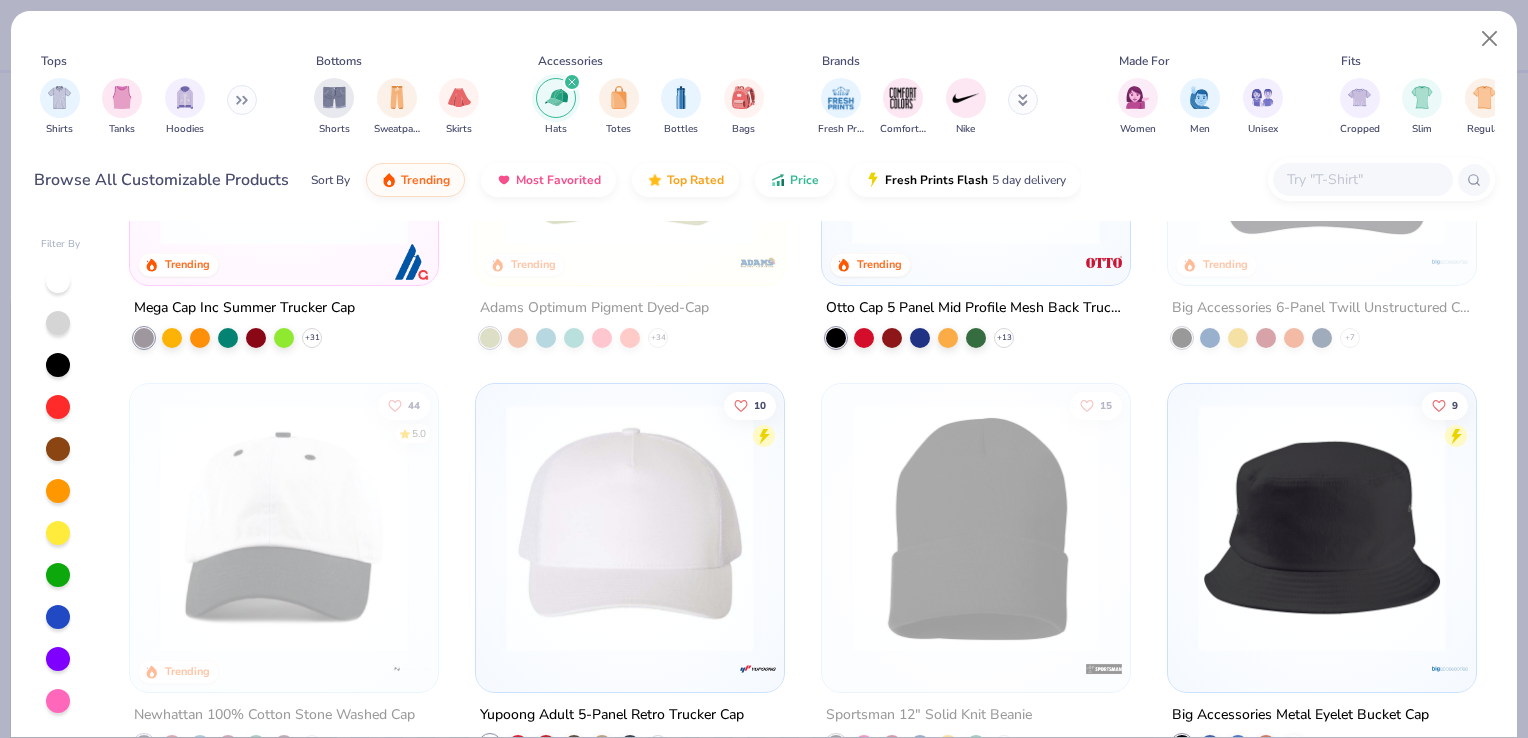 click at bounding box center [630, 528] 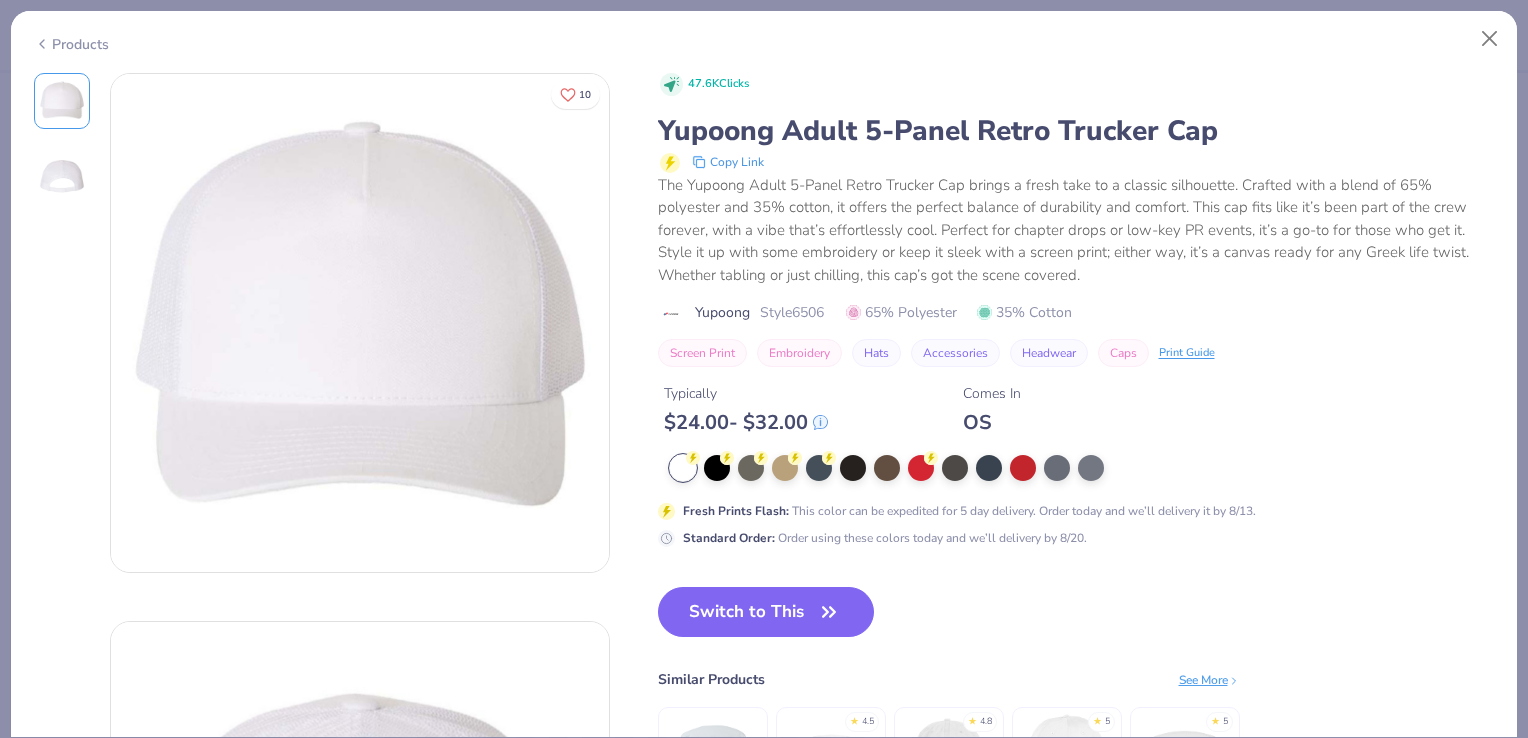 click on "Switch to This" at bounding box center (766, 612) 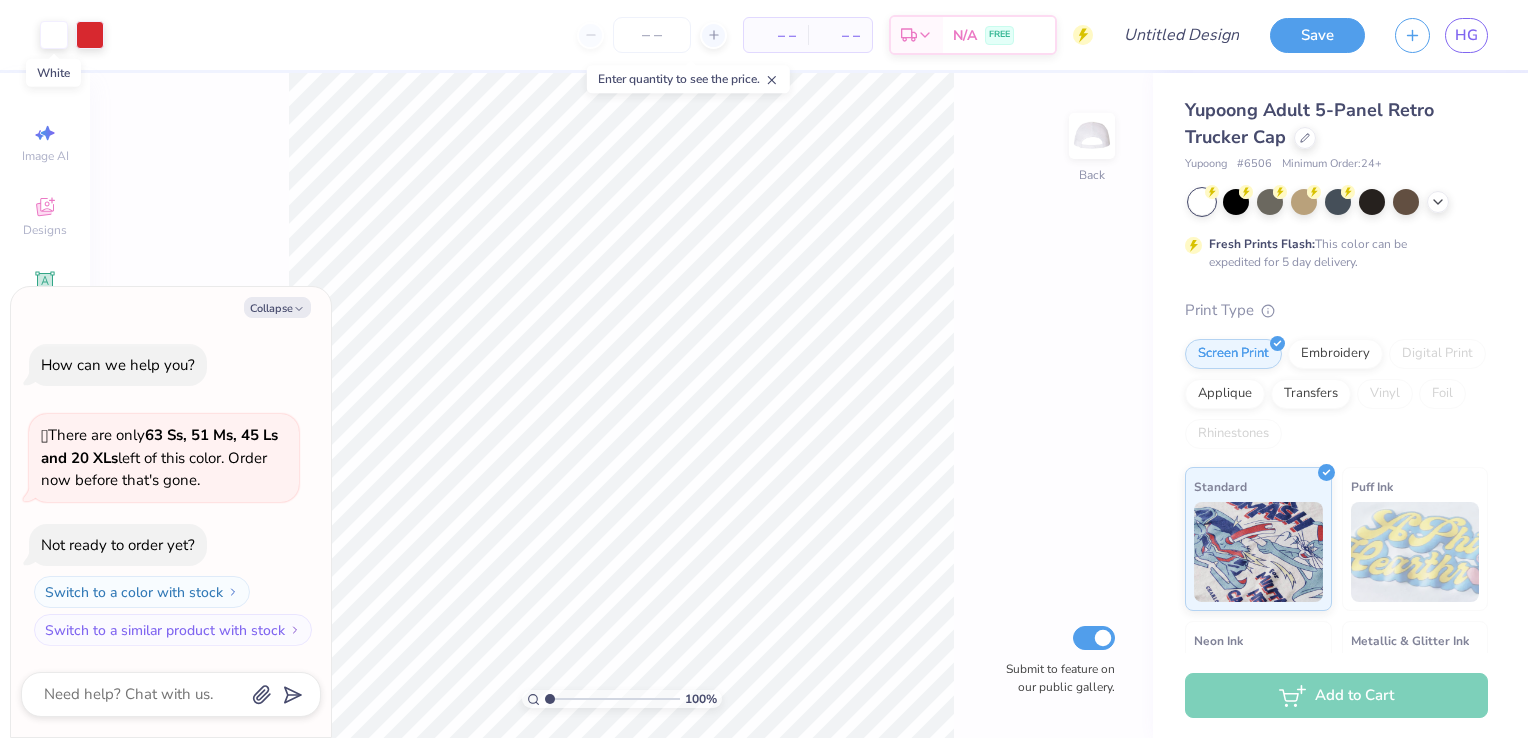 click at bounding box center (54, 35) 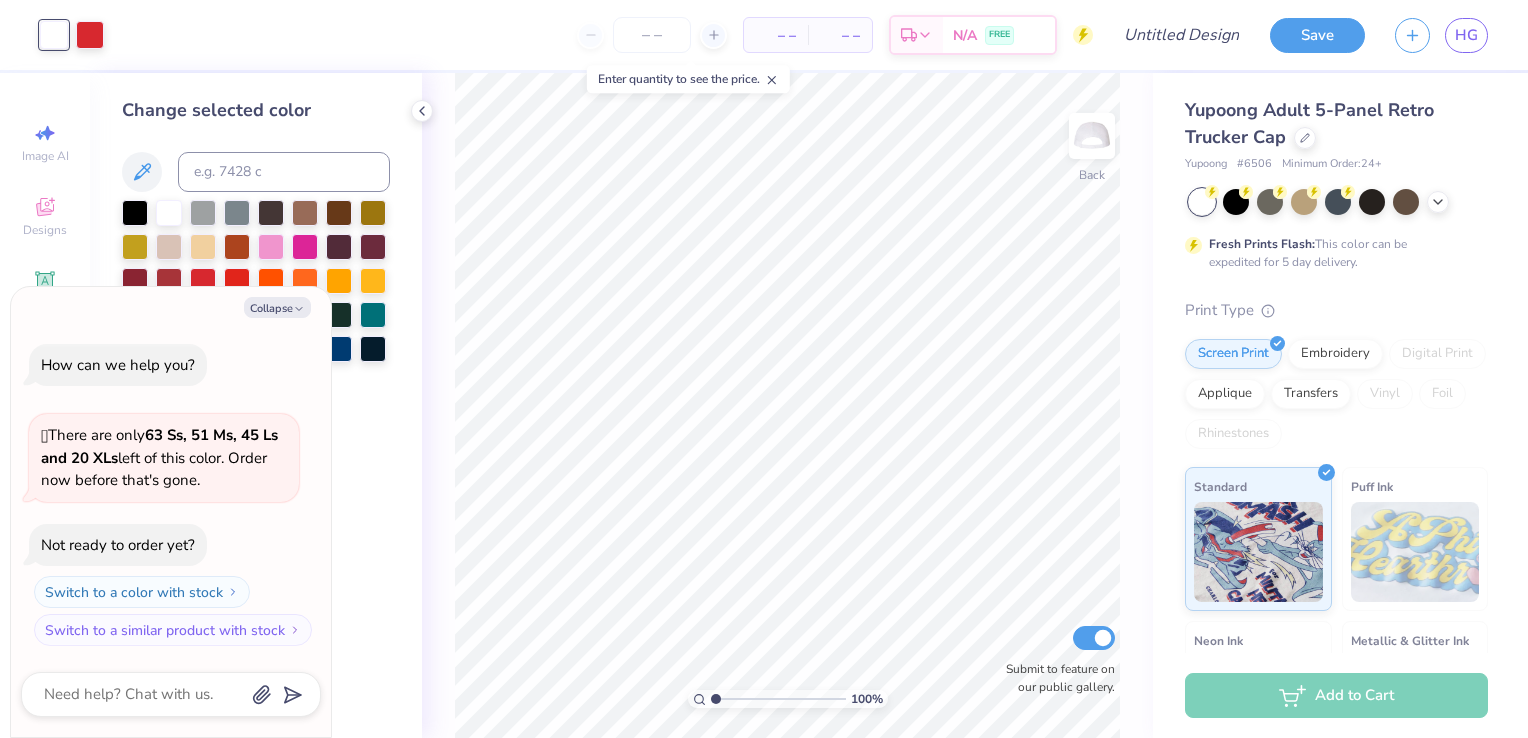 click on "Collapse" at bounding box center (277, 307) 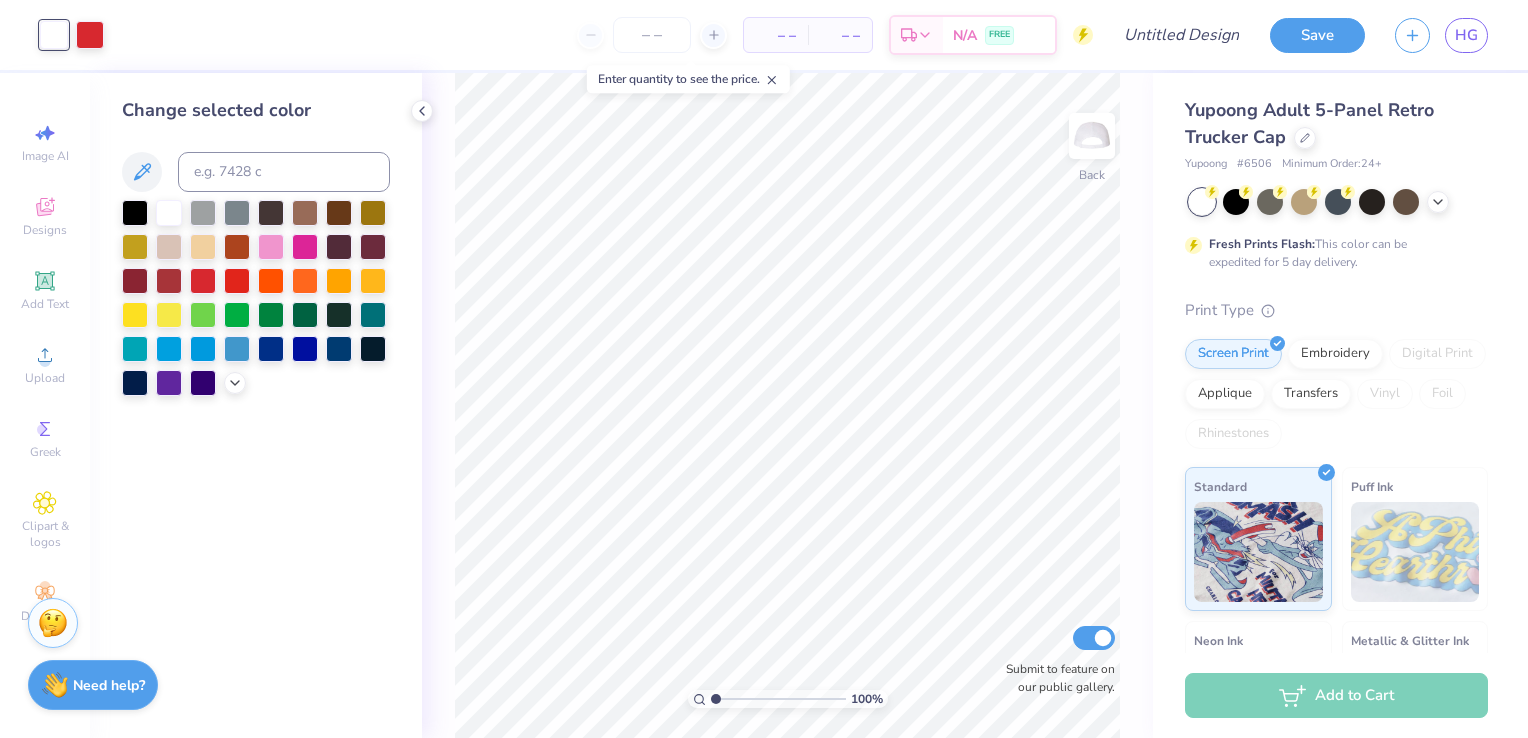 click at bounding box center (339, 349) 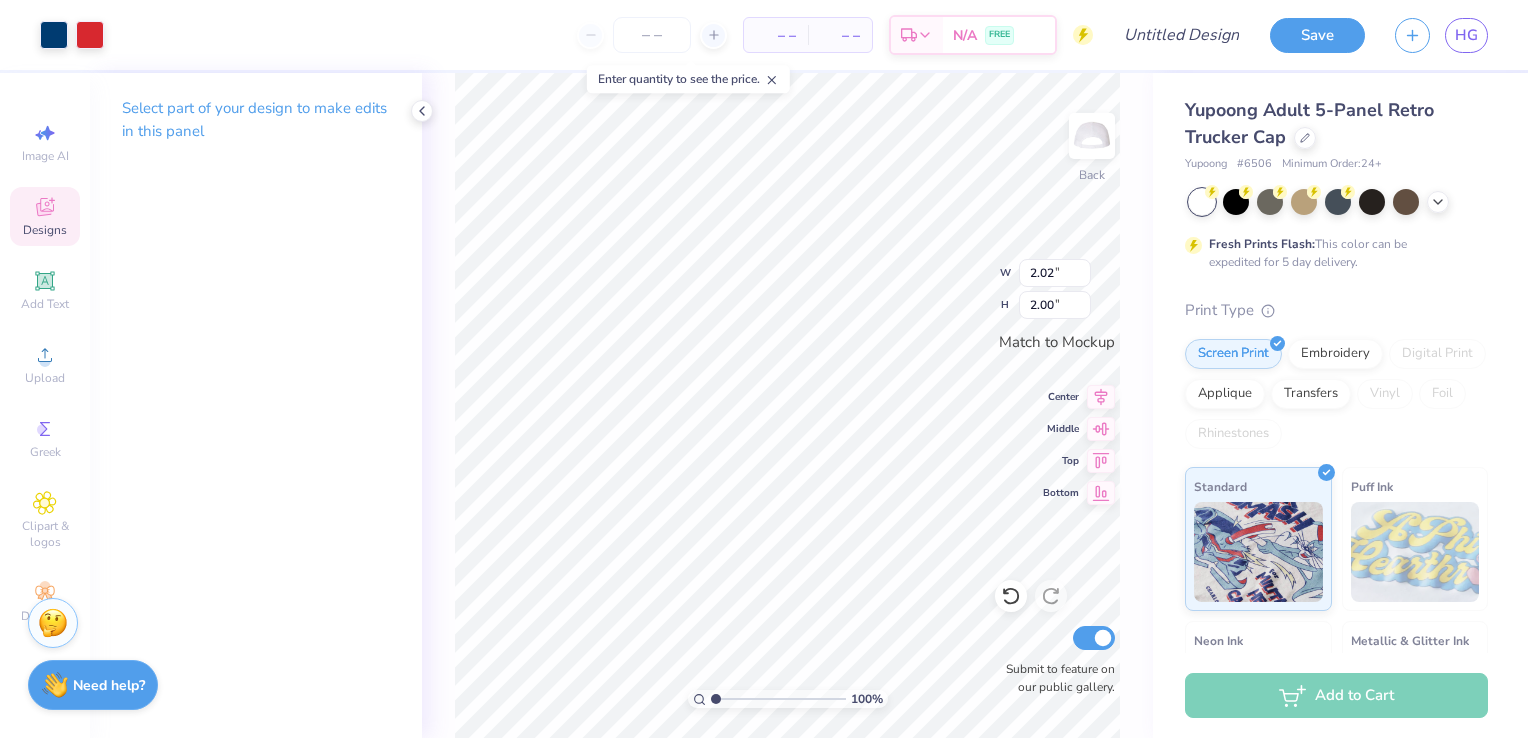 click at bounding box center (54, 35) 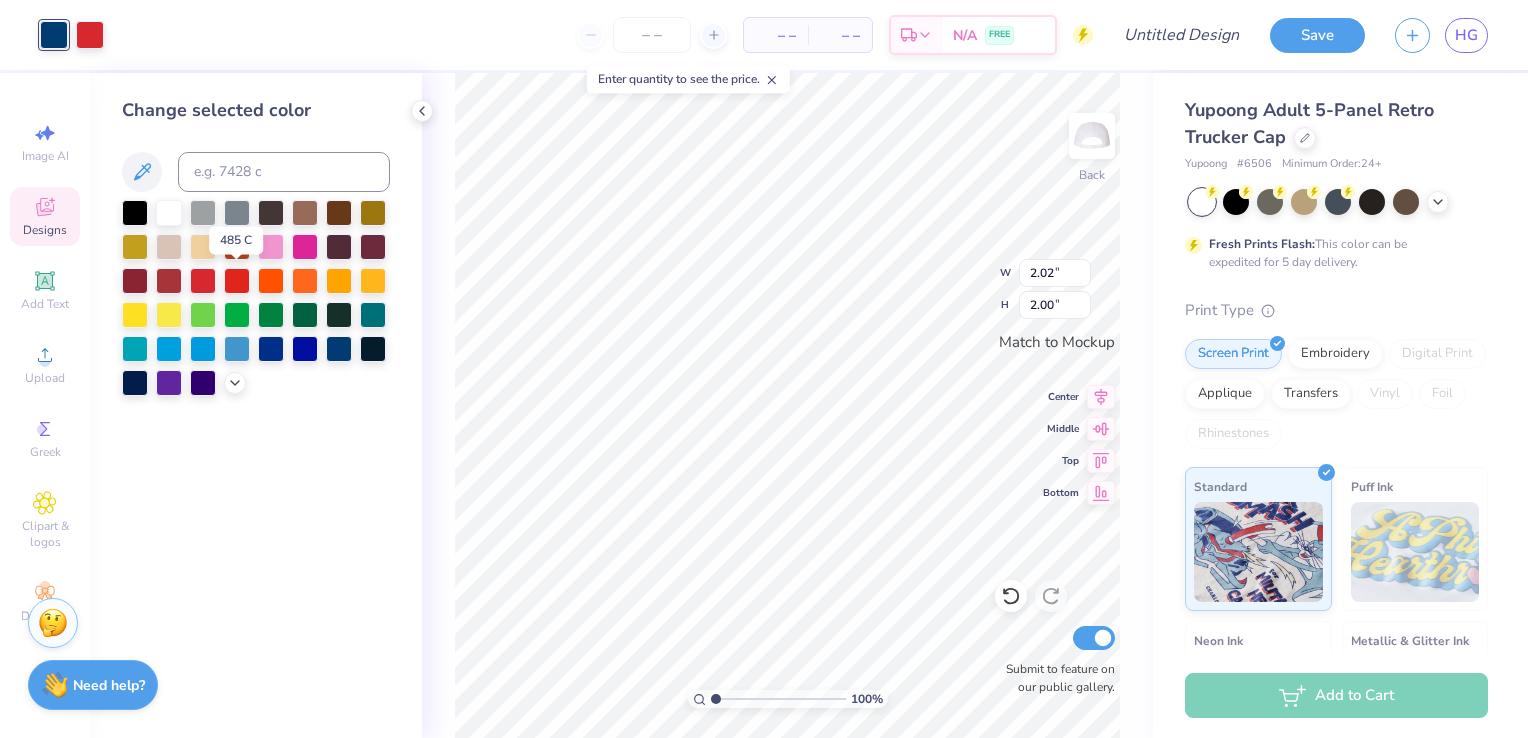 click at bounding box center (237, 281) 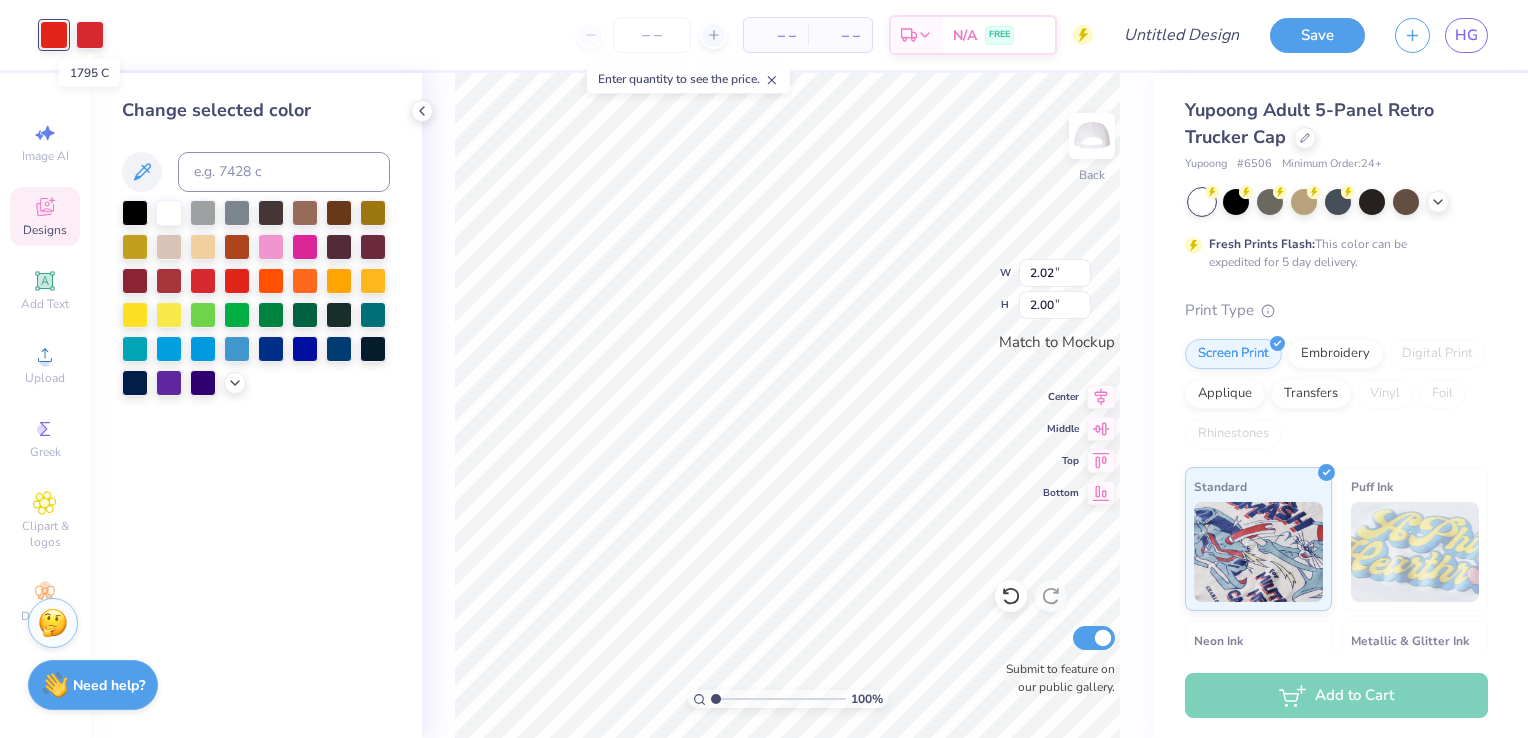 click at bounding box center (90, 35) 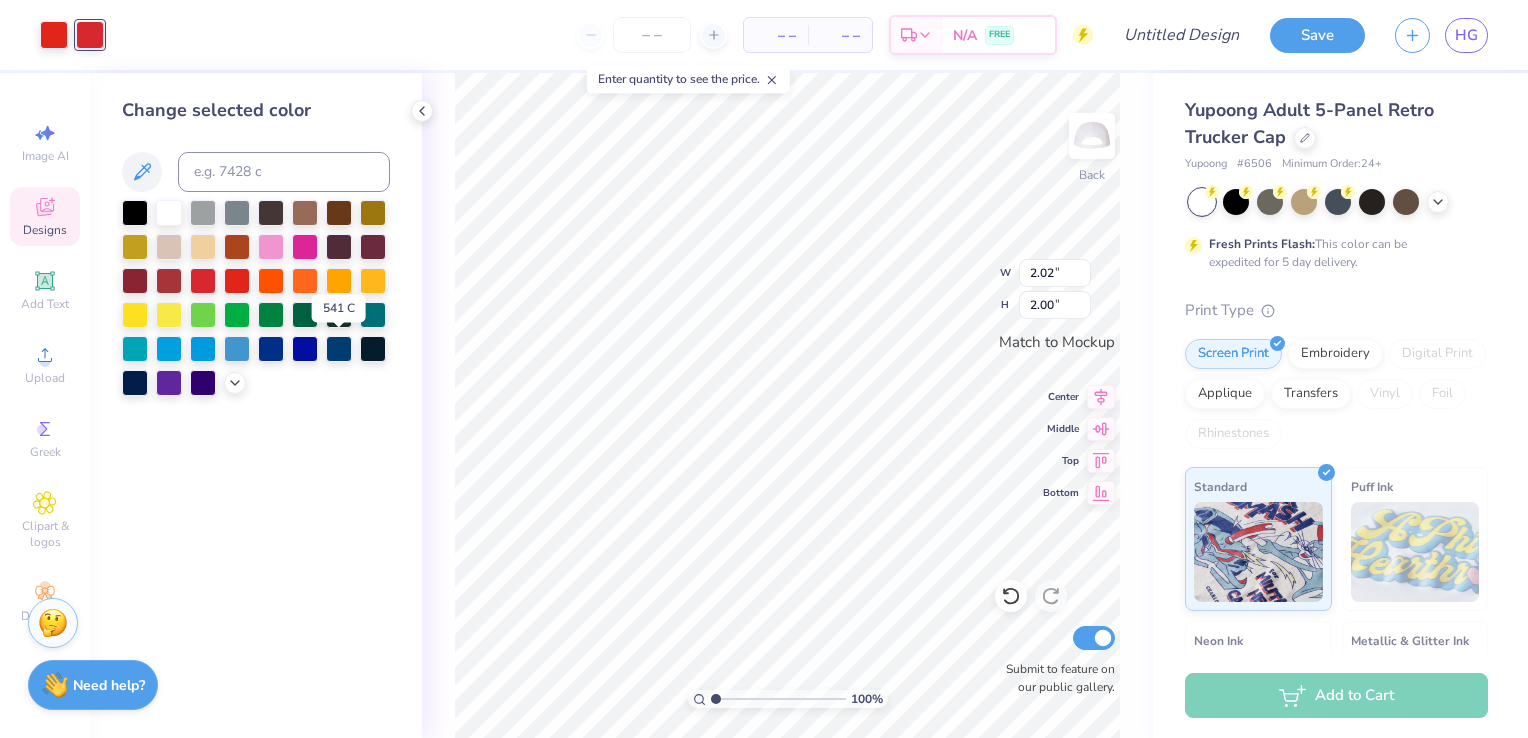 click at bounding box center [339, 349] 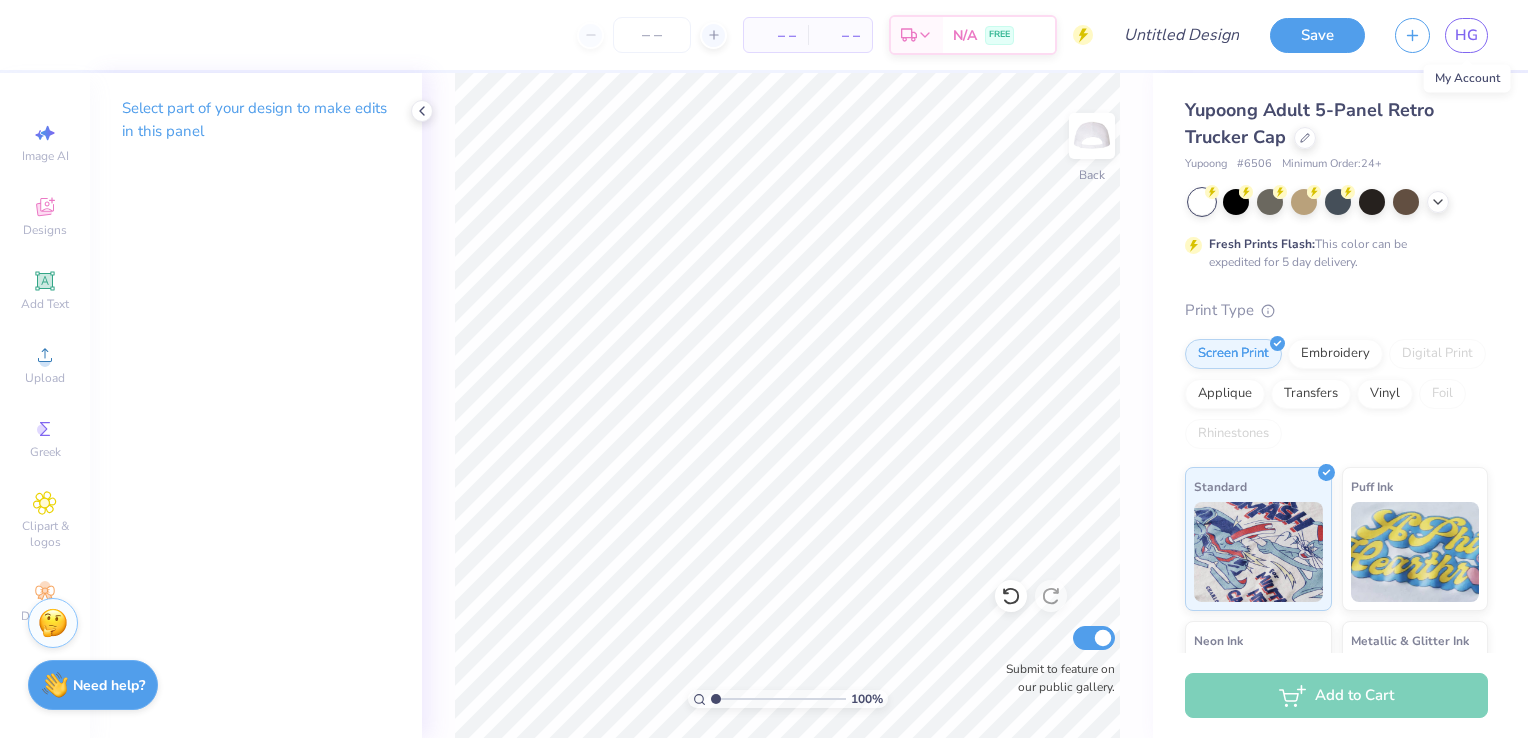 click on "HG" at bounding box center [1466, 35] 